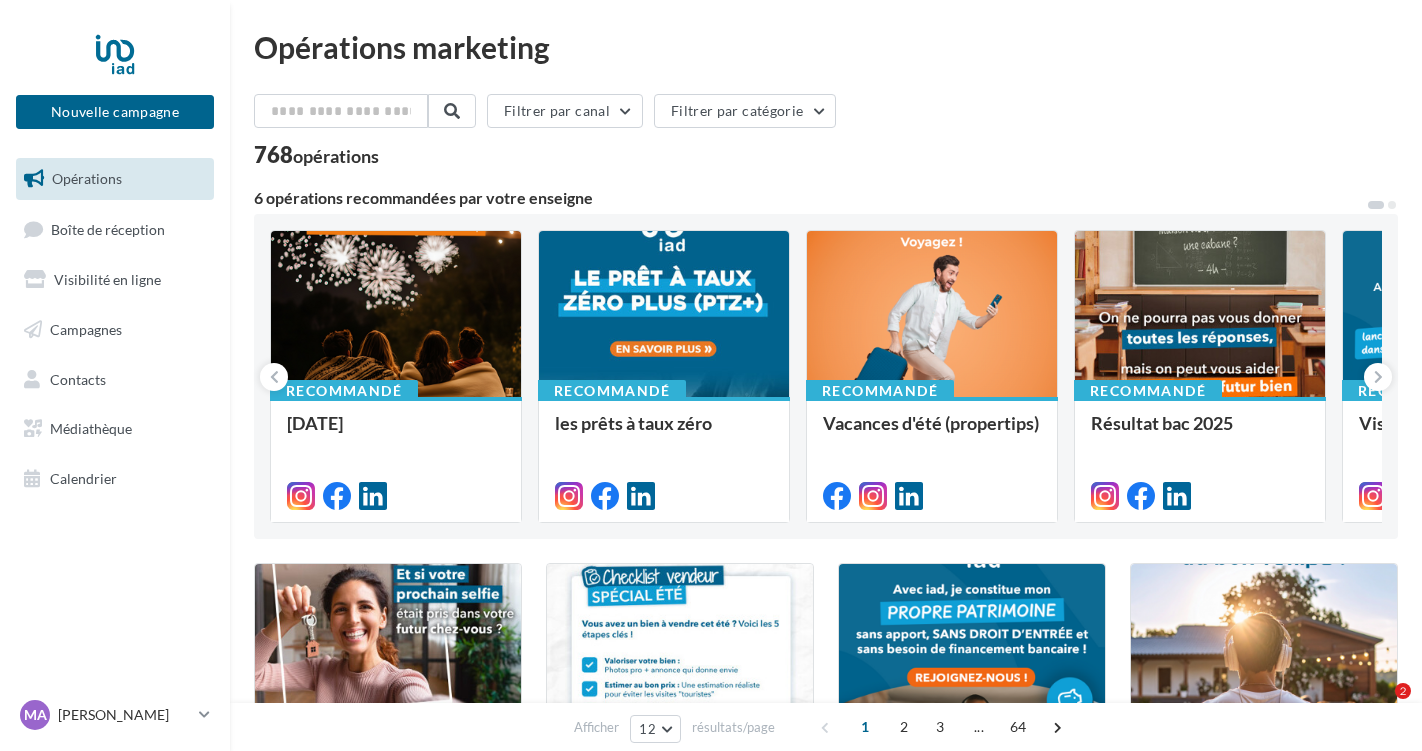 click on "[PERSON_NAME]" at bounding box center [124, 715] 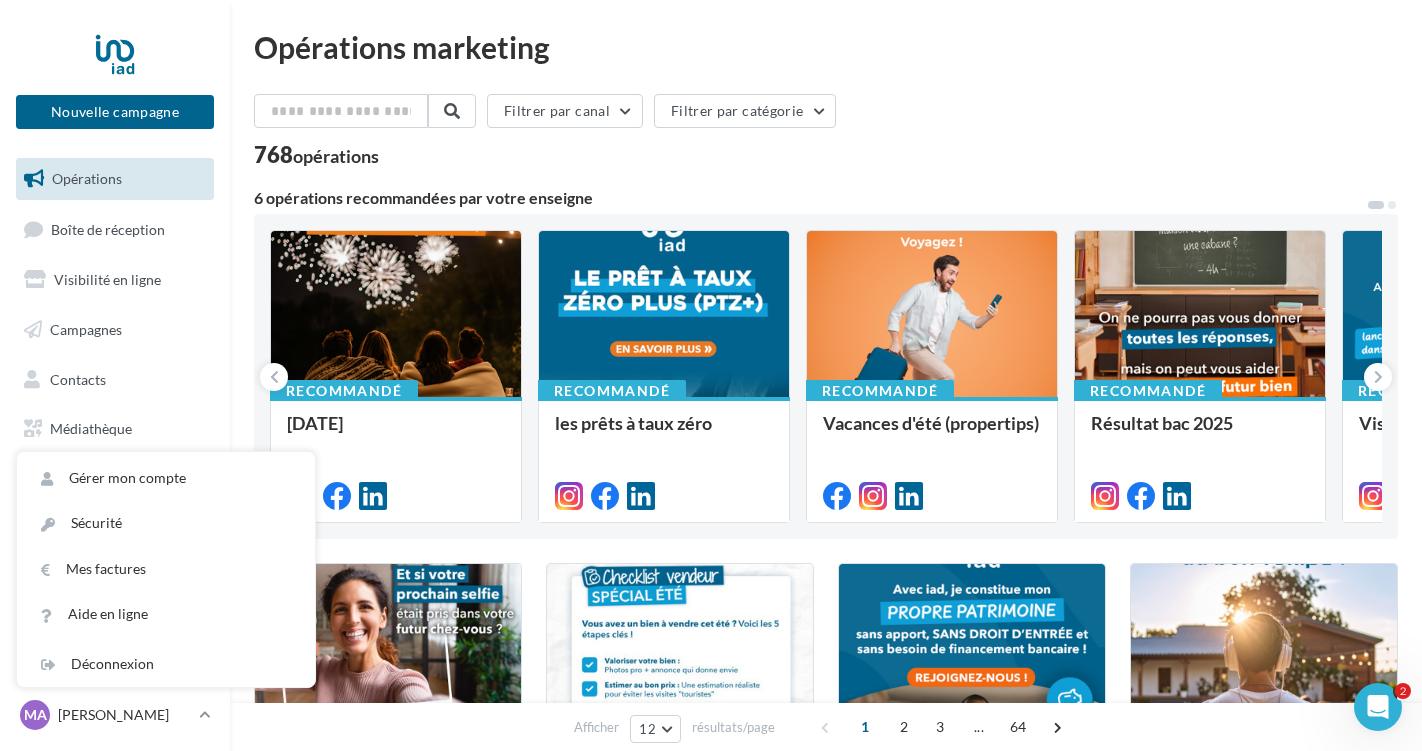 scroll, scrollTop: 0, scrollLeft: 0, axis: both 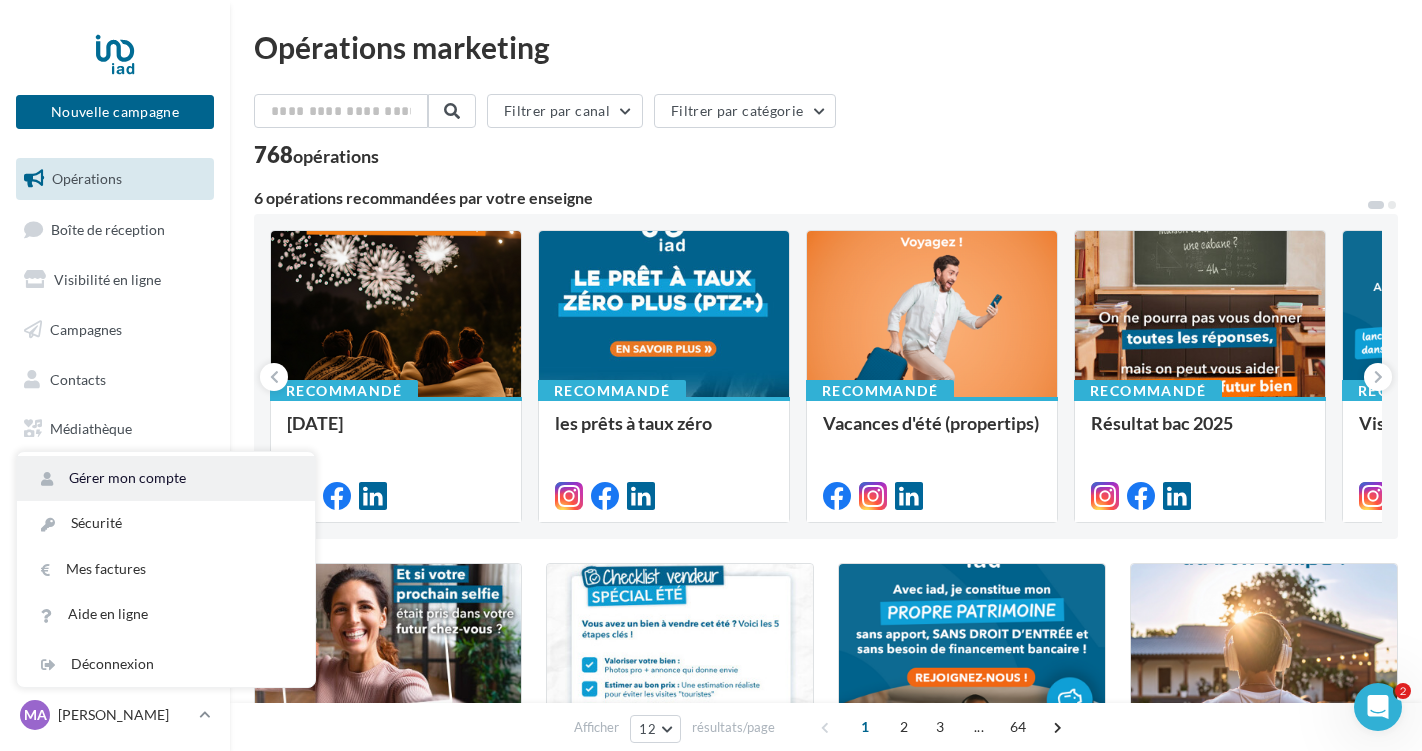 click on "Gérer mon compte" at bounding box center (166, 478) 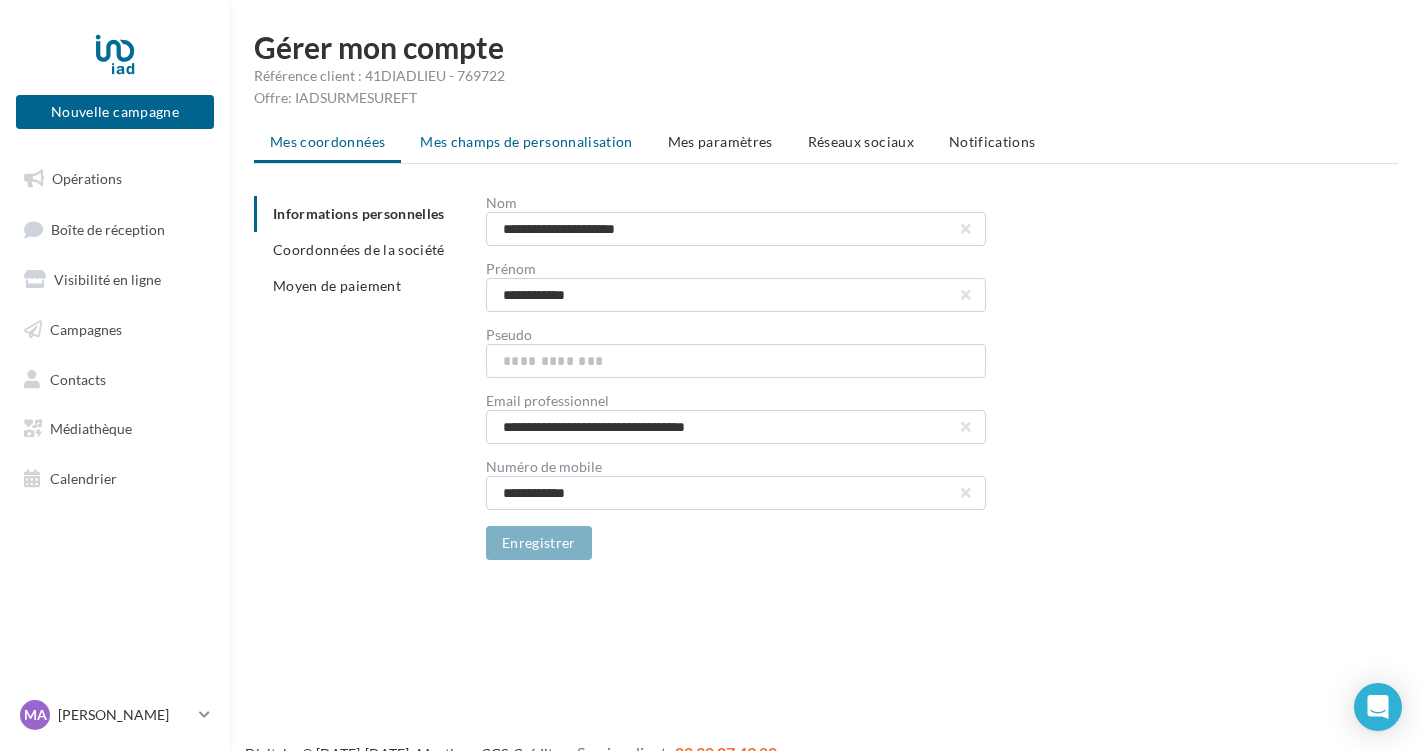 scroll, scrollTop: 0, scrollLeft: 0, axis: both 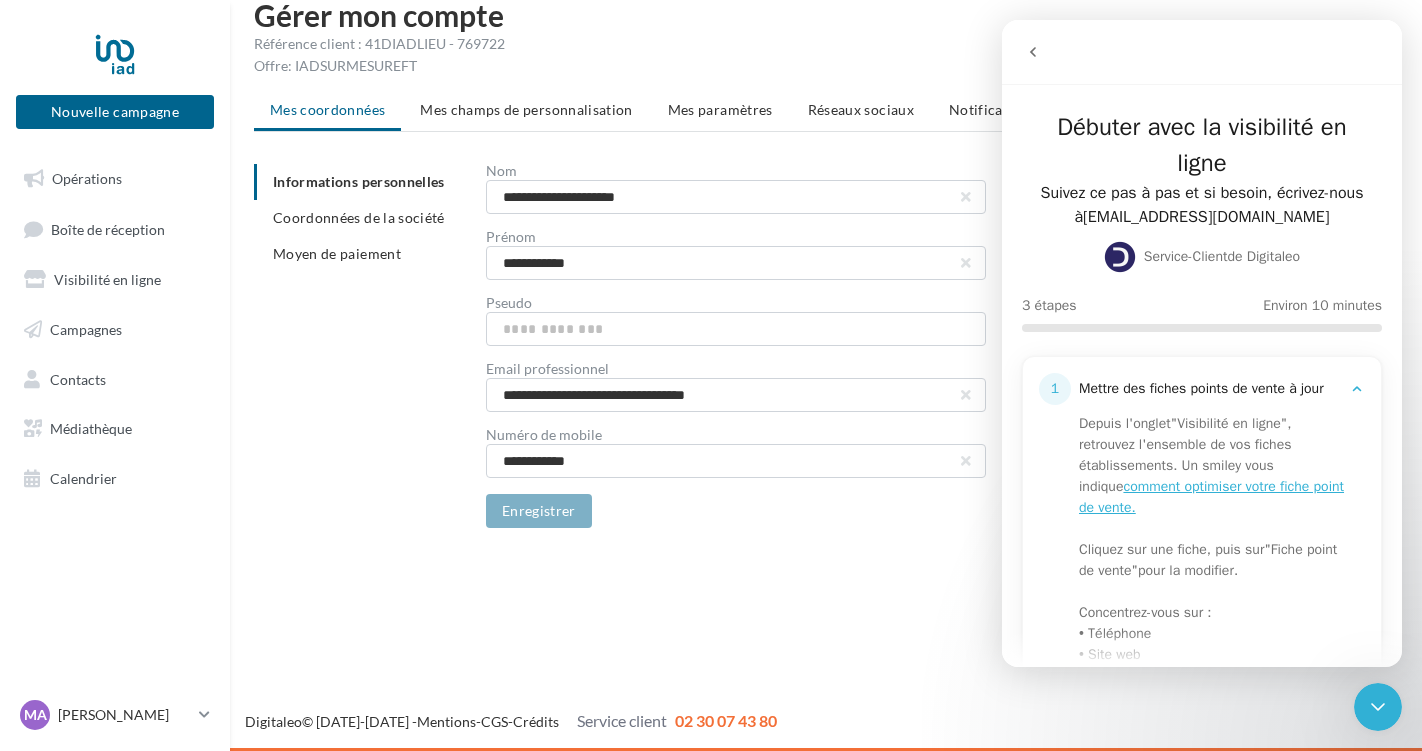click on "**********" at bounding box center (834, 346) 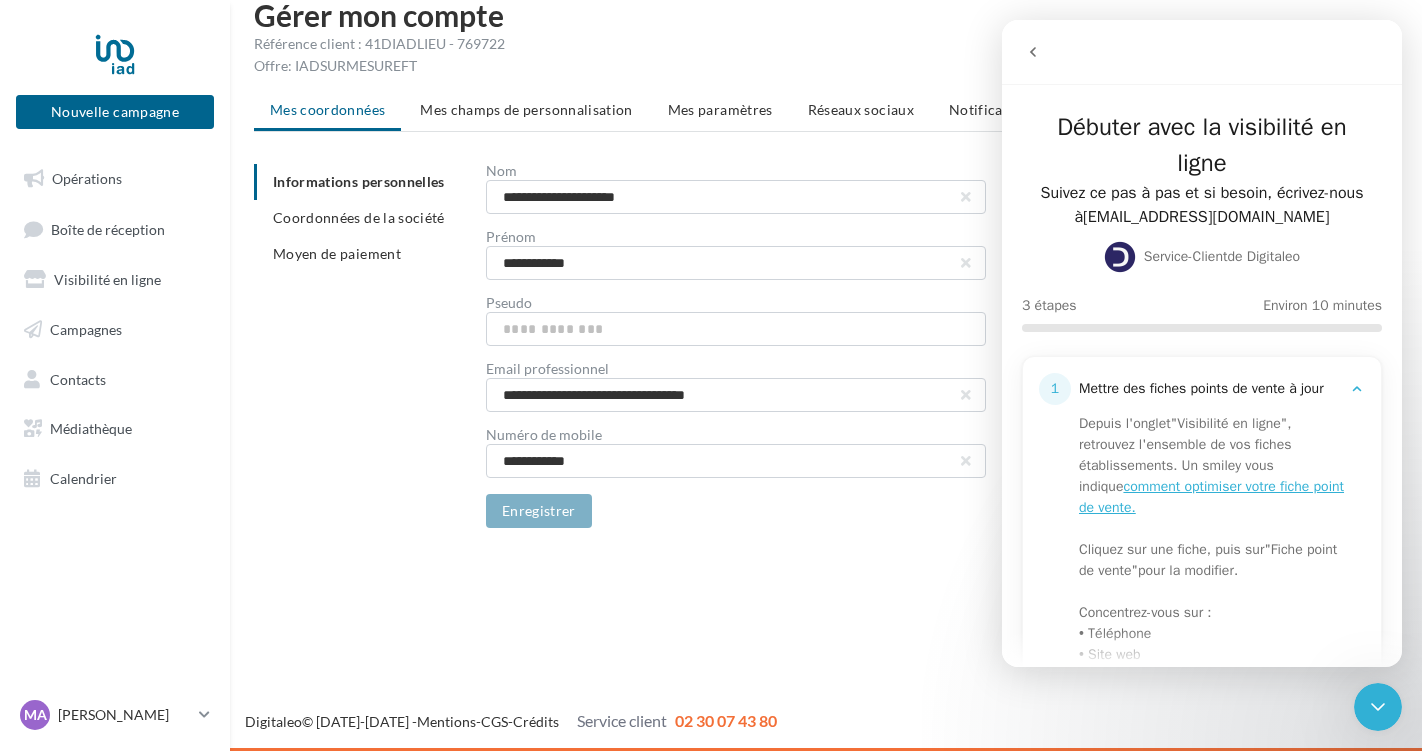 click 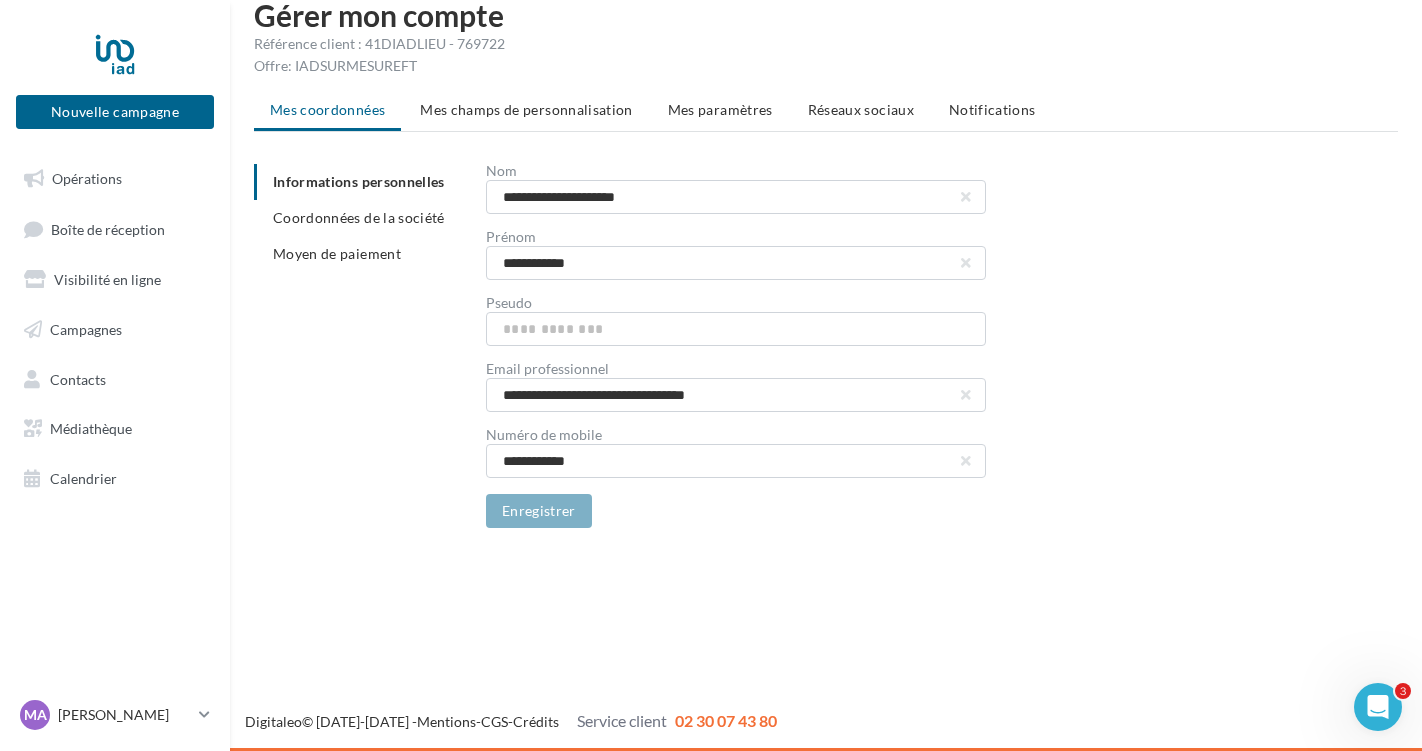 scroll, scrollTop: 0, scrollLeft: 0, axis: both 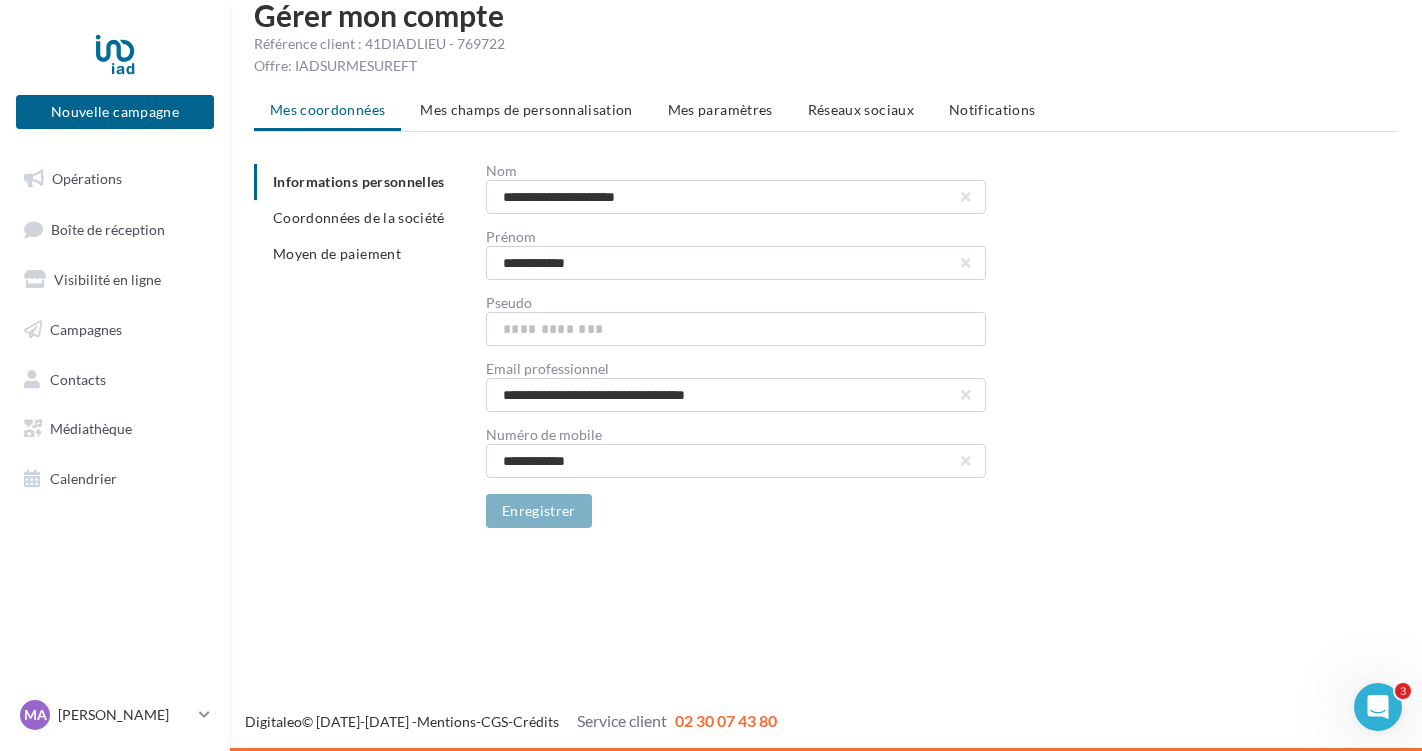 click on "Offre: IADSURMESUREFT" at bounding box center (826, 66) 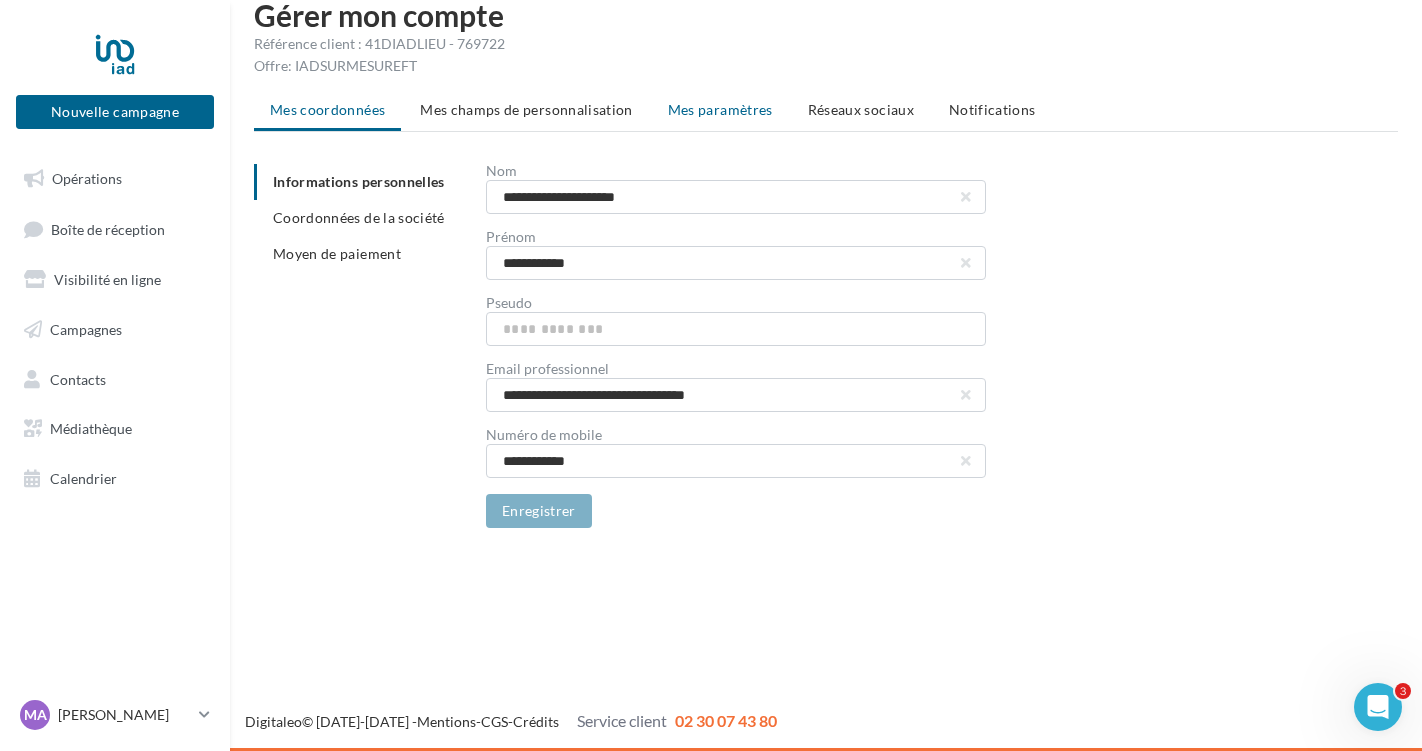 click on "Mes paramètres" at bounding box center (720, 109) 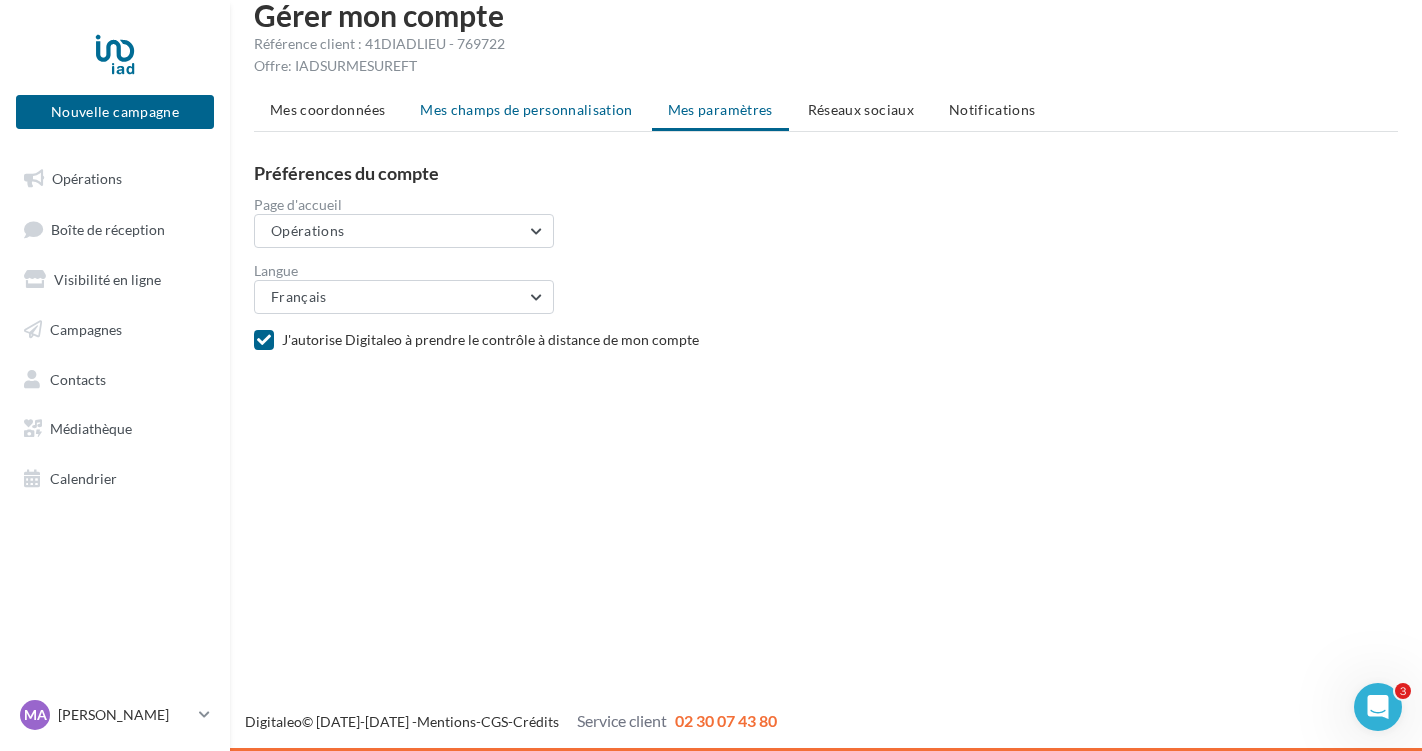 click on "Mes champs de personnalisation" at bounding box center (526, 109) 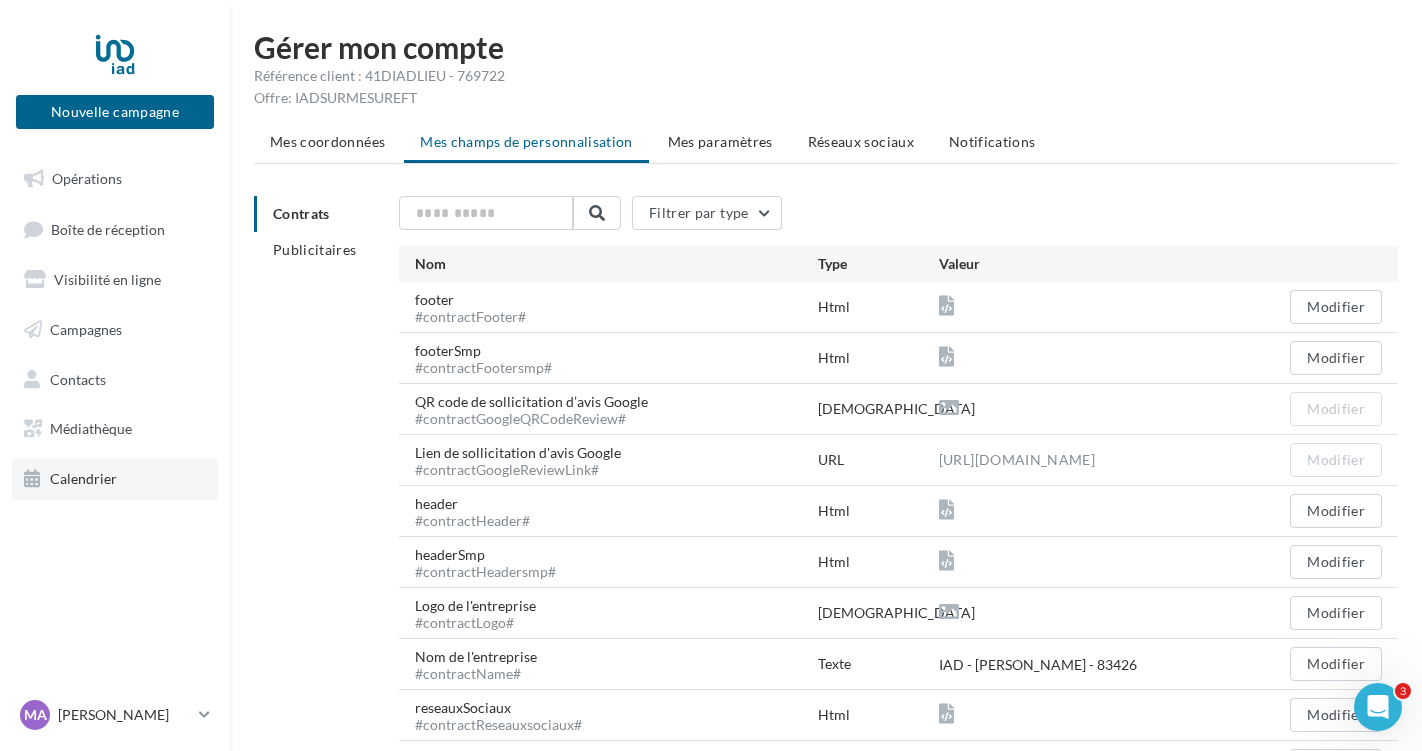 scroll, scrollTop: 0, scrollLeft: 0, axis: both 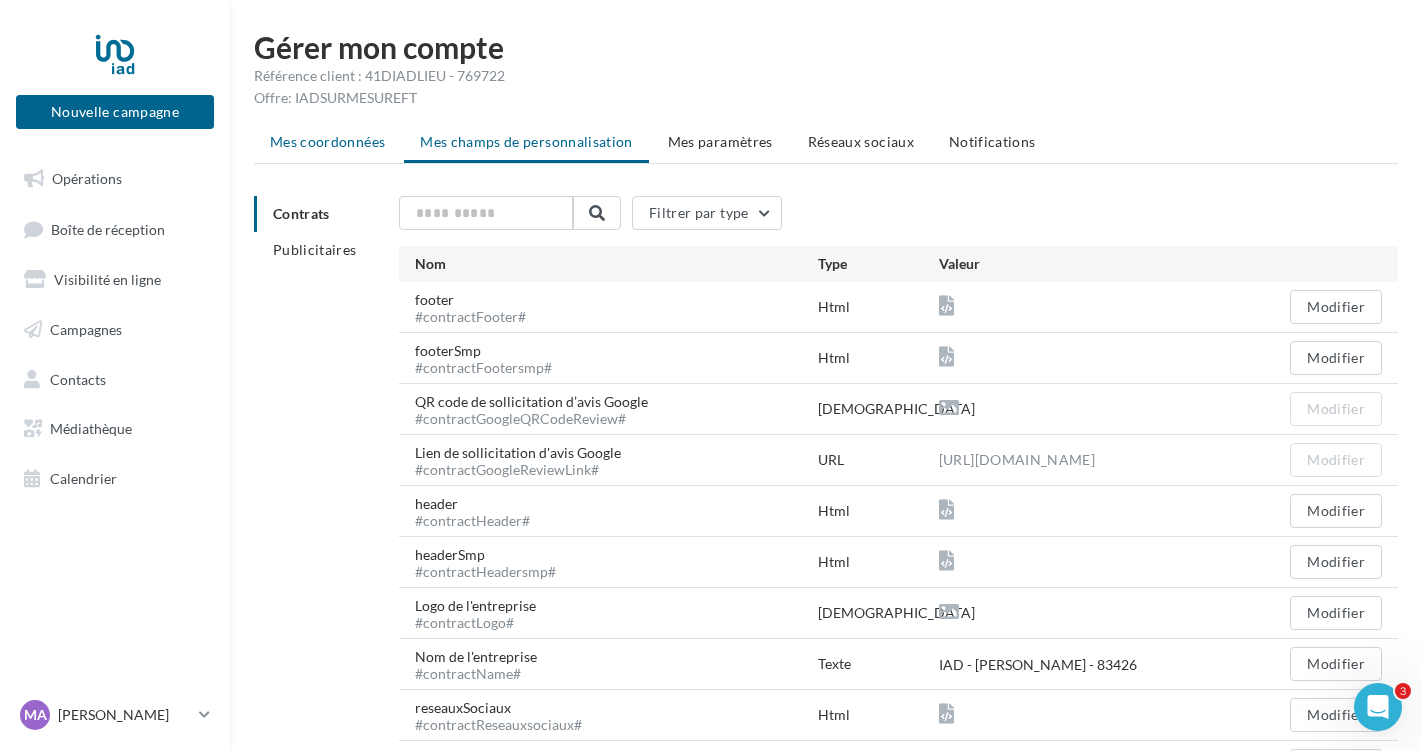 click on "Mes coordonnées" at bounding box center [327, 142] 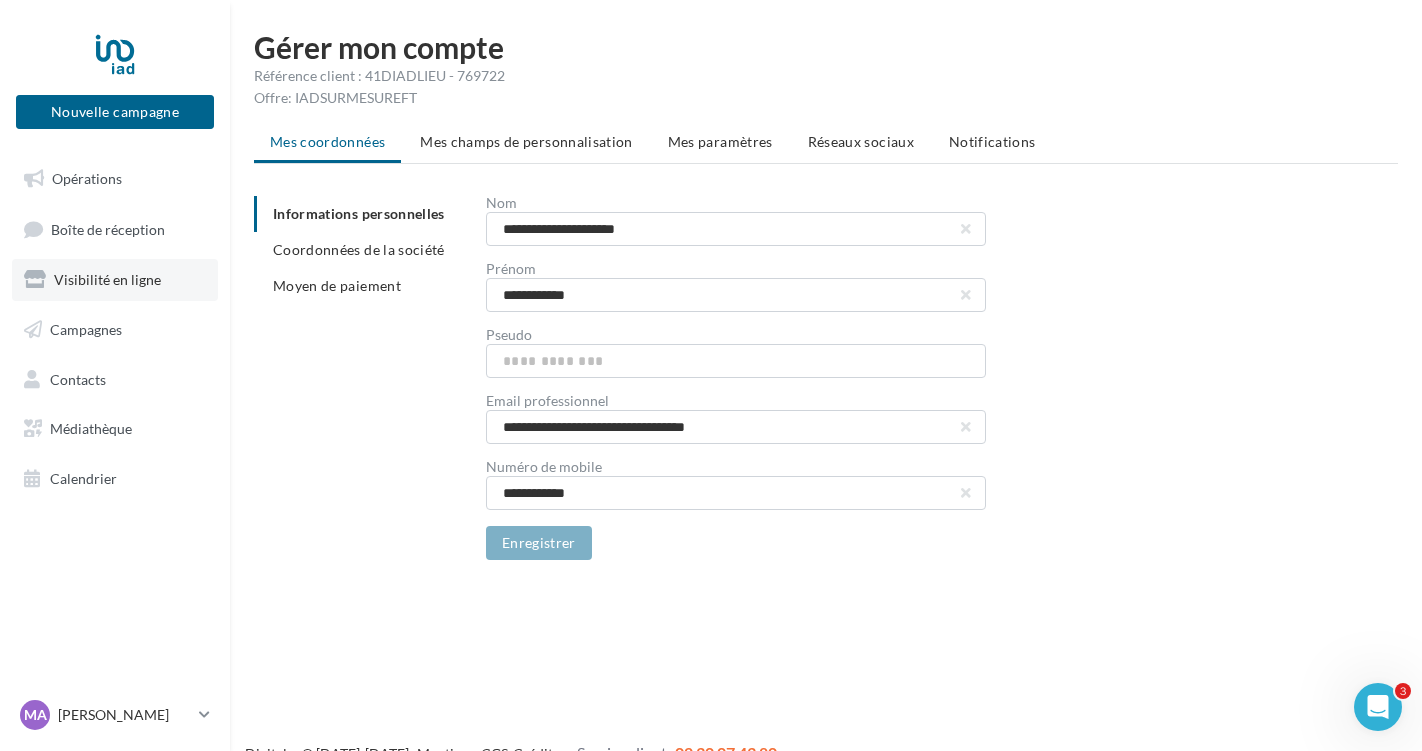 click on "Visibilité en ligne" at bounding box center (107, 279) 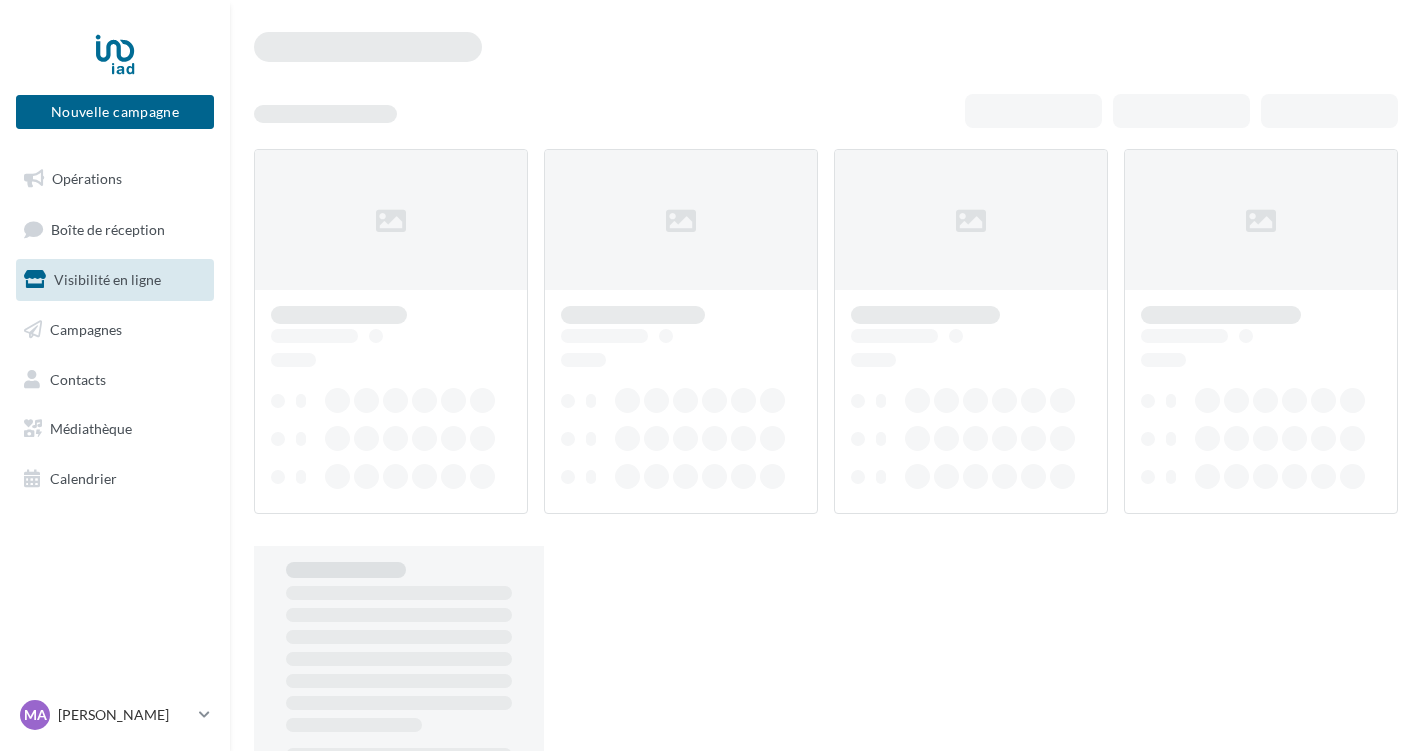 scroll, scrollTop: 0, scrollLeft: 0, axis: both 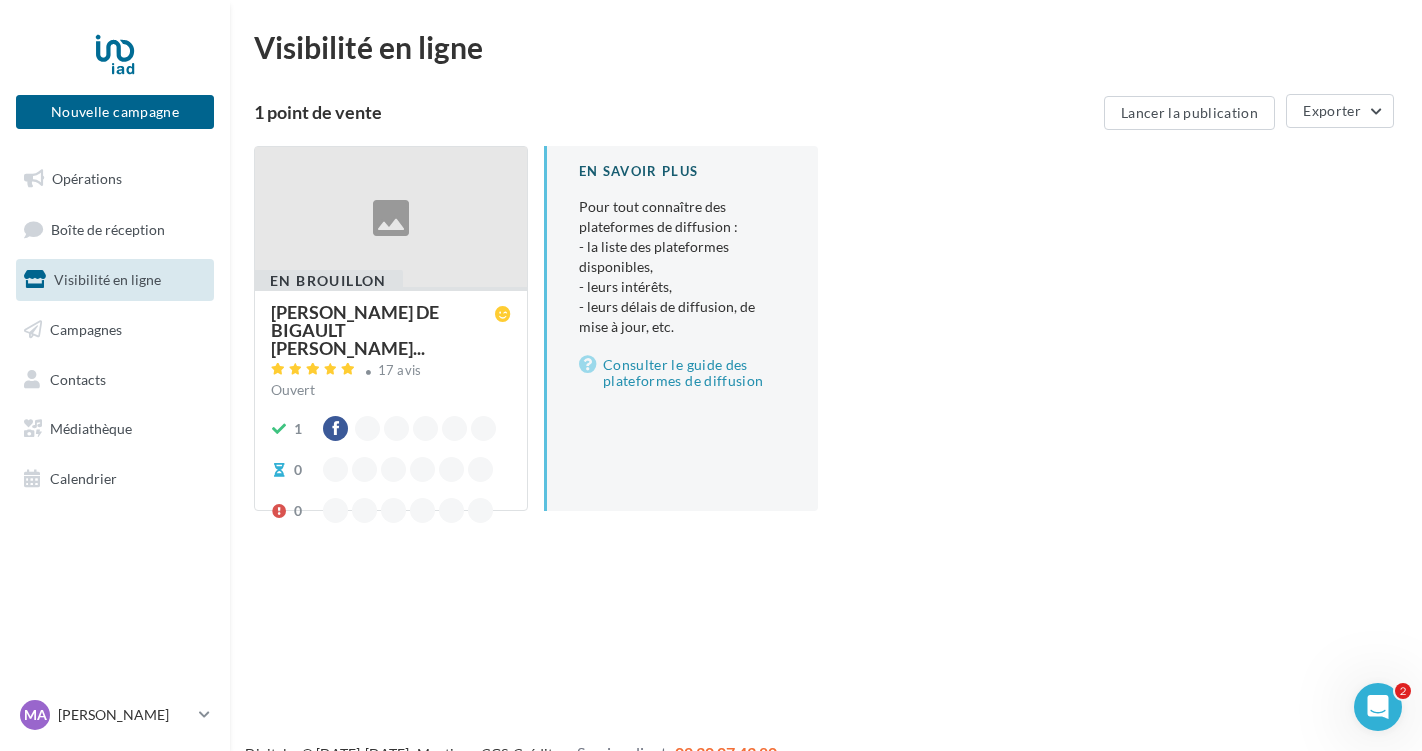 click at bounding box center (391, 218) 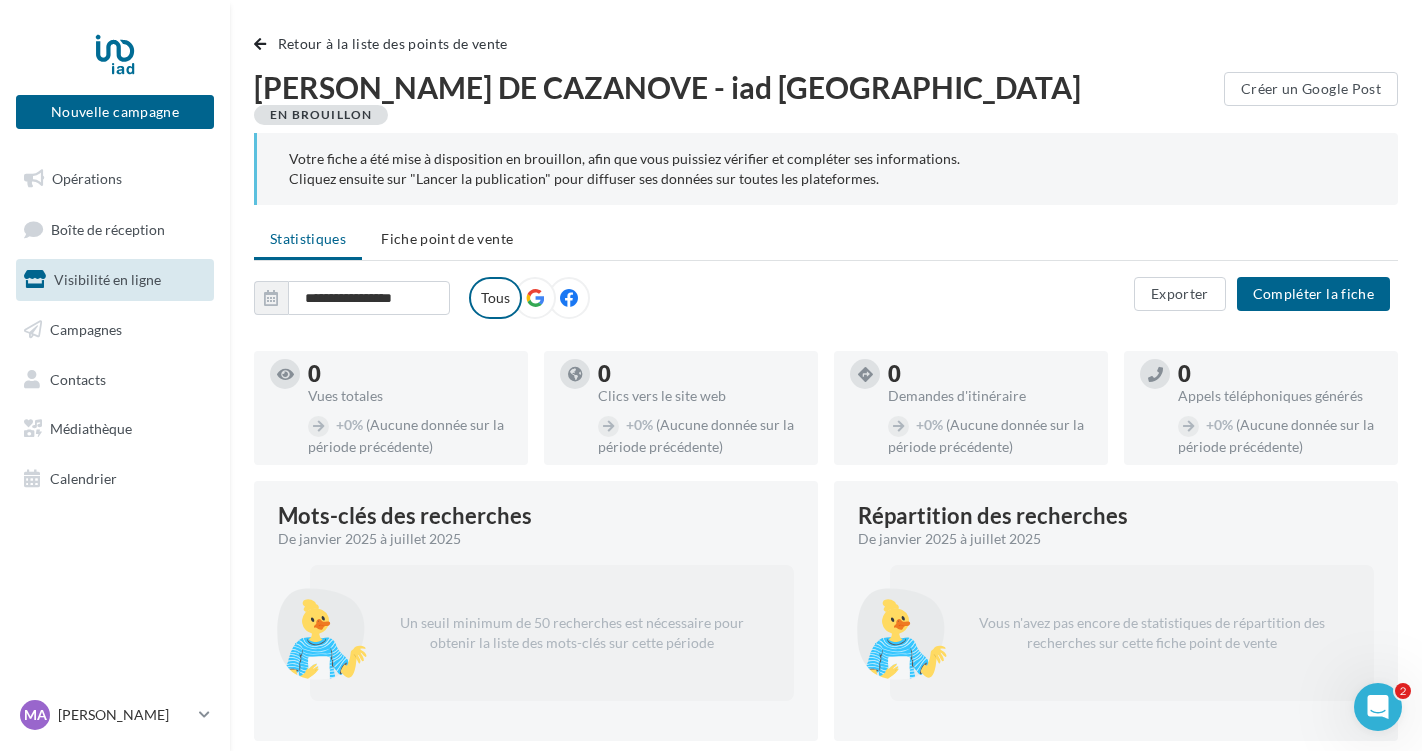 scroll, scrollTop: 0, scrollLeft: 0, axis: both 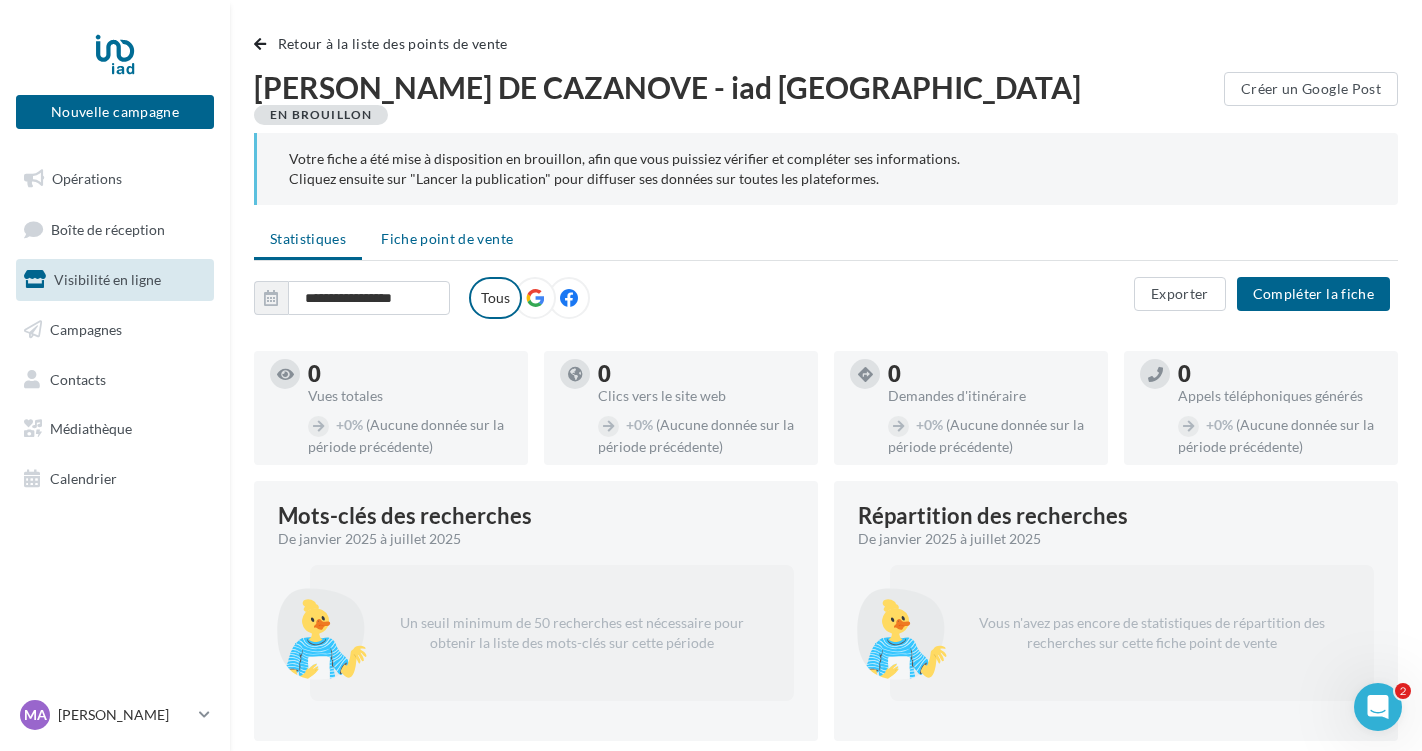 click on "Fiche point de vente" at bounding box center (447, 238) 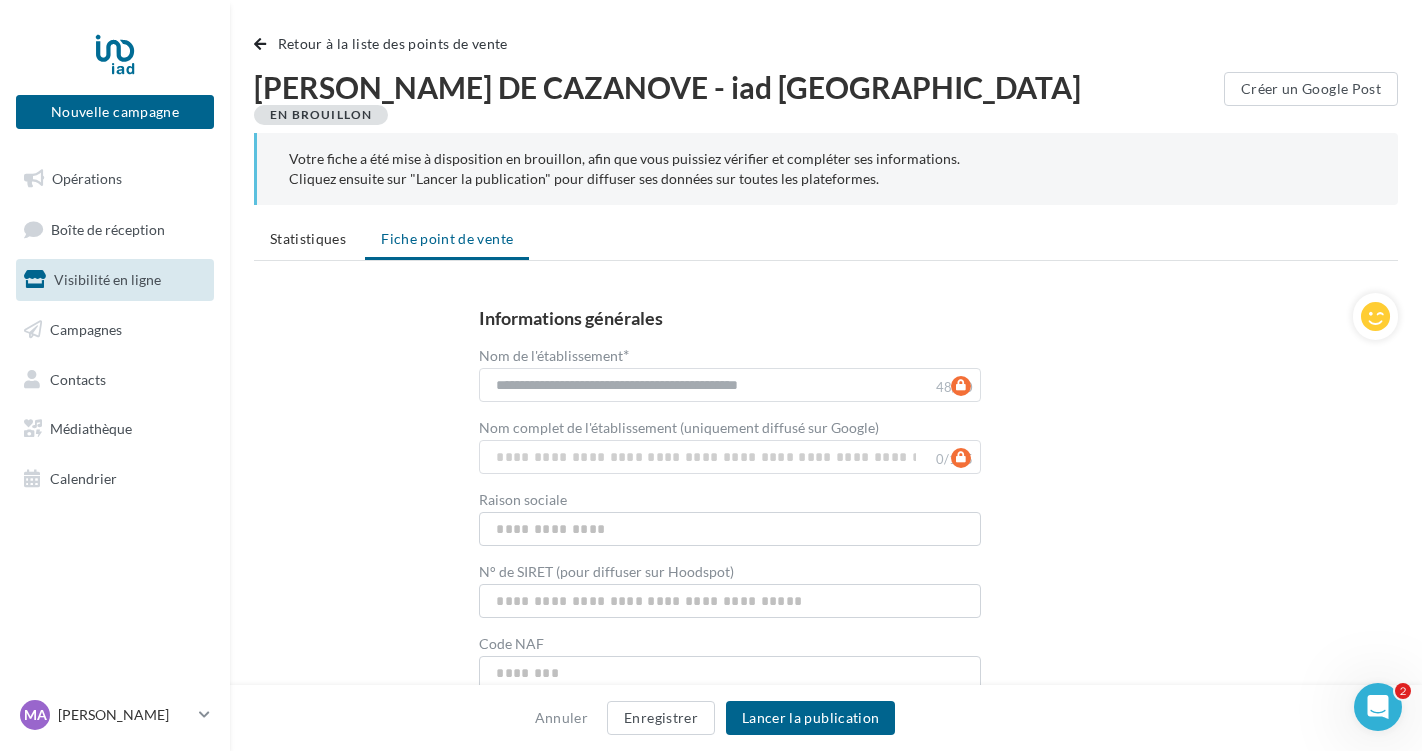 scroll, scrollTop: 0, scrollLeft: 0, axis: both 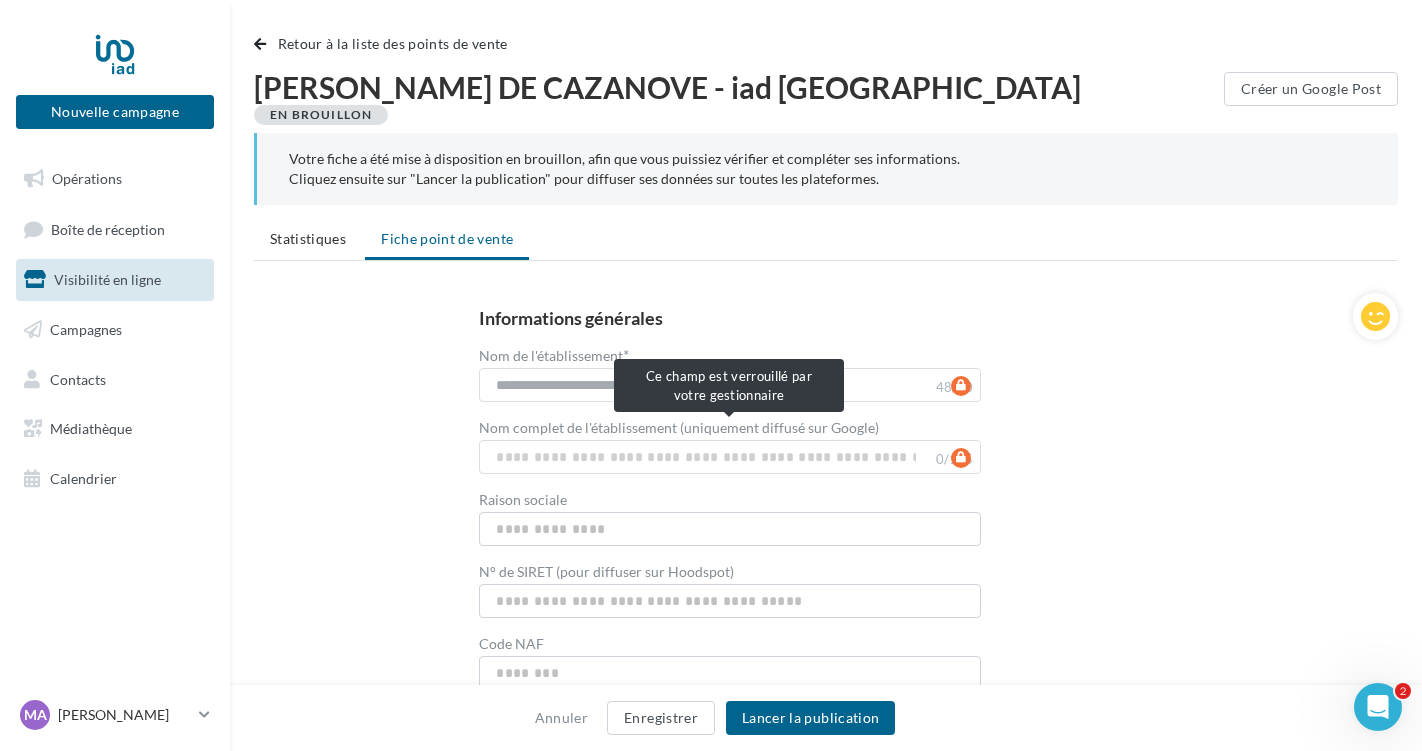 click on "Nom complet de l'établissement (uniquement diffusé sur Google)" at bounding box center (729, 457) 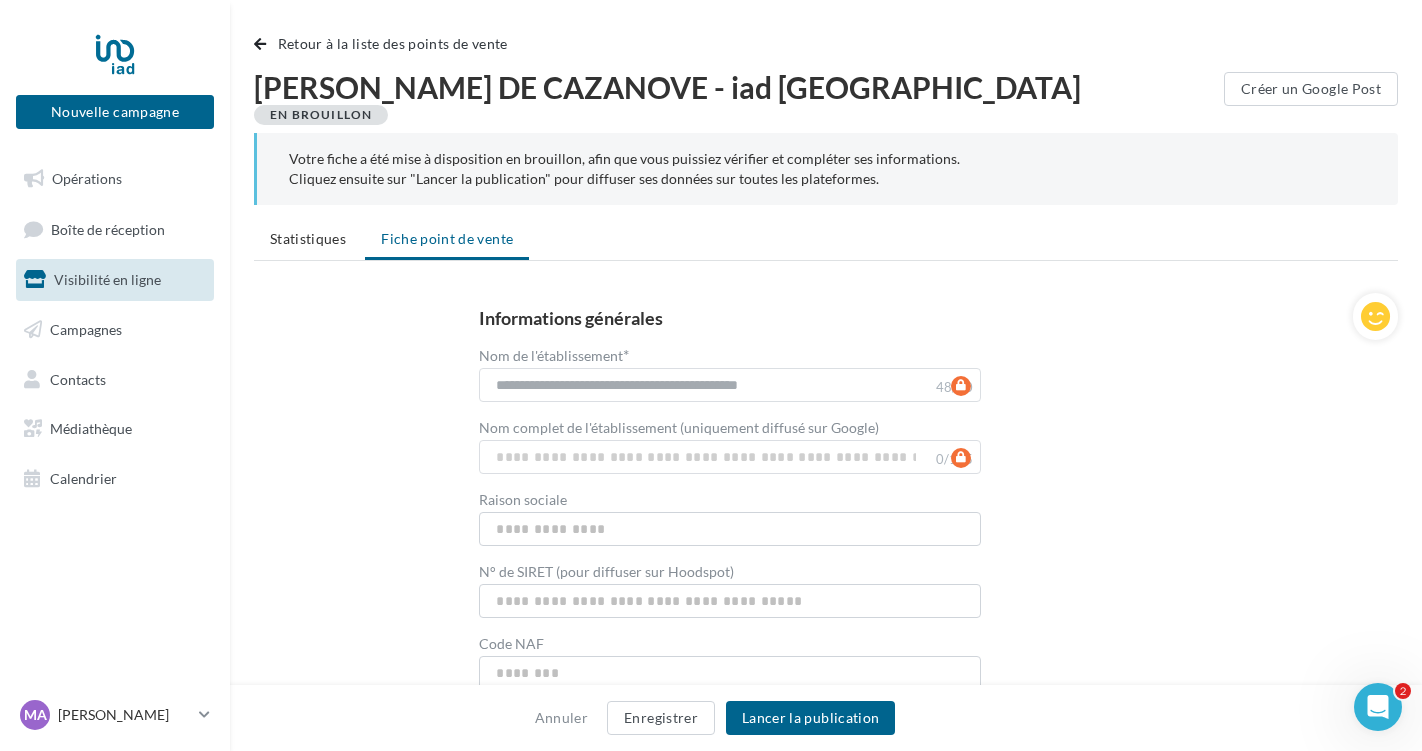 scroll, scrollTop: 79, scrollLeft: 0, axis: vertical 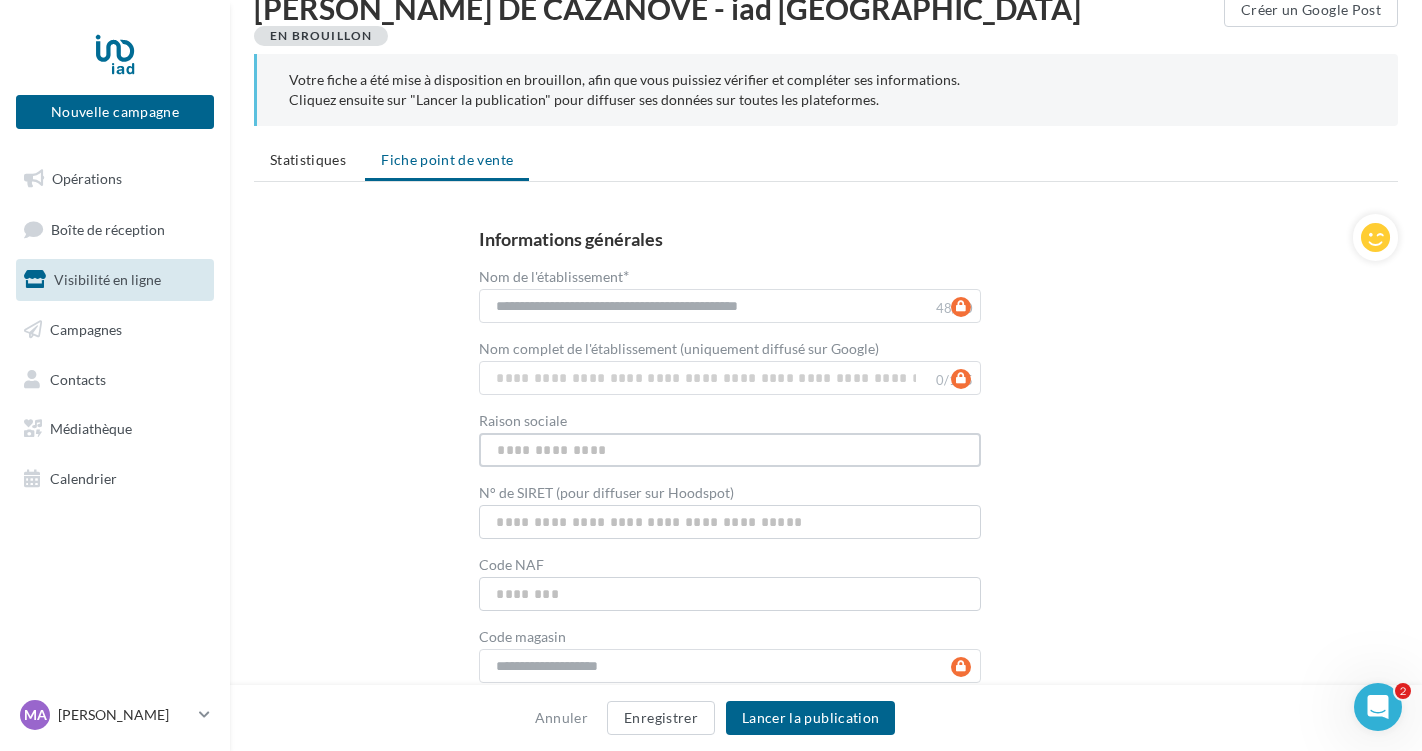 click on "Raison sociale" at bounding box center [729, 450] 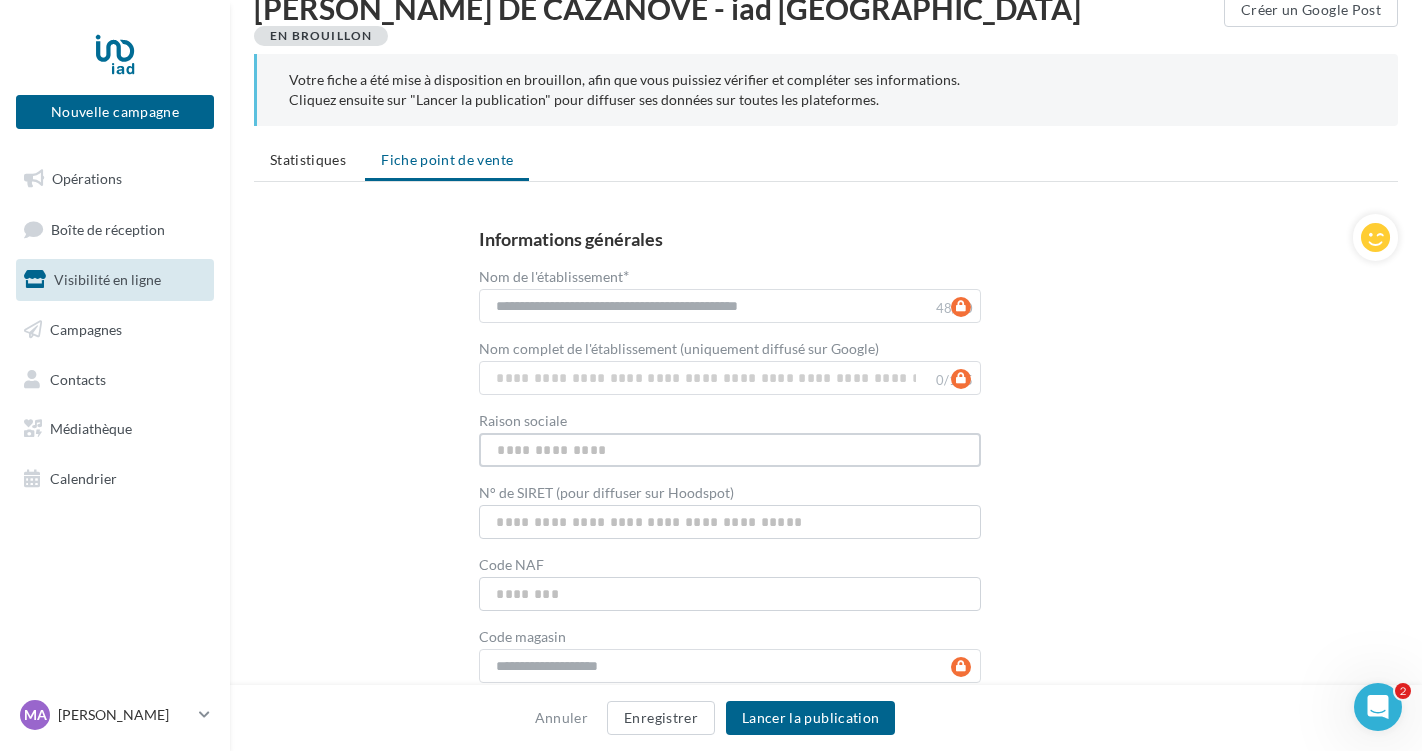 scroll, scrollTop: 111, scrollLeft: 0, axis: vertical 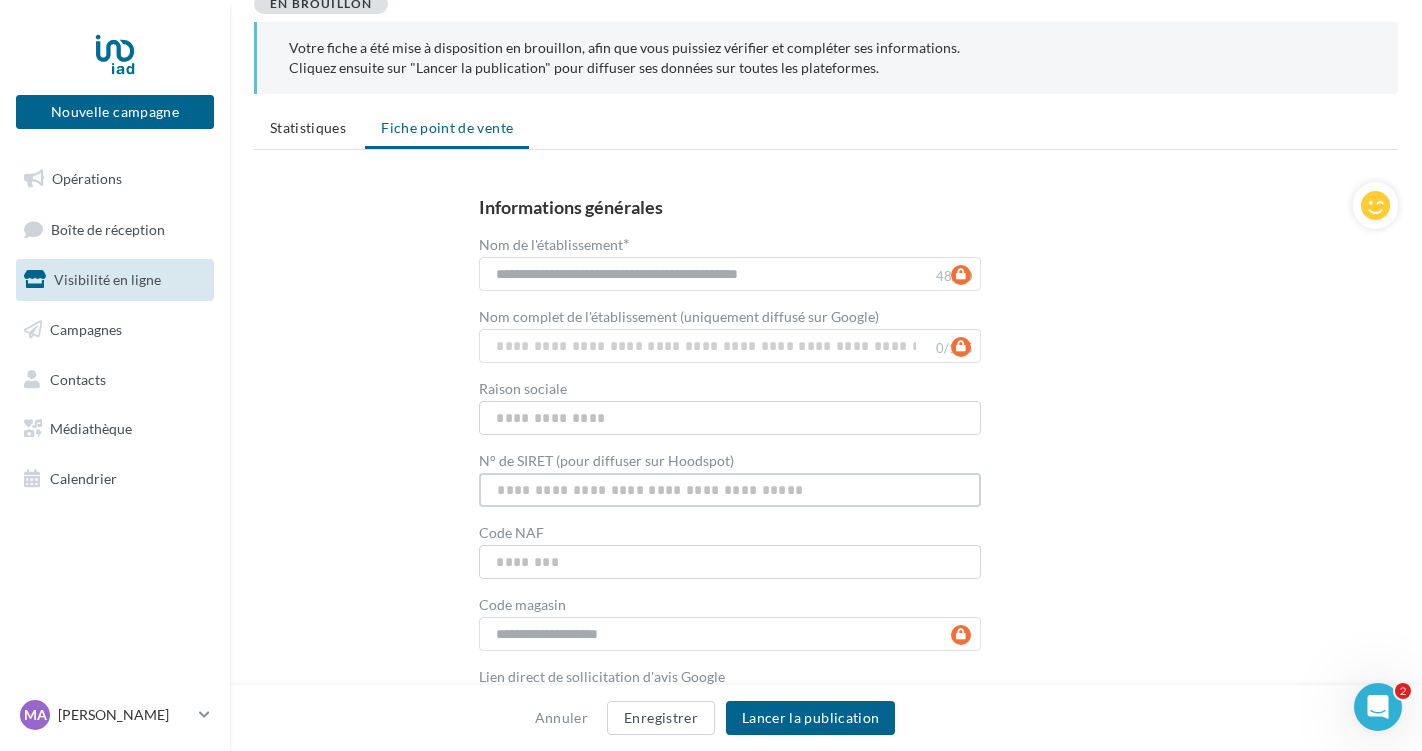 click on "N° de SIRET (pour diffuser sur Hoodspot)" at bounding box center (729, 490) 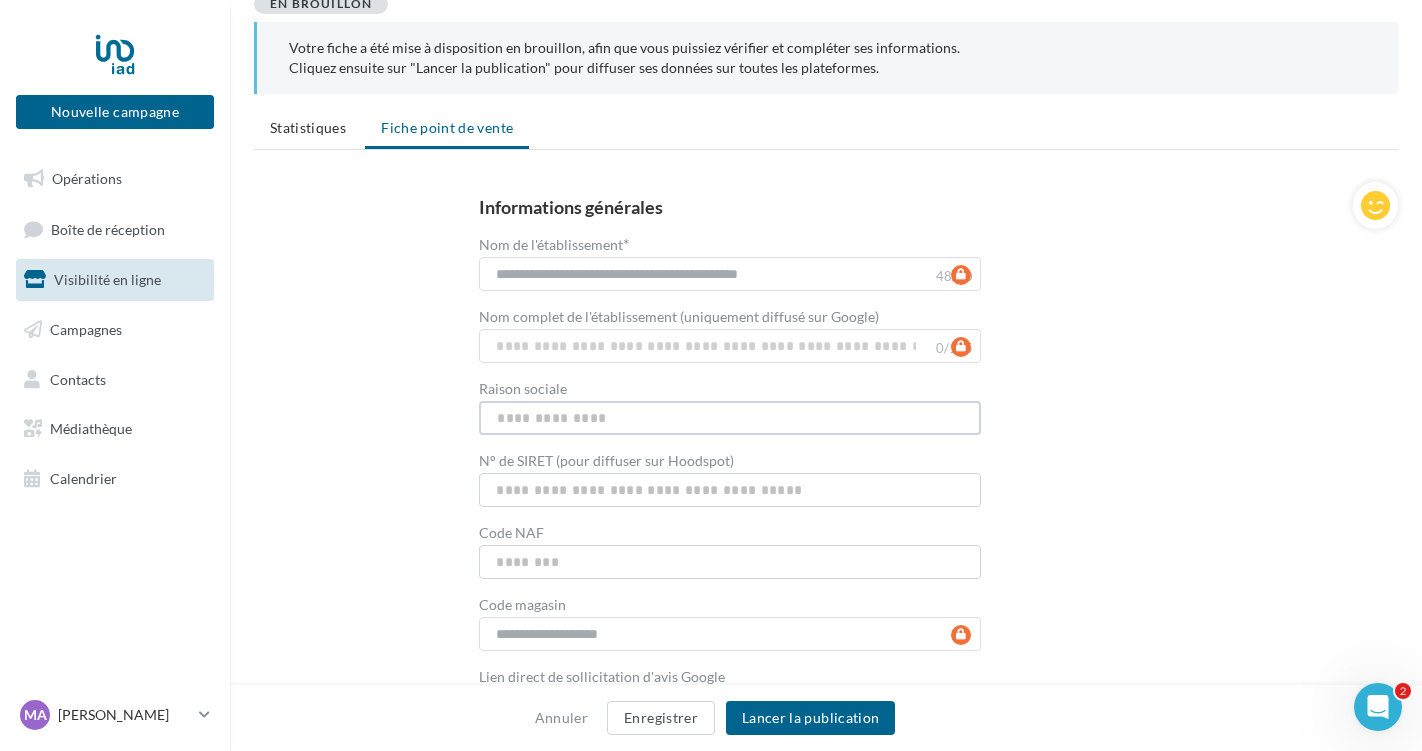 click on "Raison sociale" at bounding box center [729, 418] 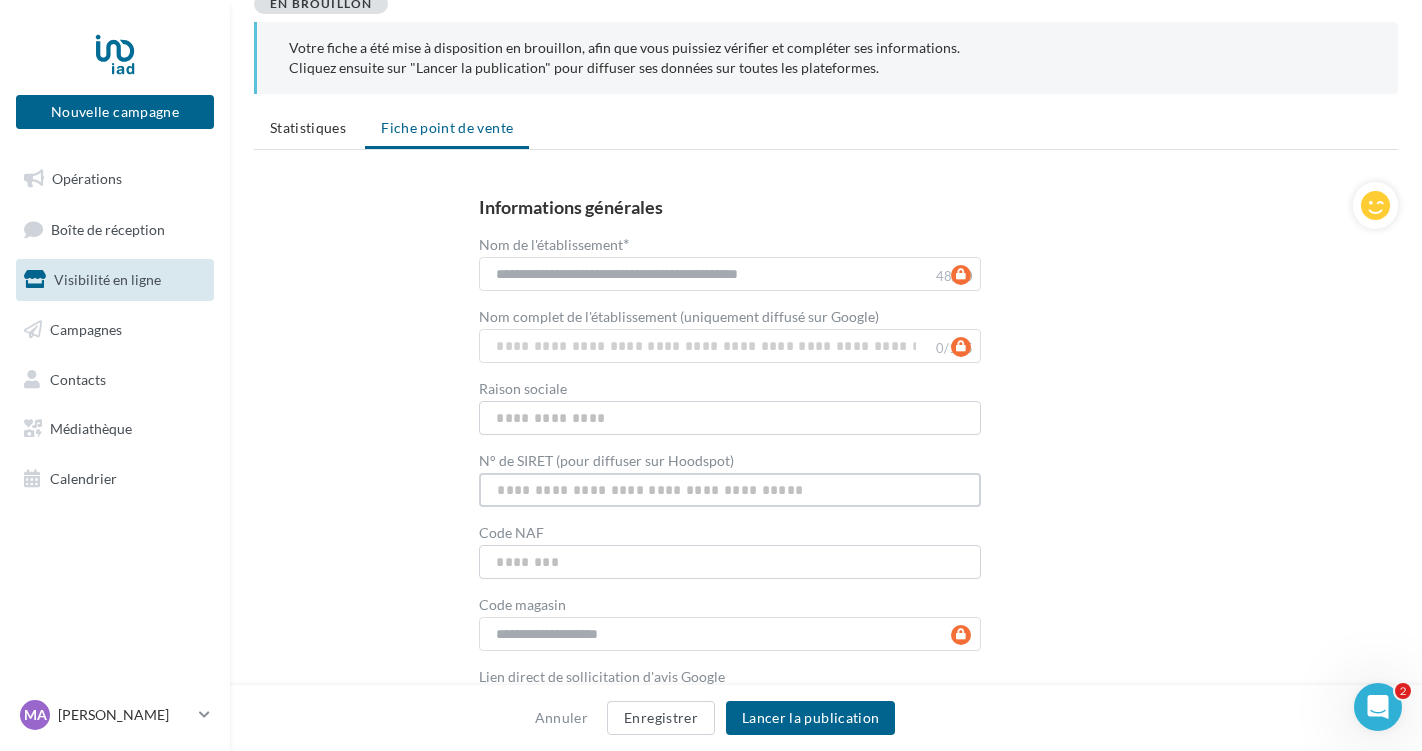 click on "N° de SIRET (pour diffuser sur Hoodspot)" at bounding box center [729, 490] 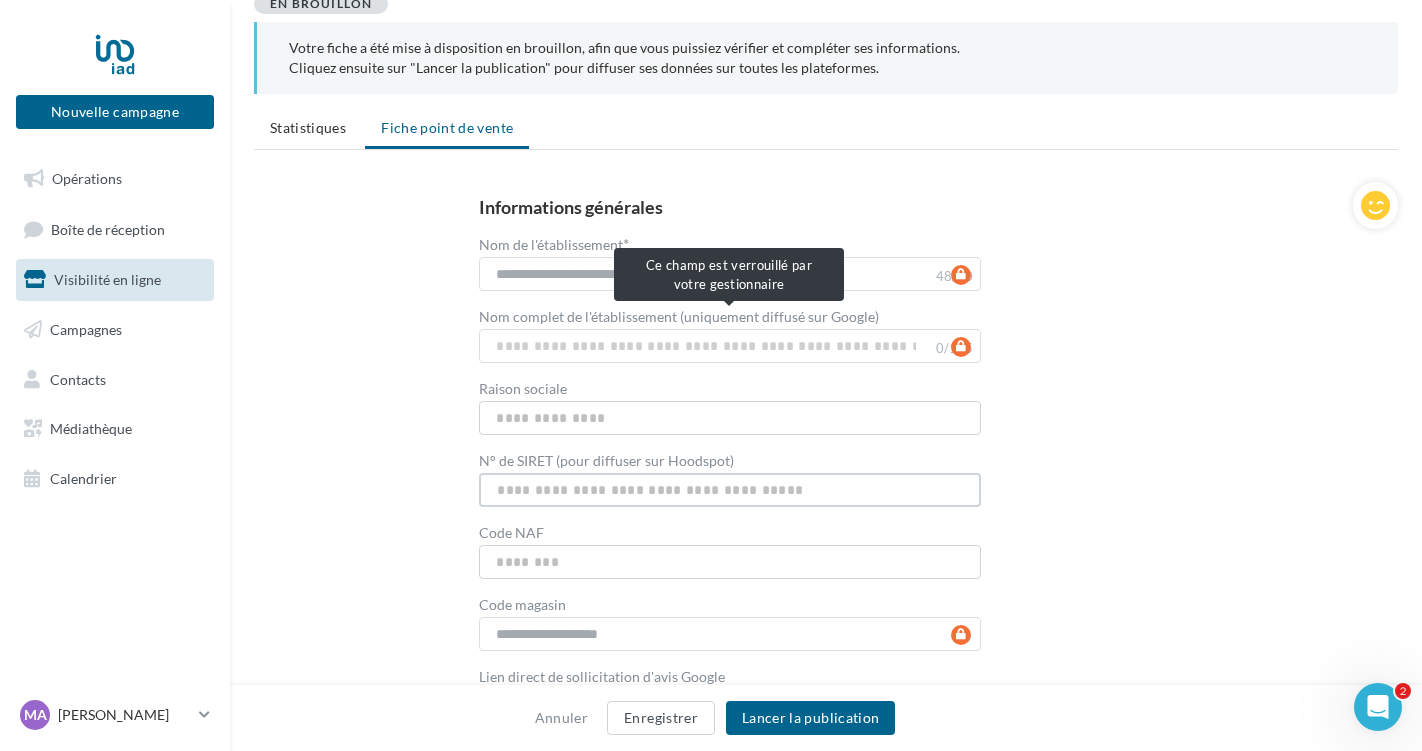paste on "**********" 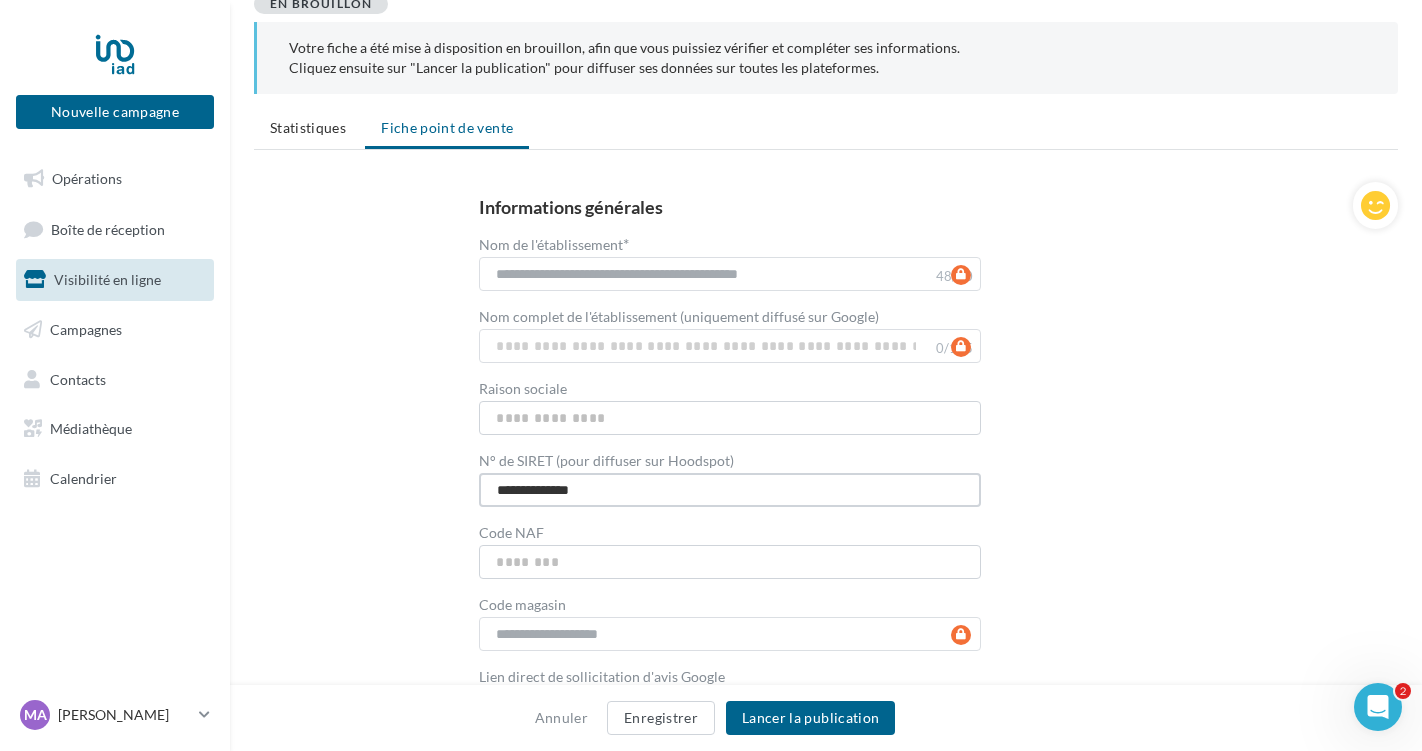 click on "**********" at bounding box center [729, 490] 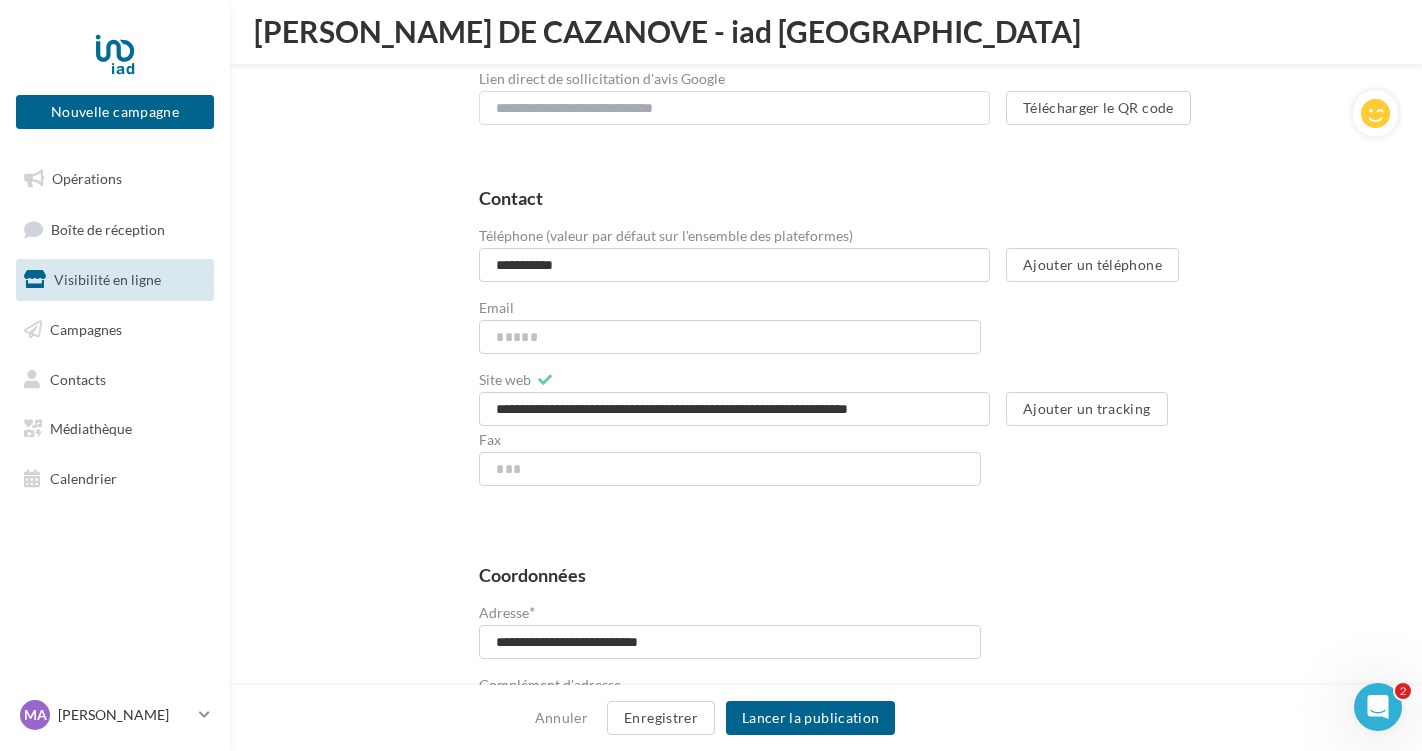 scroll, scrollTop: 769, scrollLeft: 0, axis: vertical 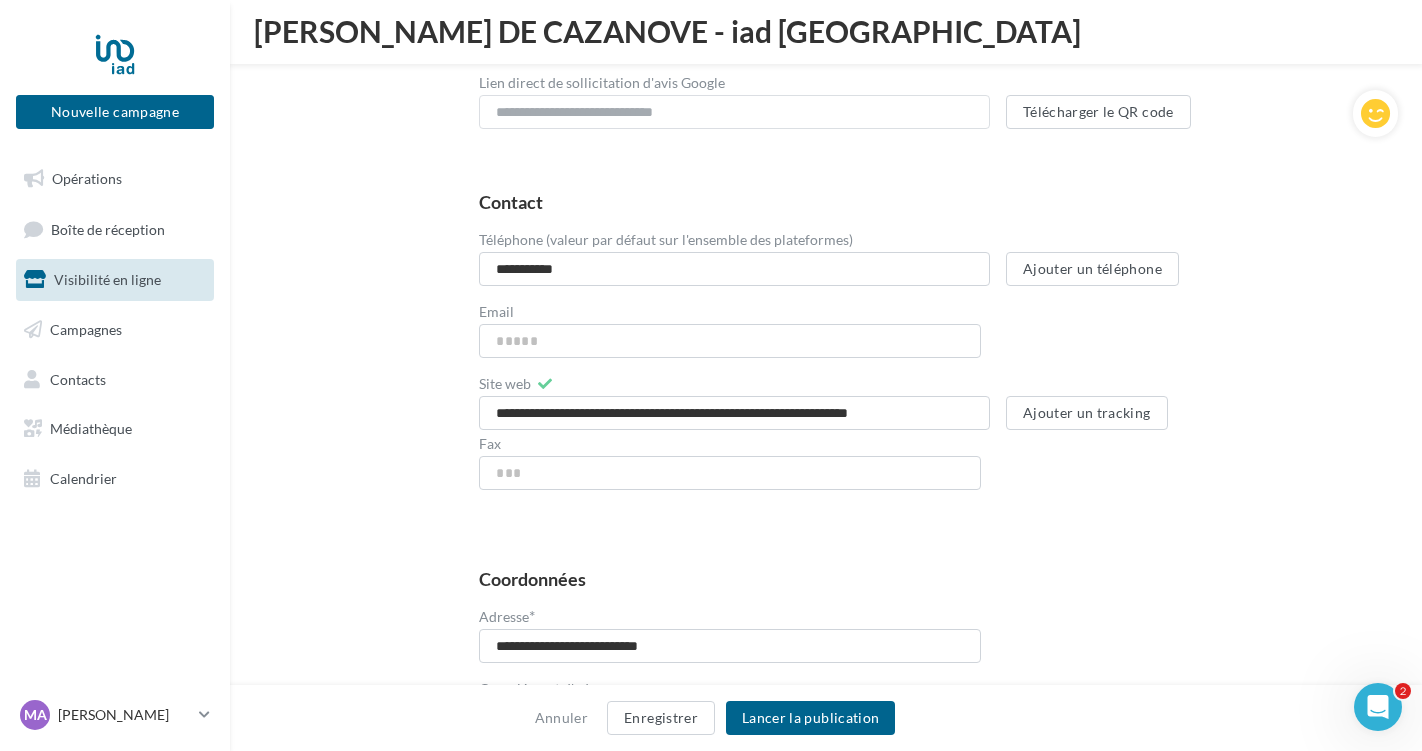 type on "**********" 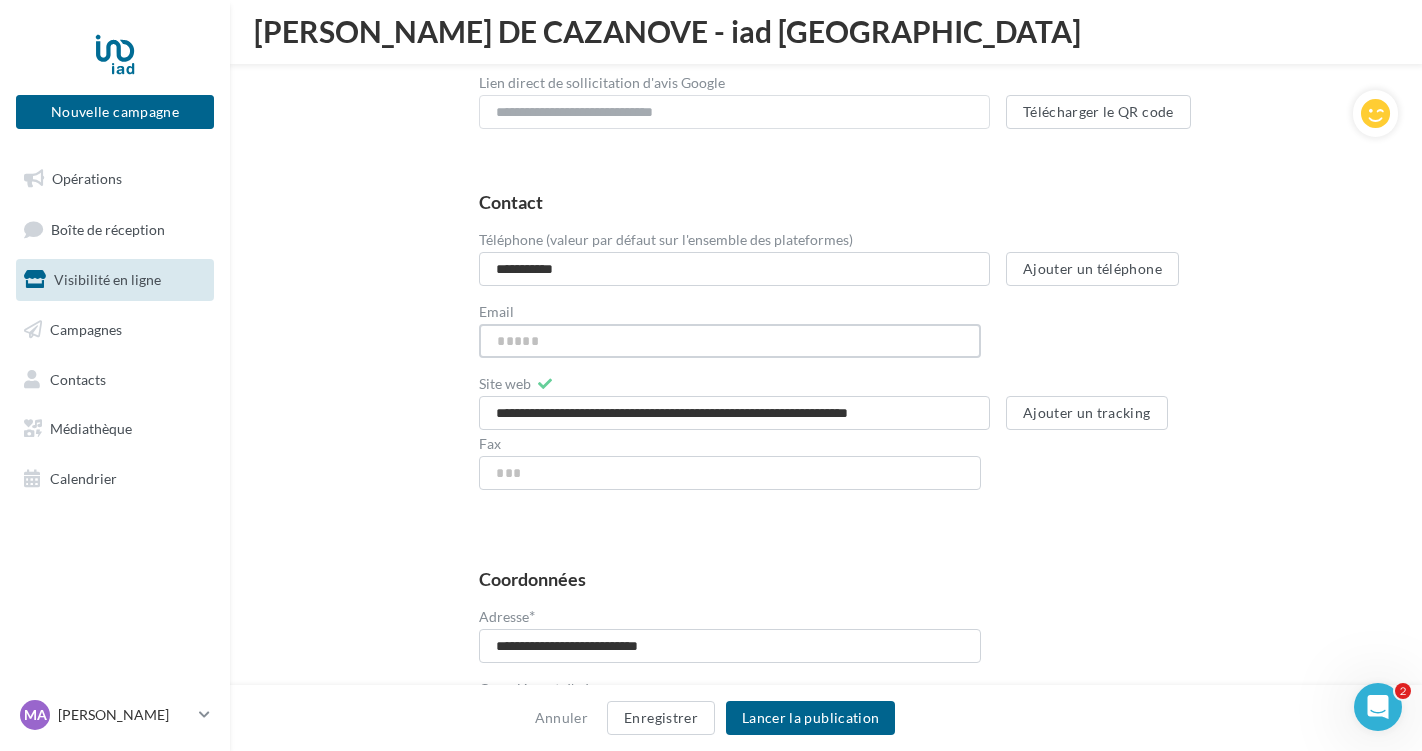 click on "Email" at bounding box center [729, 341] 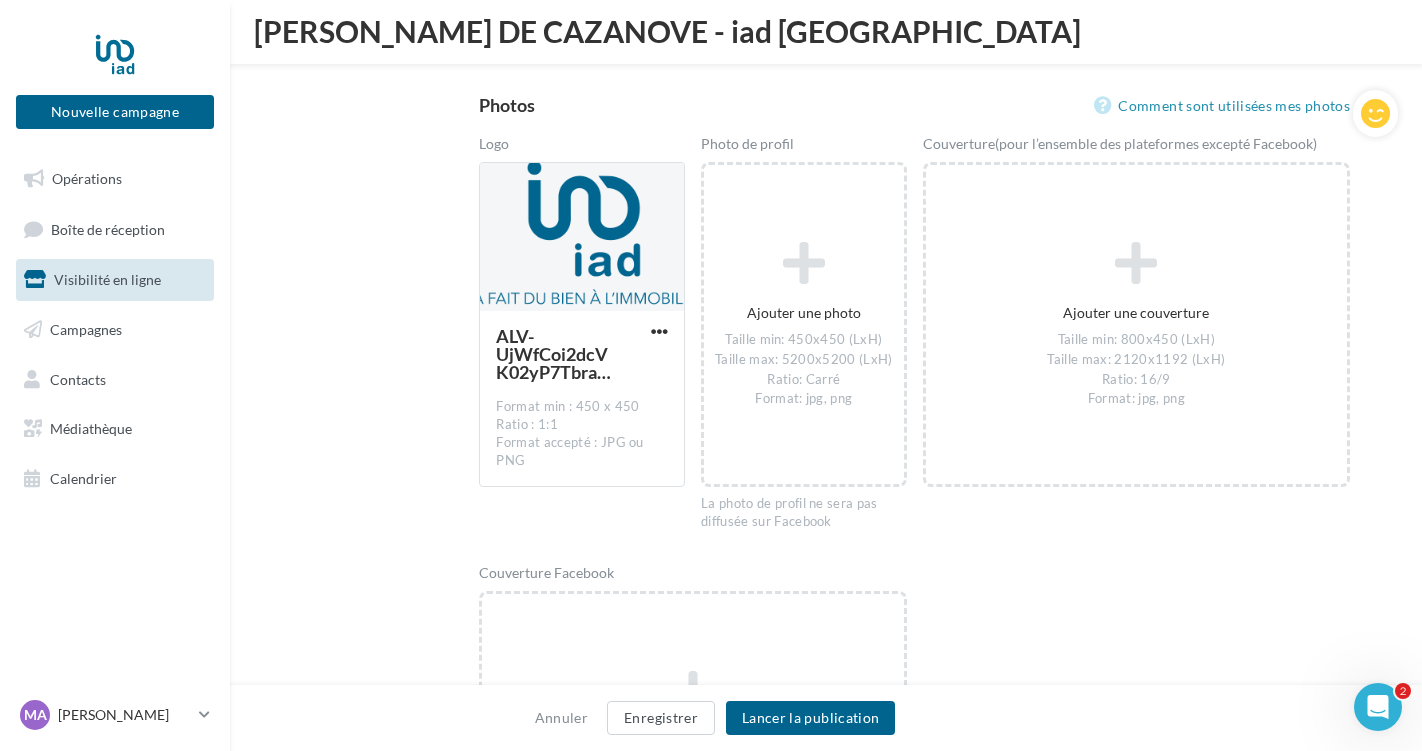 scroll, scrollTop: 2688, scrollLeft: 0, axis: vertical 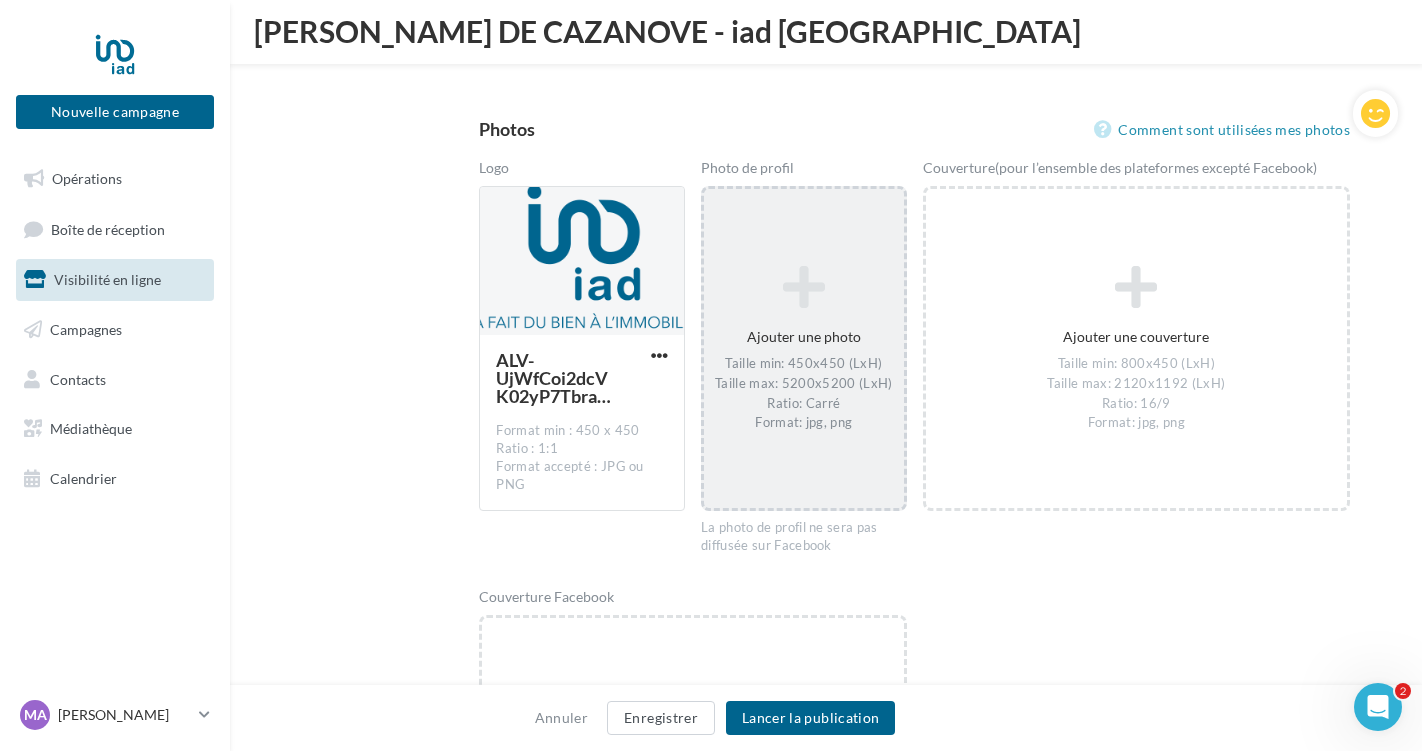 type on "**********" 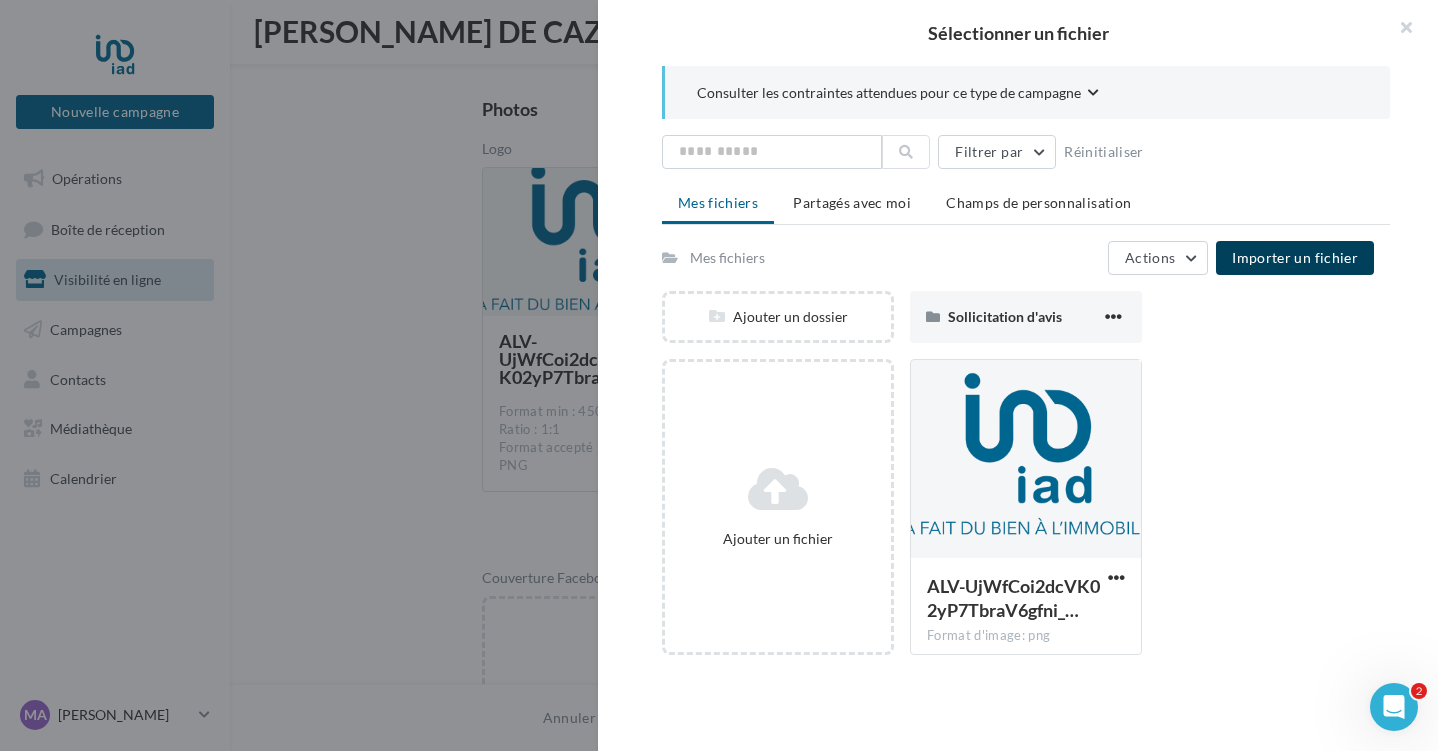 click on "Importer un fichier" at bounding box center [1295, 257] 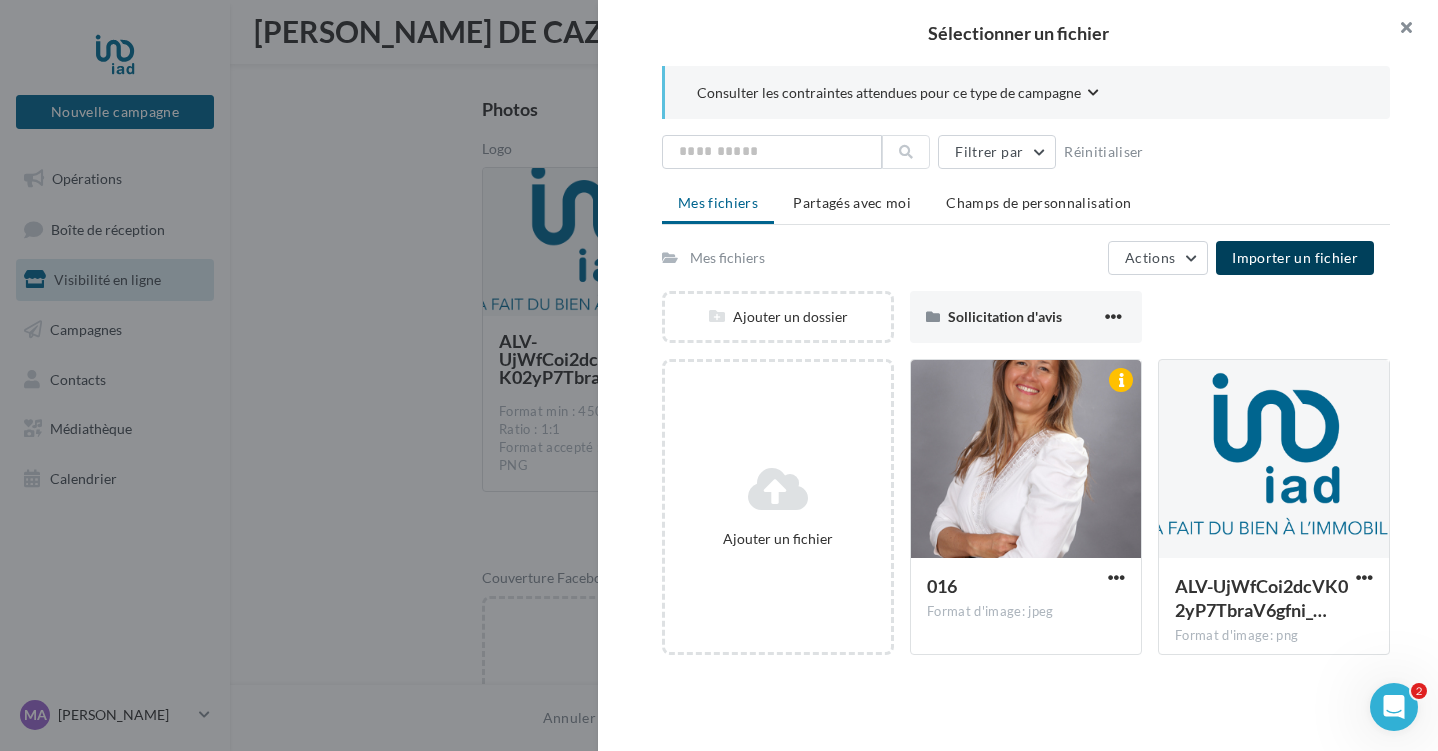 click at bounding box center [1398, 30] 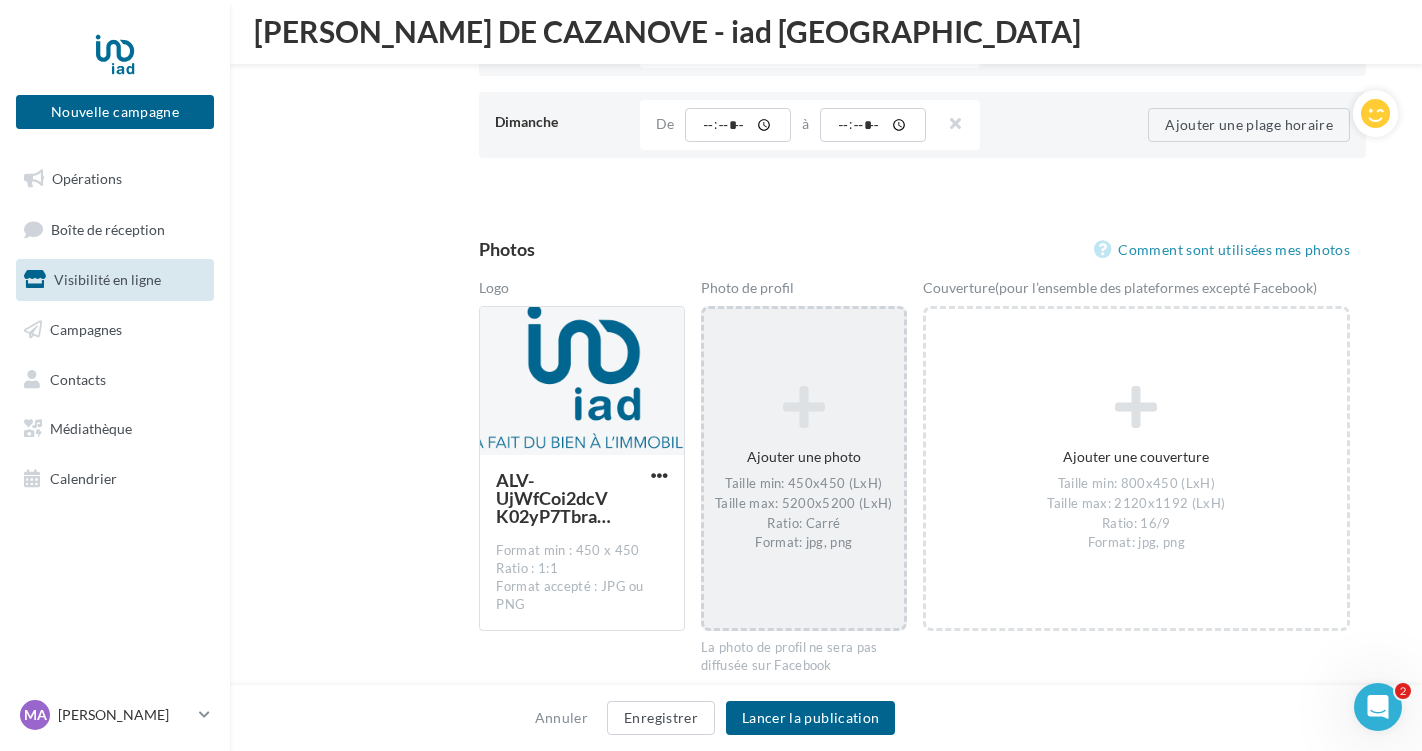 scroll, scrollTop: 2548, scrollLeft: 0, axis: vertical 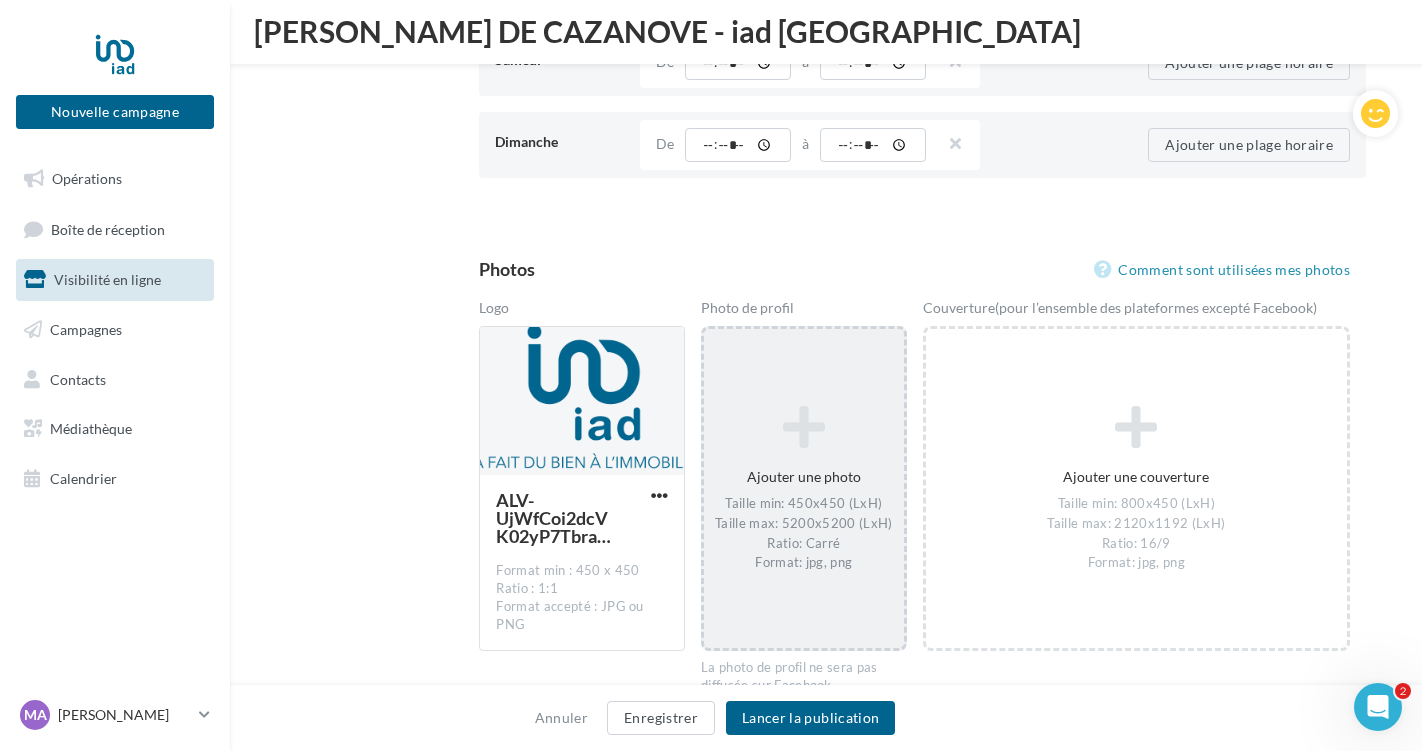 click on "Ajouter une photo     Taille min: 450x450 (LxH)   Taille max: 5200x5200 (LxH)   Ratio: Carré   Format: jpg, png" at bounding box center [804, 489] 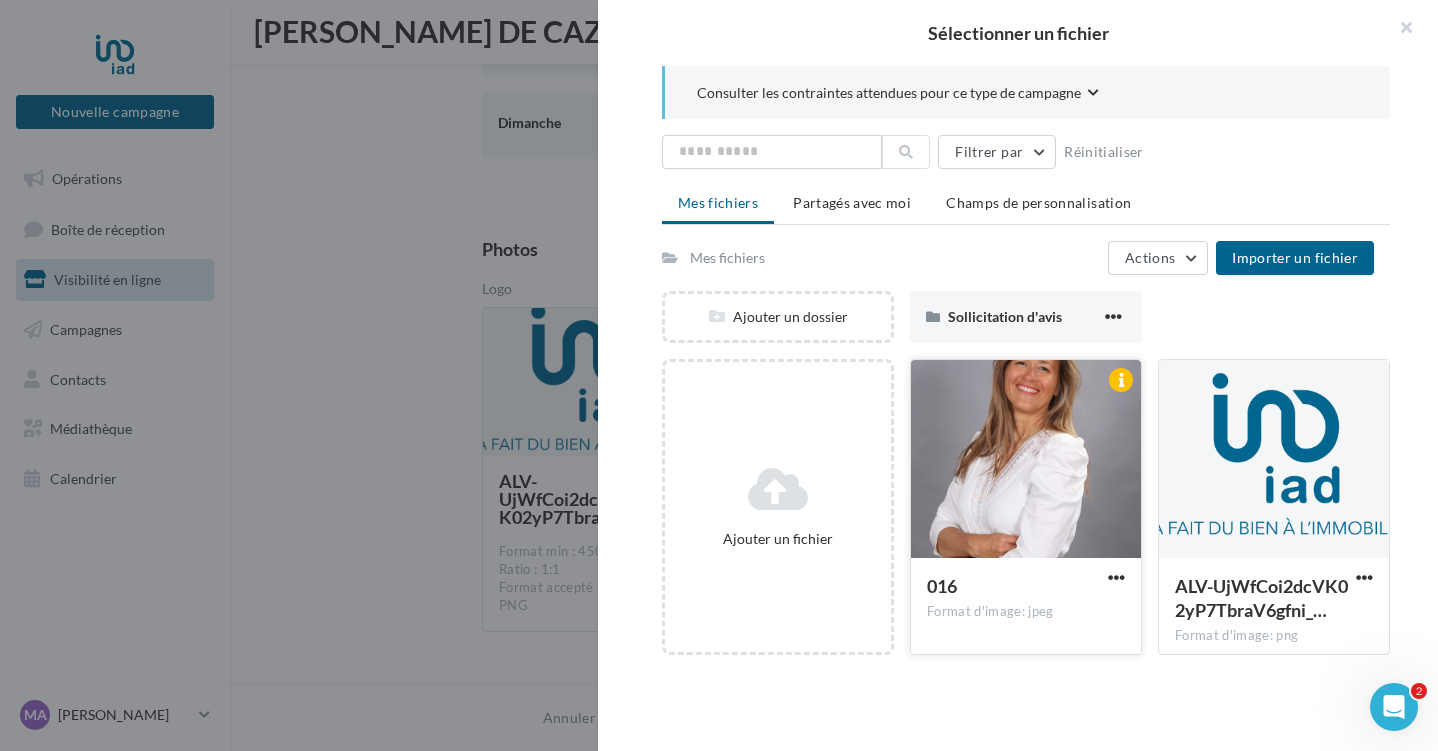 click at bounding box center [1026, 460] 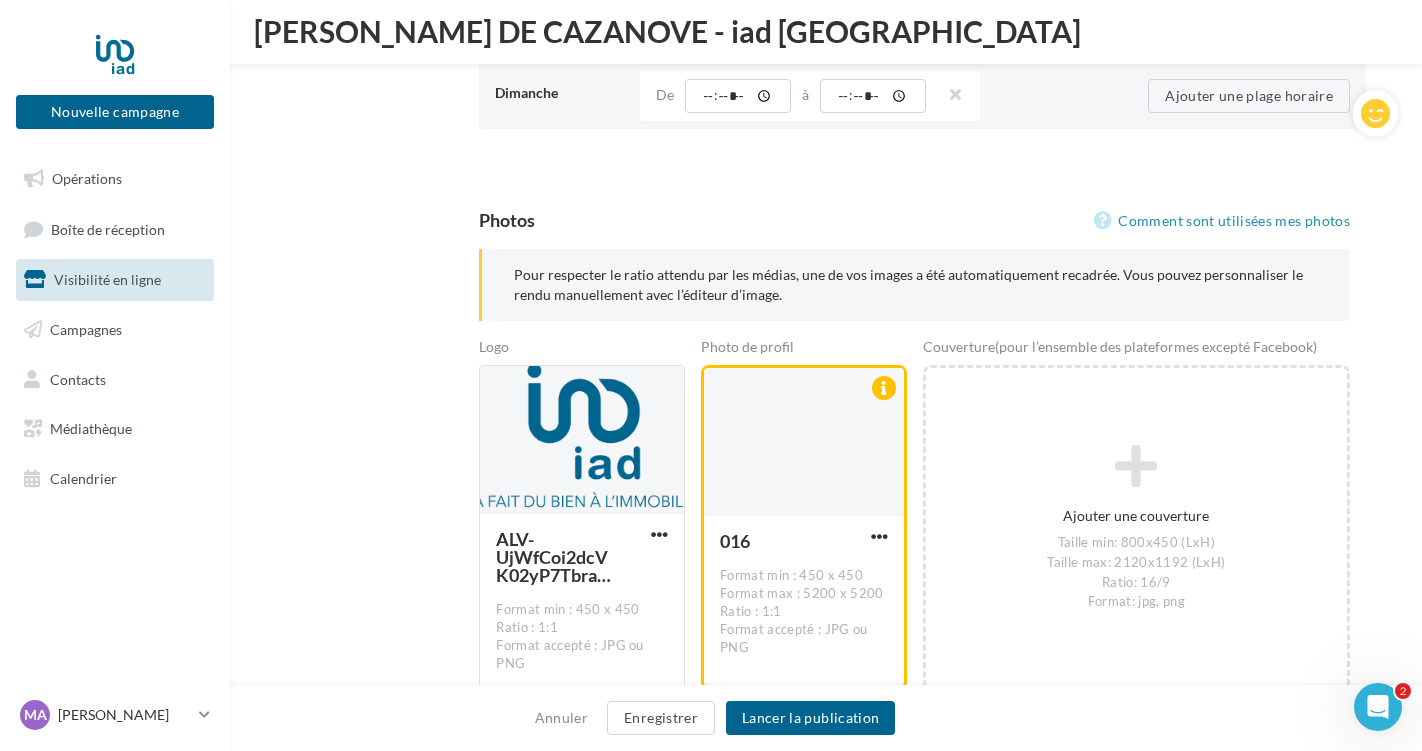 scroll, scrollTop: 2606, scrollLeft: 0, axis: vertical 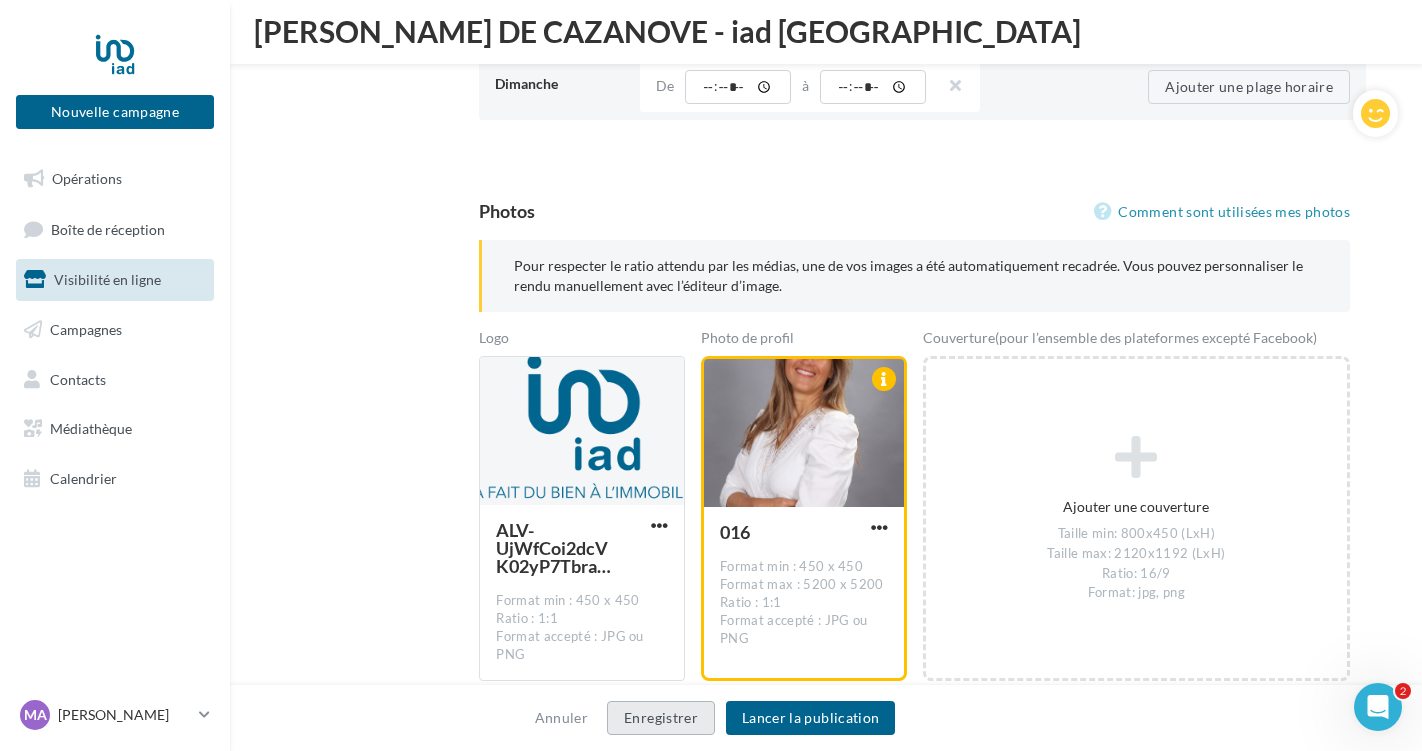 click on "Enregistrer" at bounding box center [661, 718] 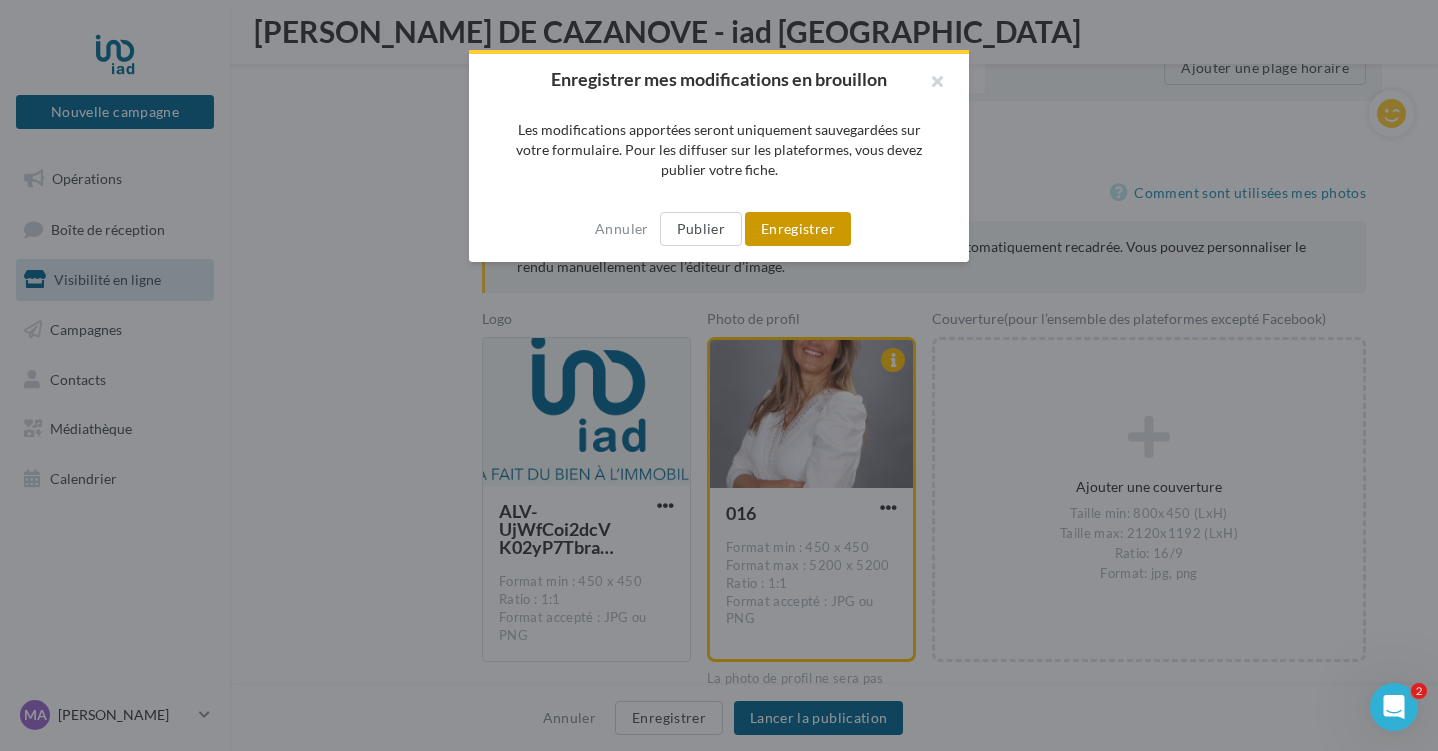 click on "Enregistrer" at bounding box center [798, 229] 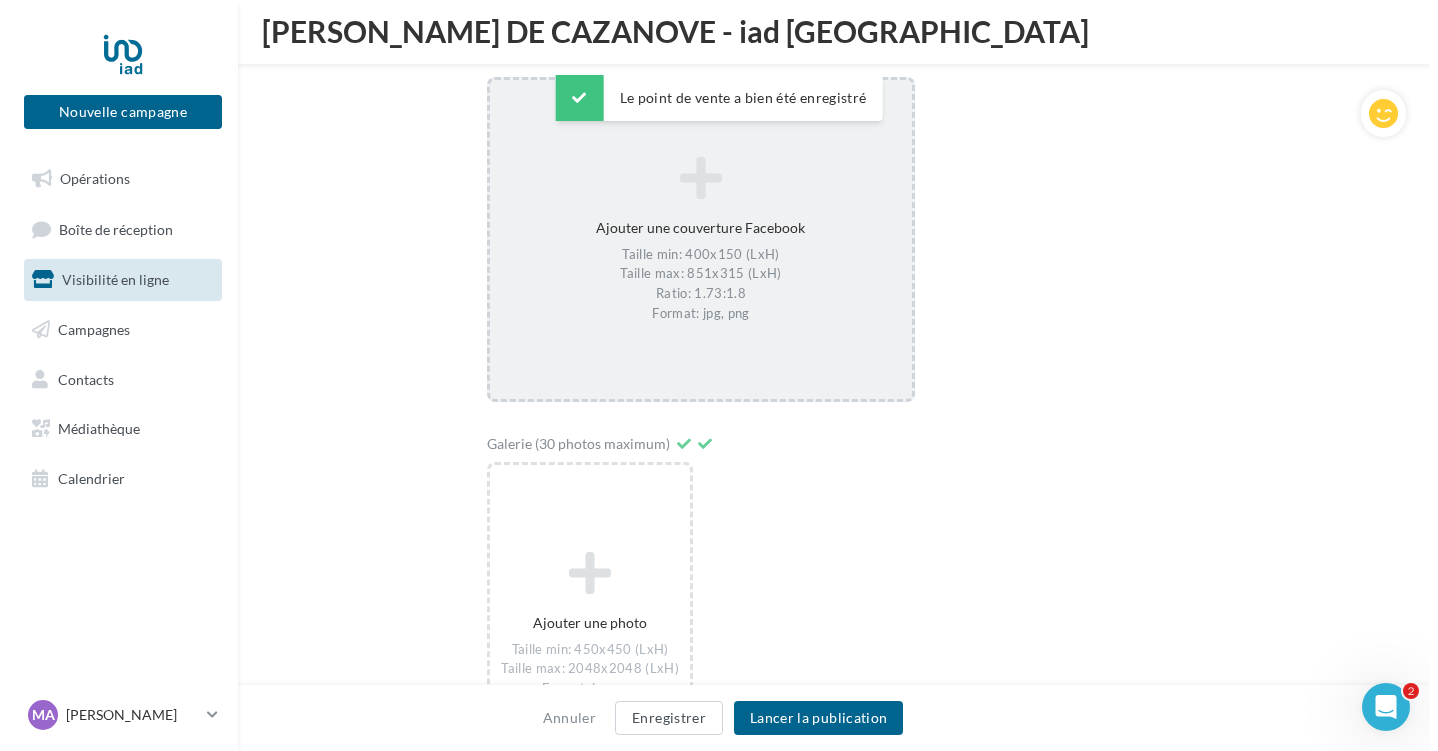 scroll, scrollTop: 3330, scrollLeft: 0, axis: vertical 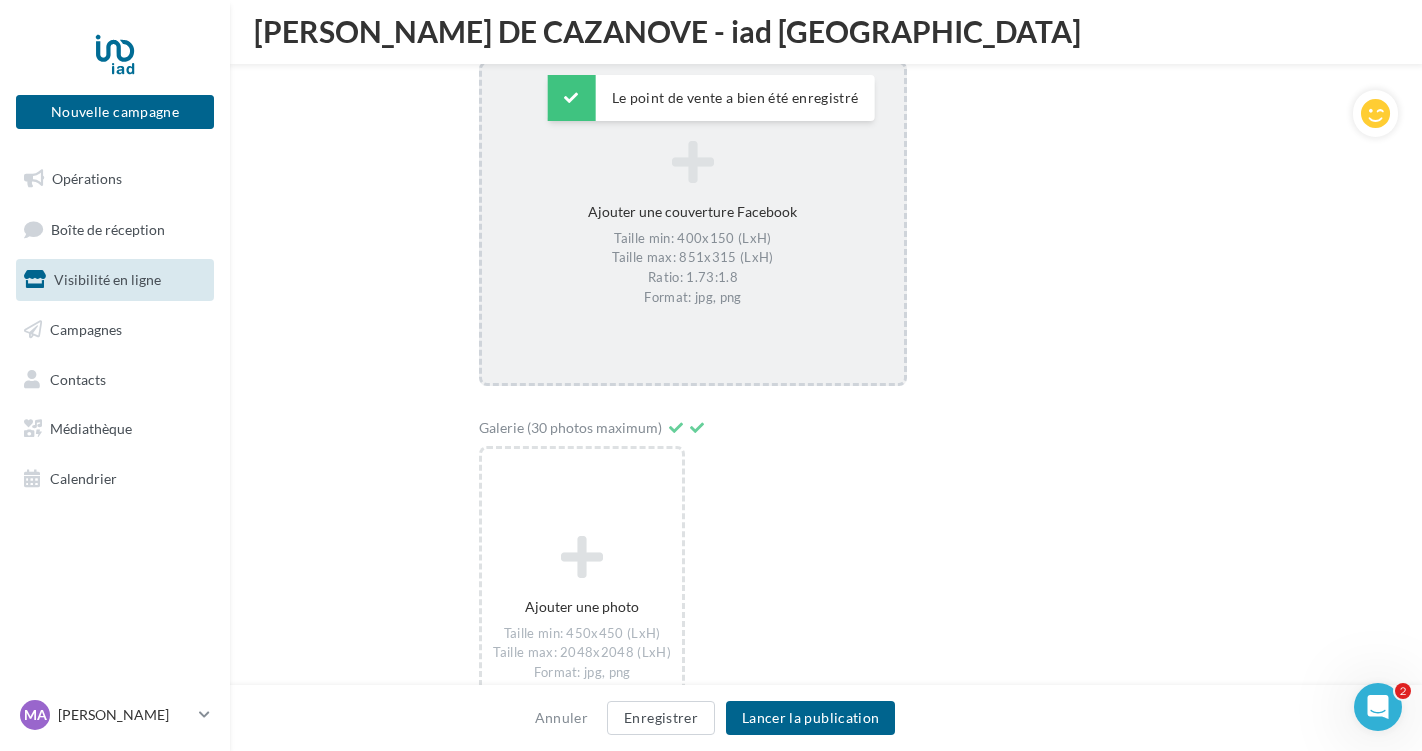 click on "Taille min: 400x150 (LxH)   Taille max: 851x315 (LxH)   Ratio: 1.73:1.8   Format: jpg, png" at bounding box center (692, 269) 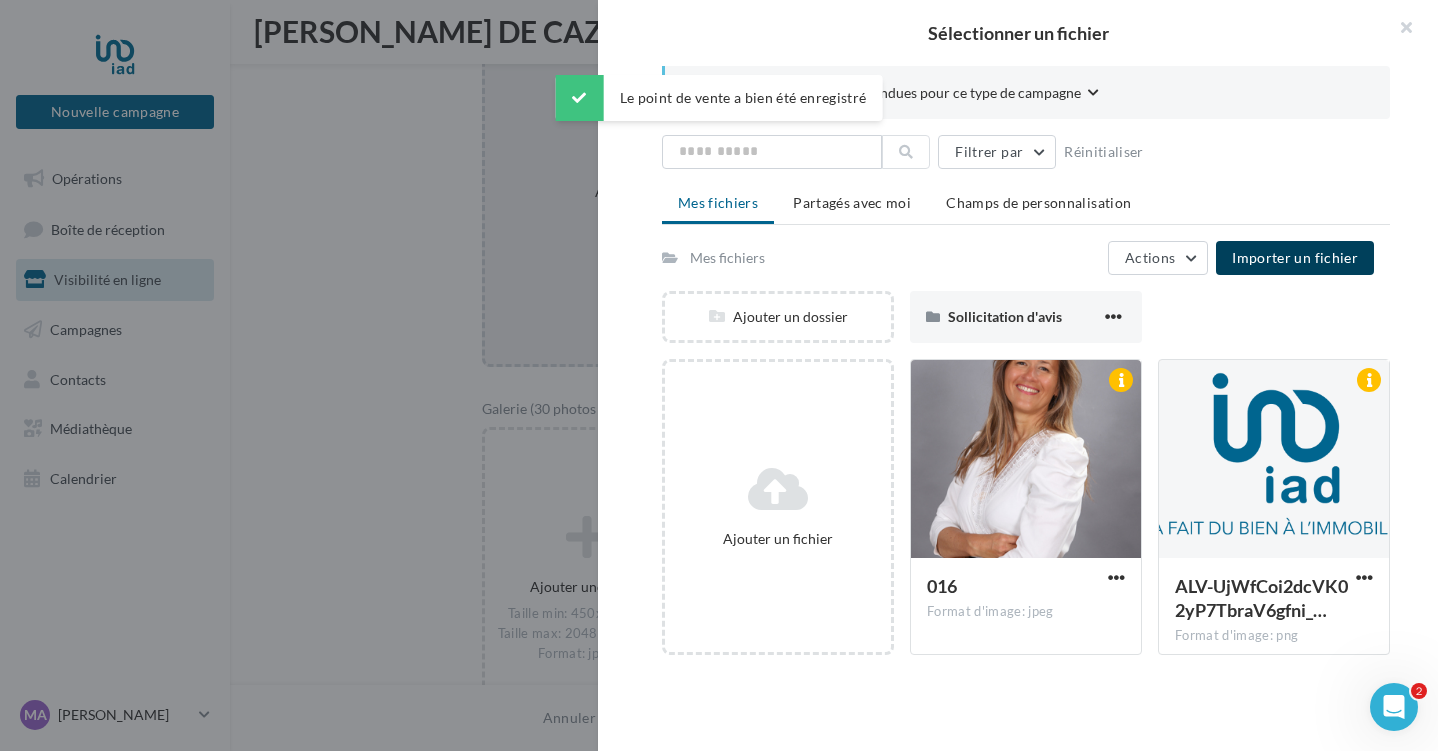 click on "Importer un fichier" at bounding box center [1295, 258] 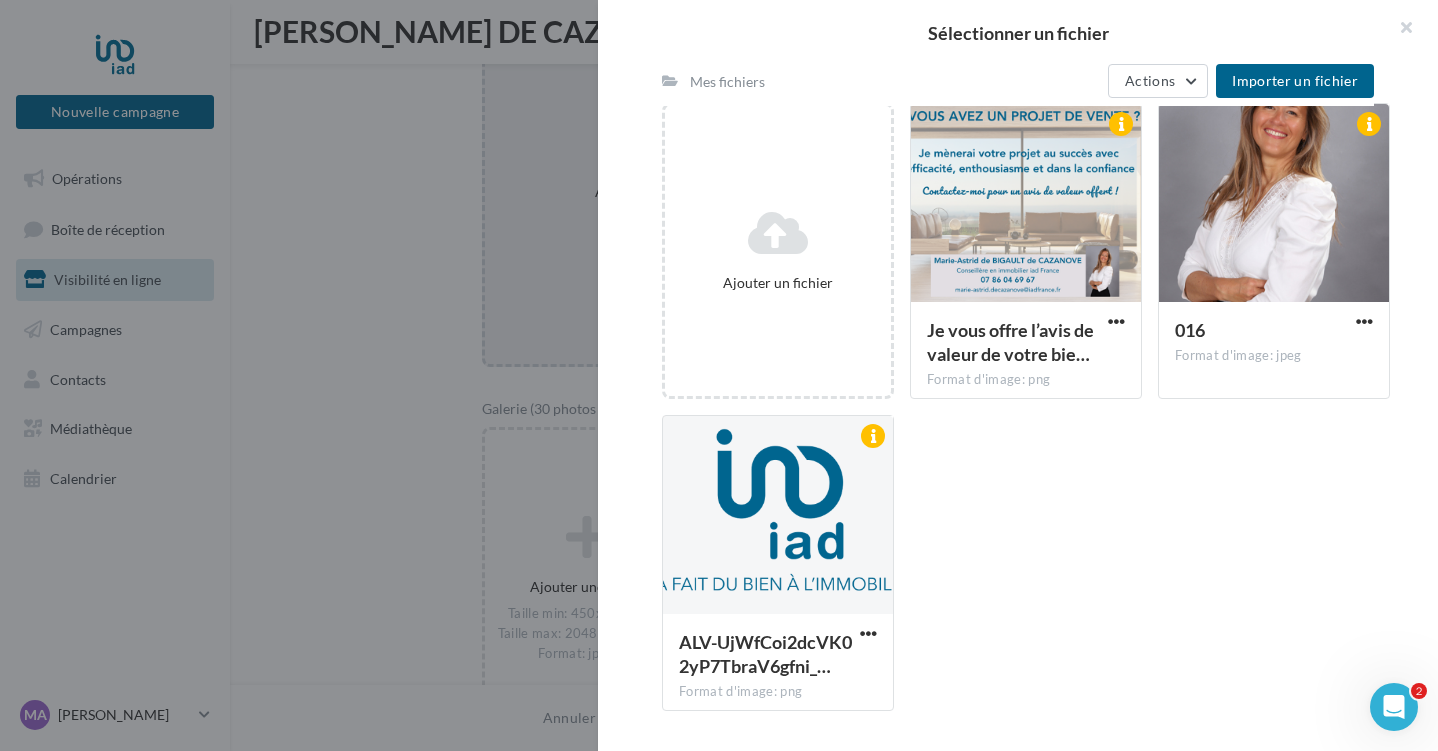 scroll, scrollTop: 256, scrollLeft: 0, axis: vertical 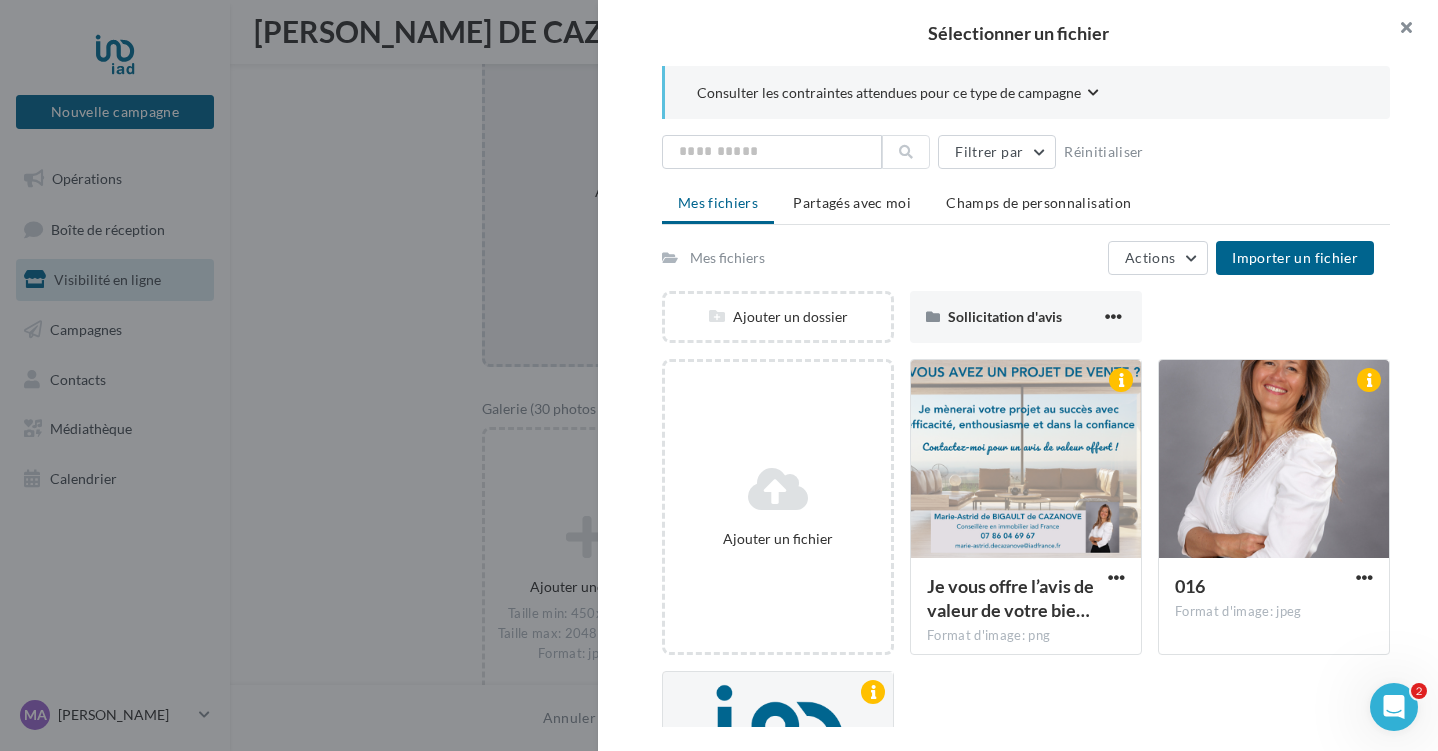 click at bounding box center (1398, 30) 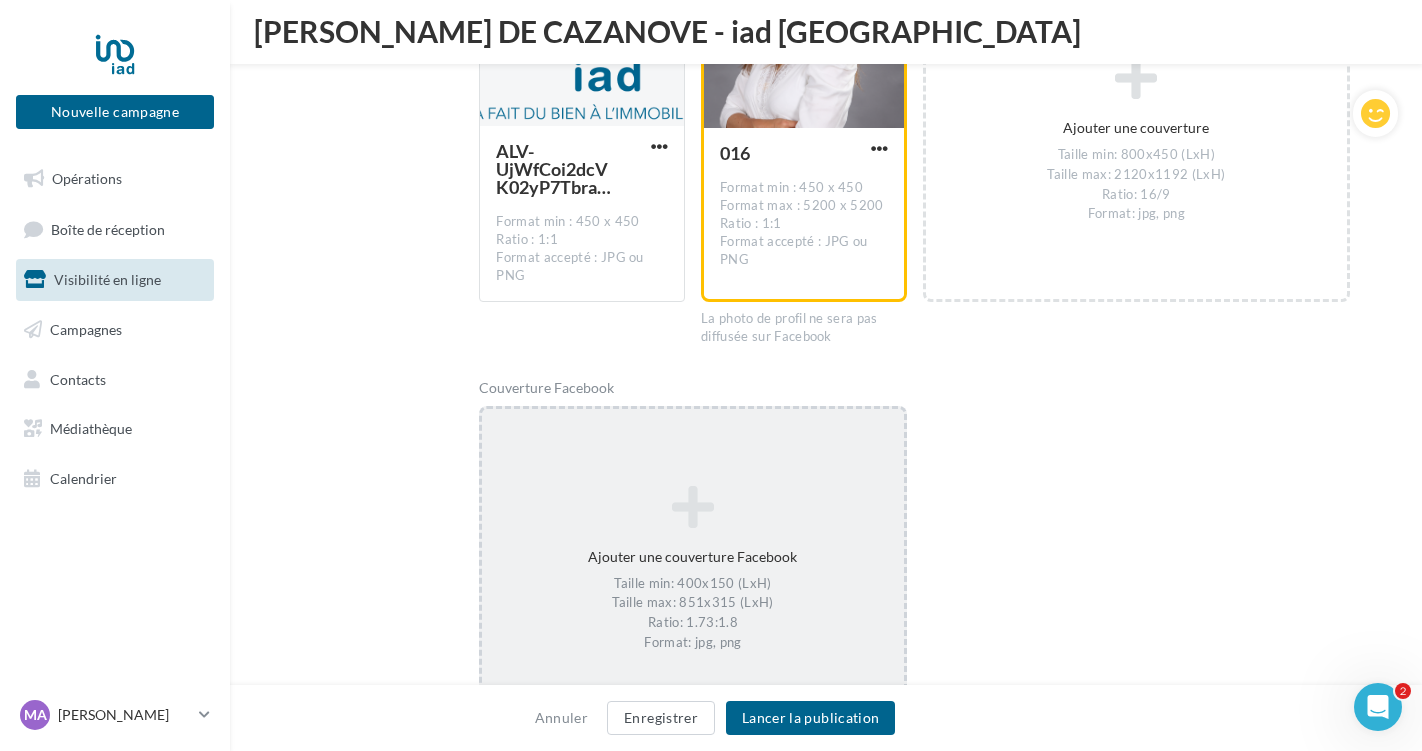 scroll, scrollTop: 2986, scrollLeft: 0, axis: vertical 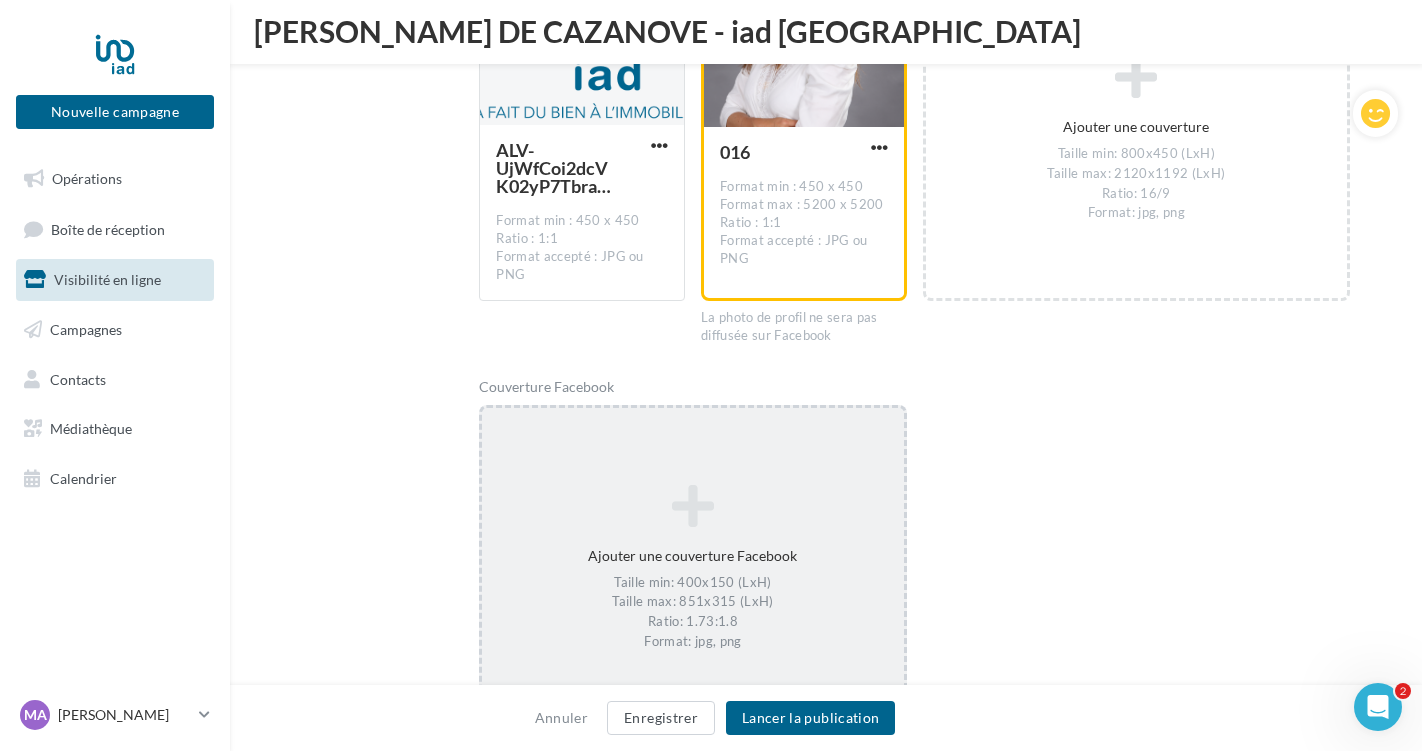 click at bounding box center (692, 506) 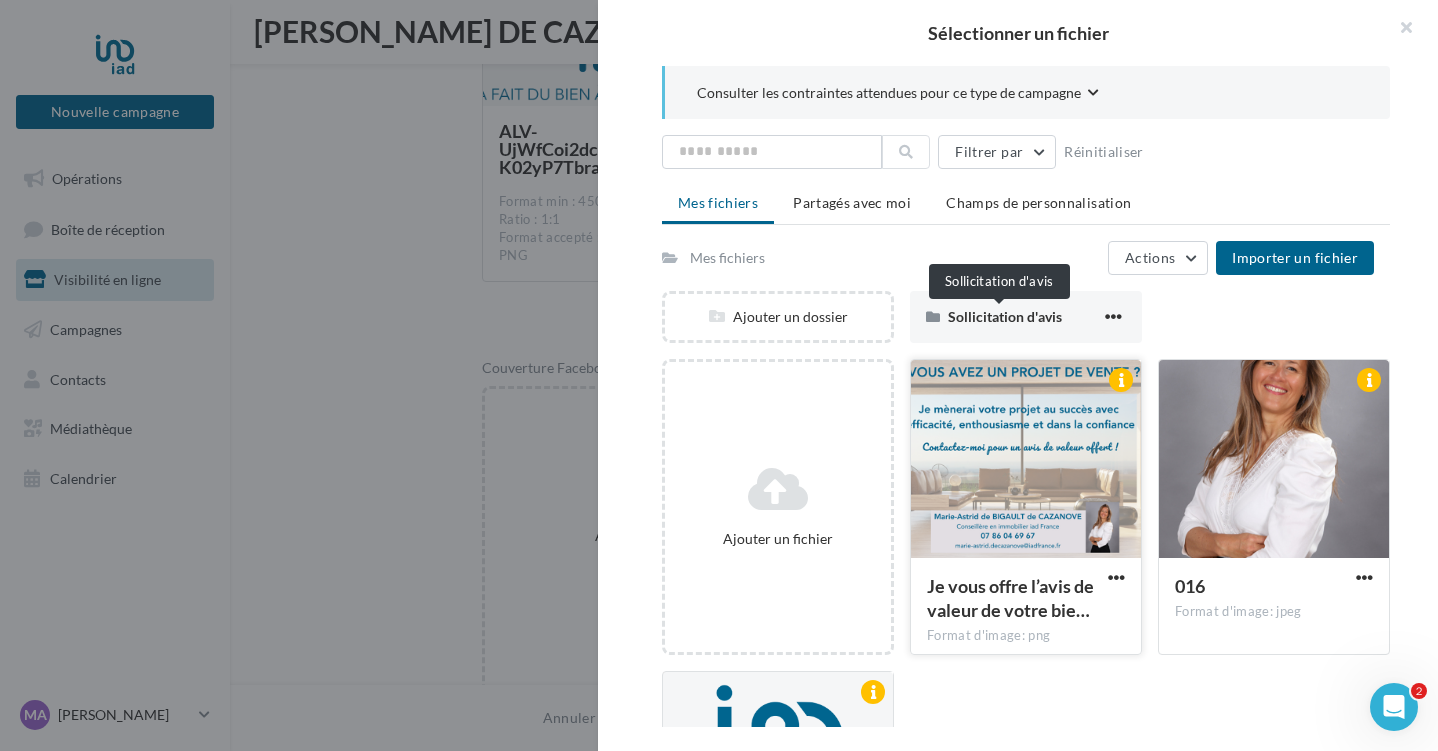 click at bounding box center [1026, 460] 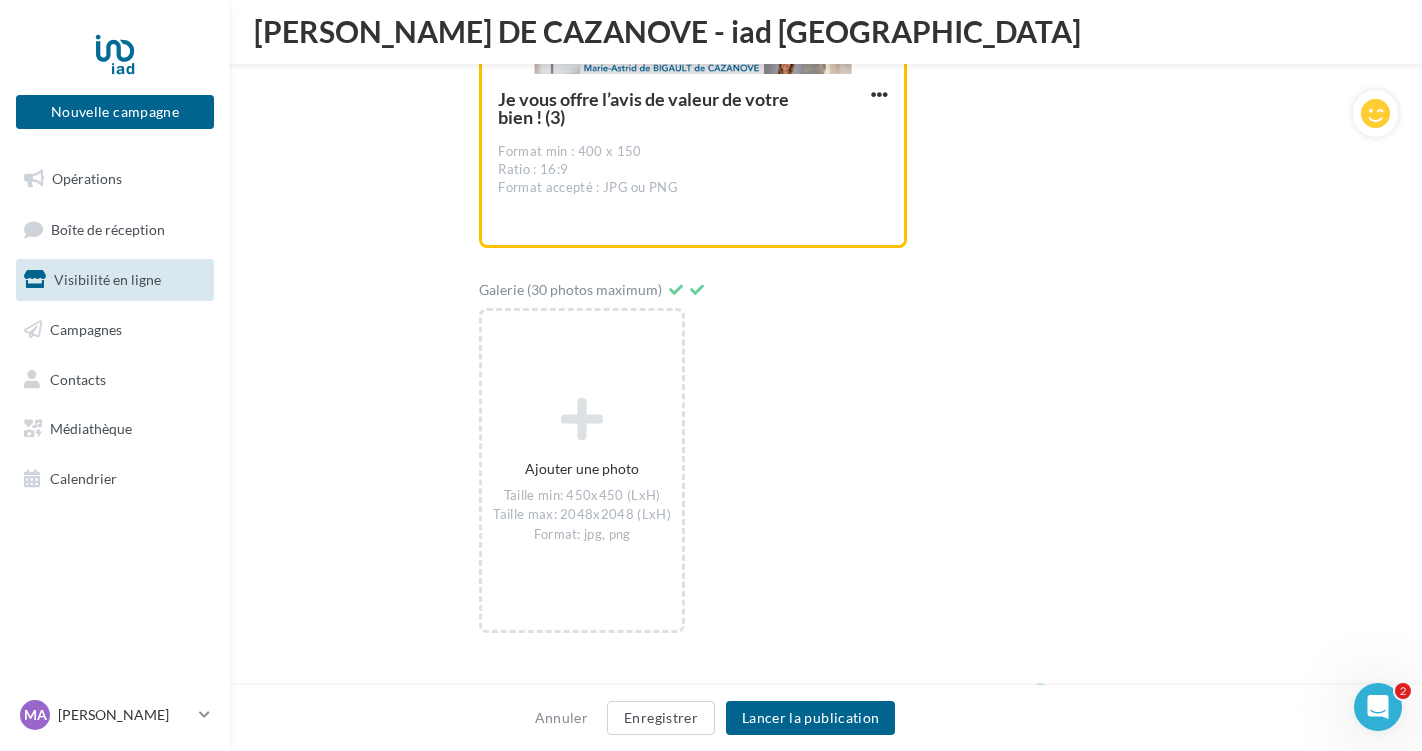 scroll, scrollTop: 3471, scrollLeft: 0, axis: vertical 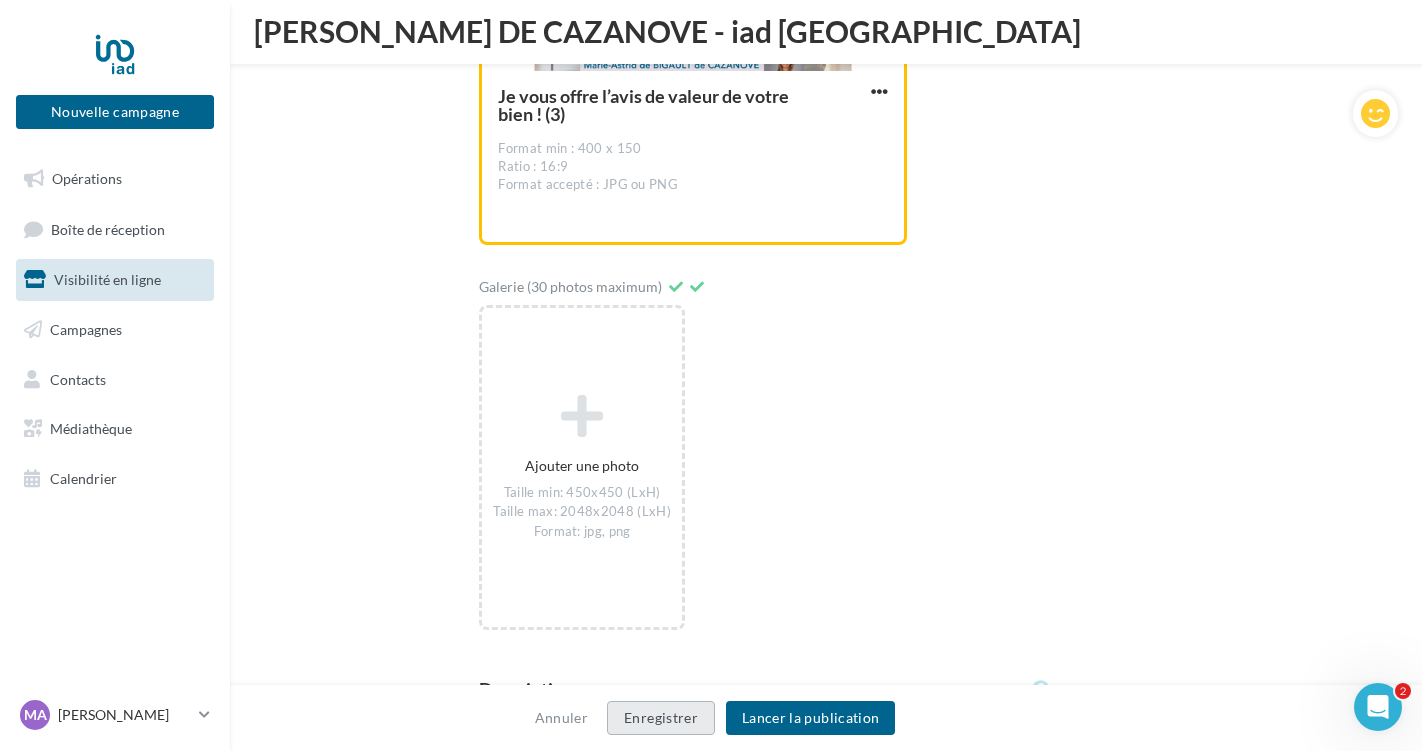 click on "Enregistrer" at bounding box center [661, 718] 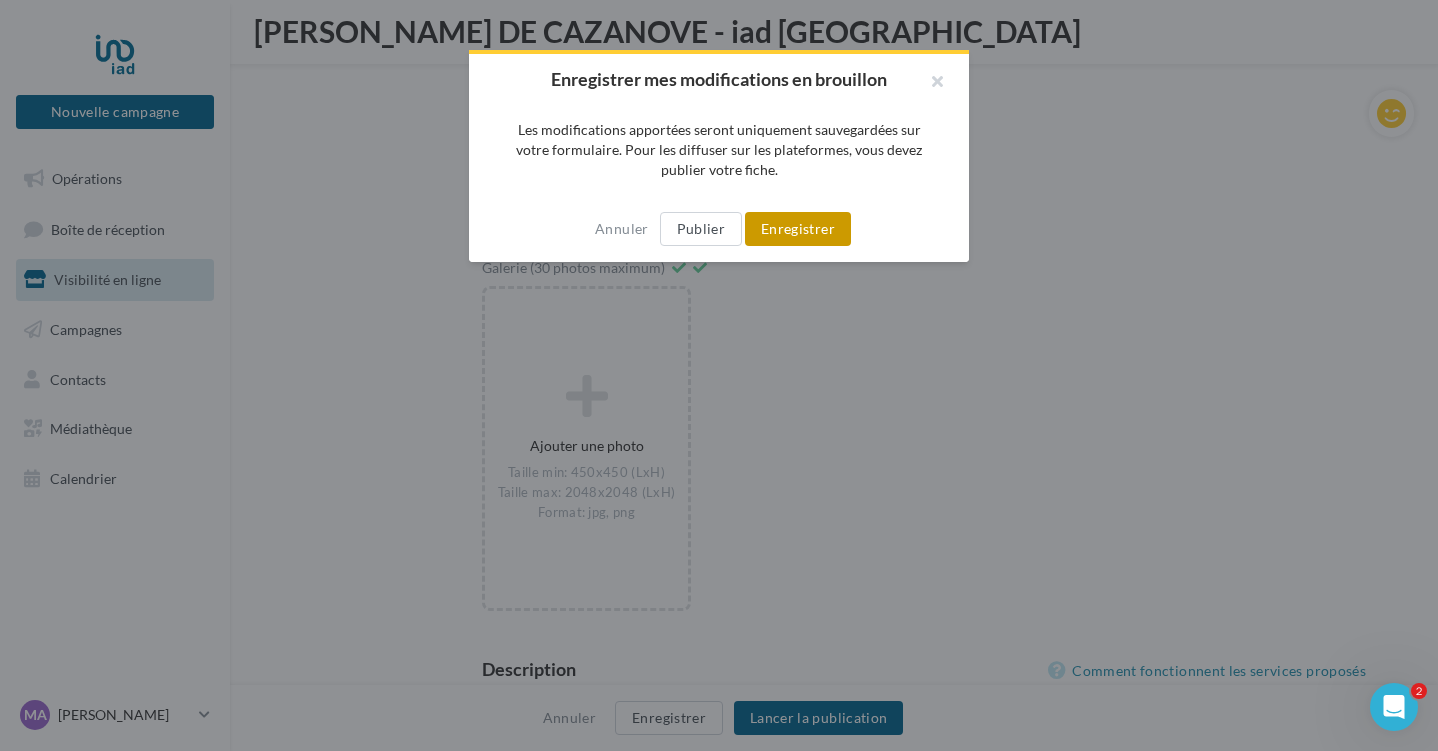 click on "Enregistrer" at bounding box center [798, 229] 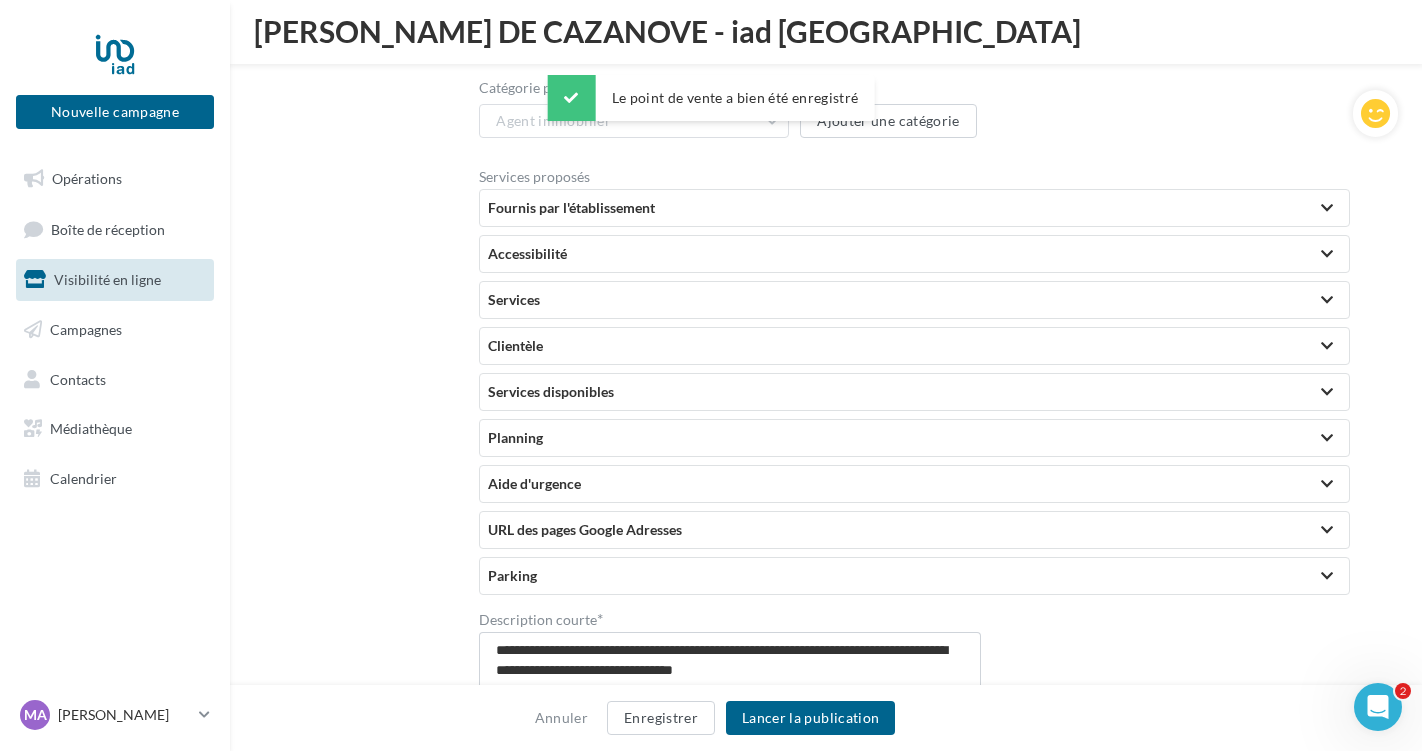 scroll, scrollTop: 4131, scrollLeft: 0, axis: vertical 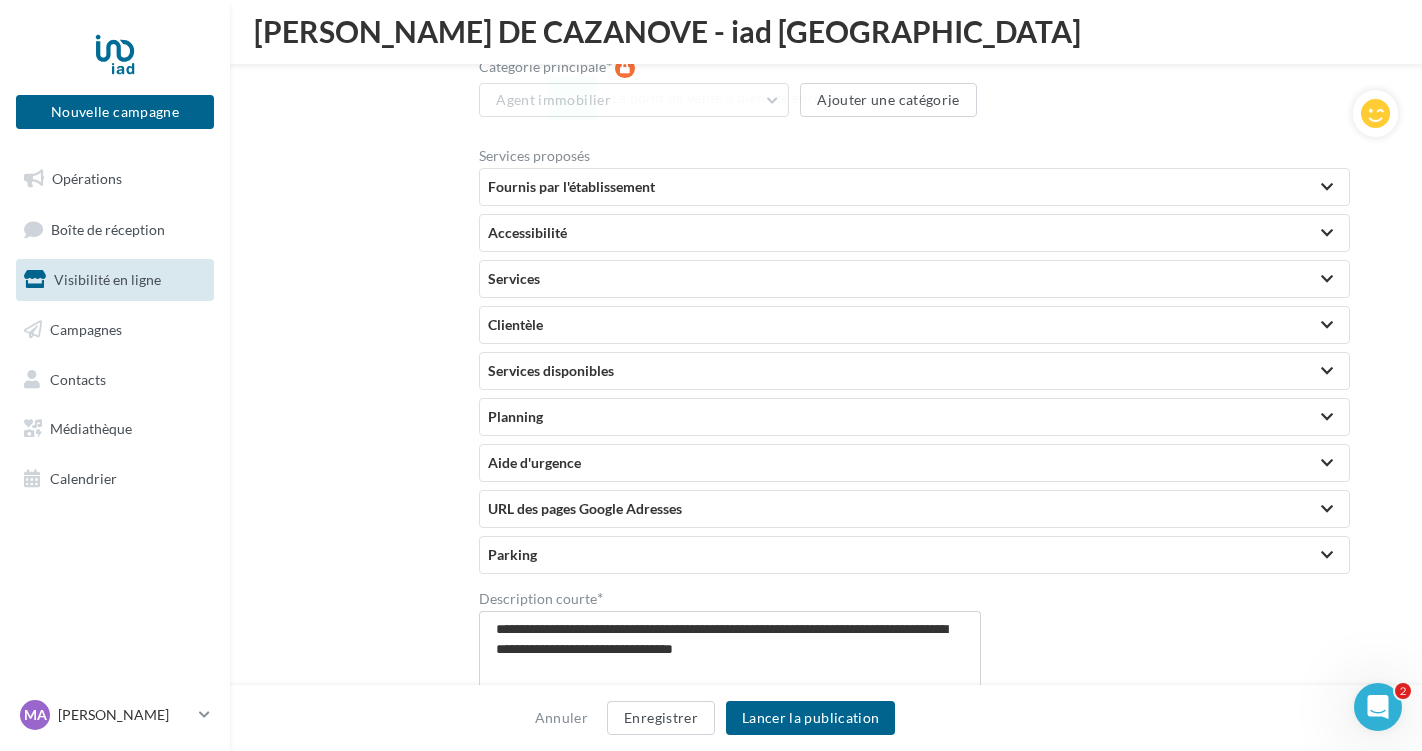 click on "Fournis par l'établissement" at bounding box center (914, 187) 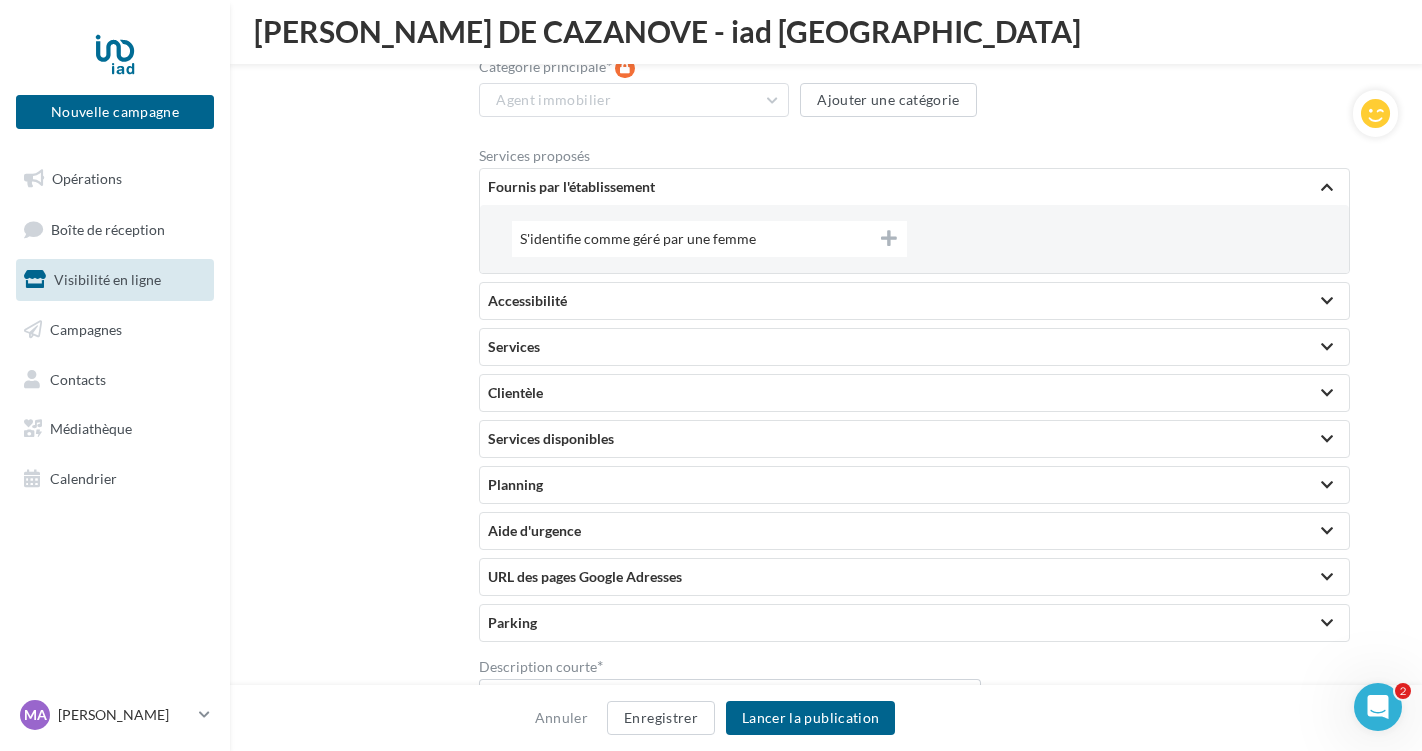 click on "Accessibilité" at bounding box center [914, 301] 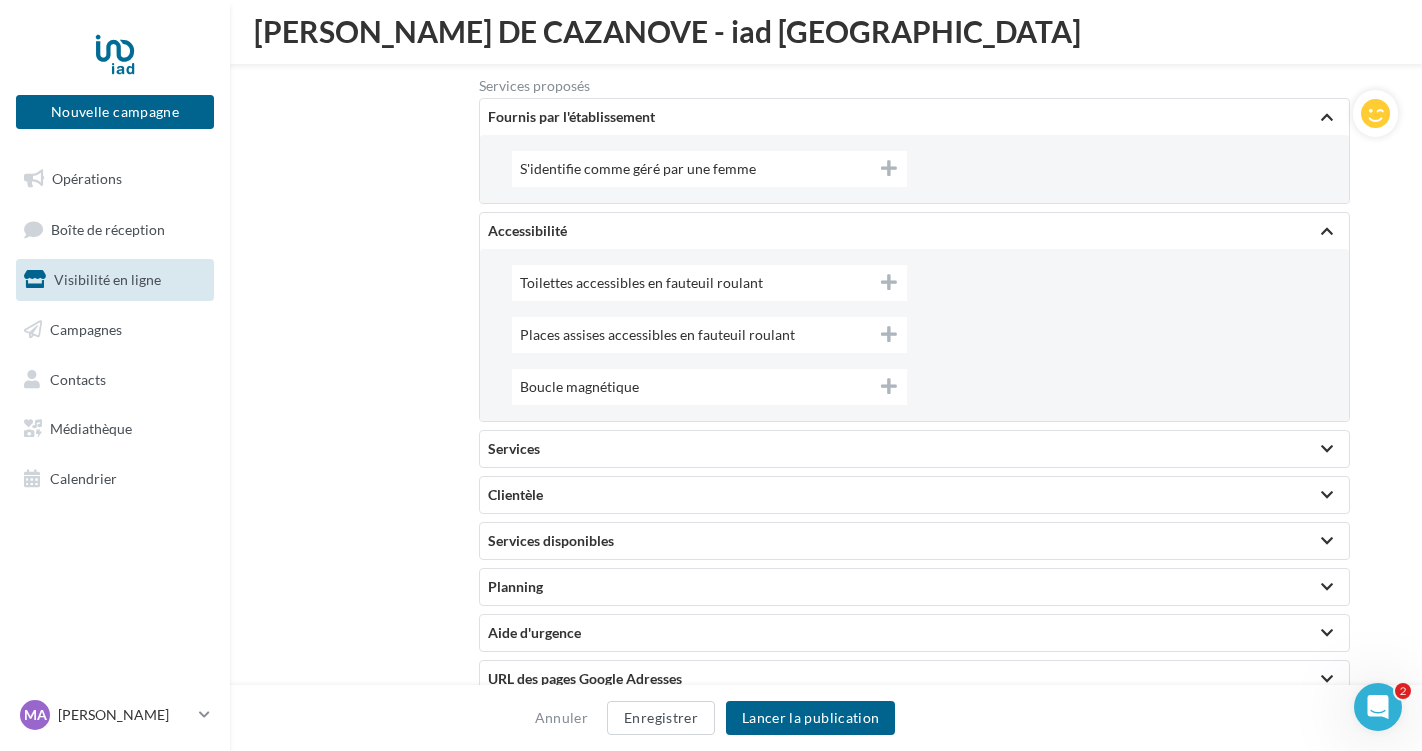 scroll, scrollTop: 4220, scrollLeft: 0, axis: vertical 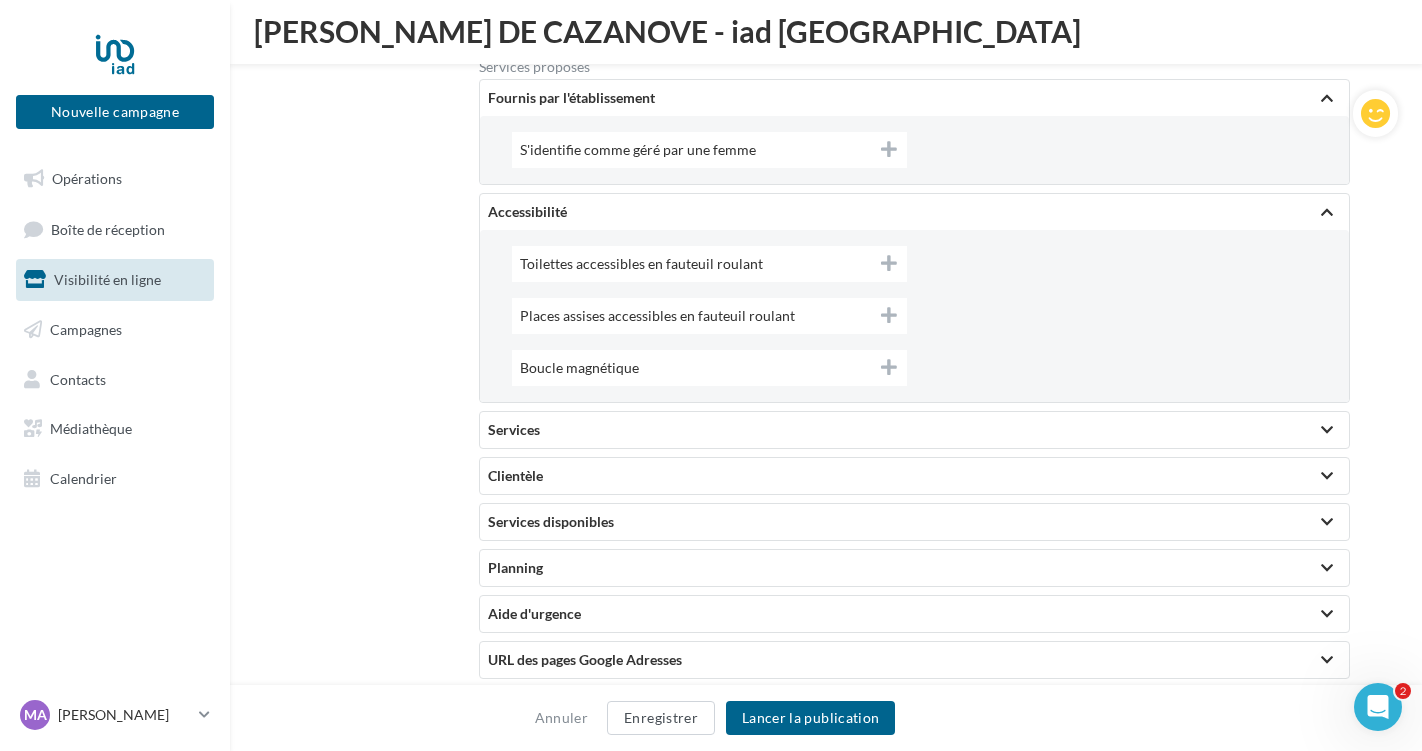 click on "Services" at bounding box center [914, 430] 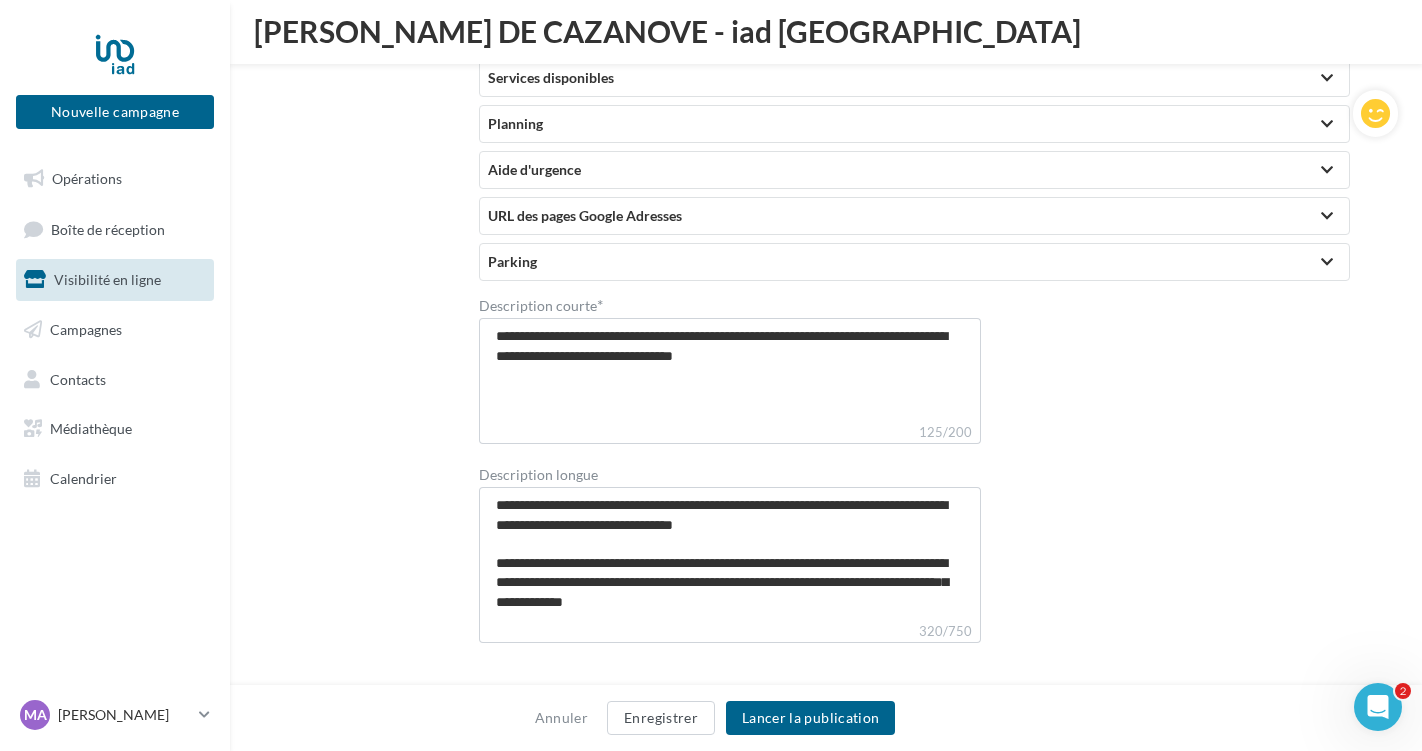 scroll, scrollTop: 4765, scrollLeft: 0, axis: vertical 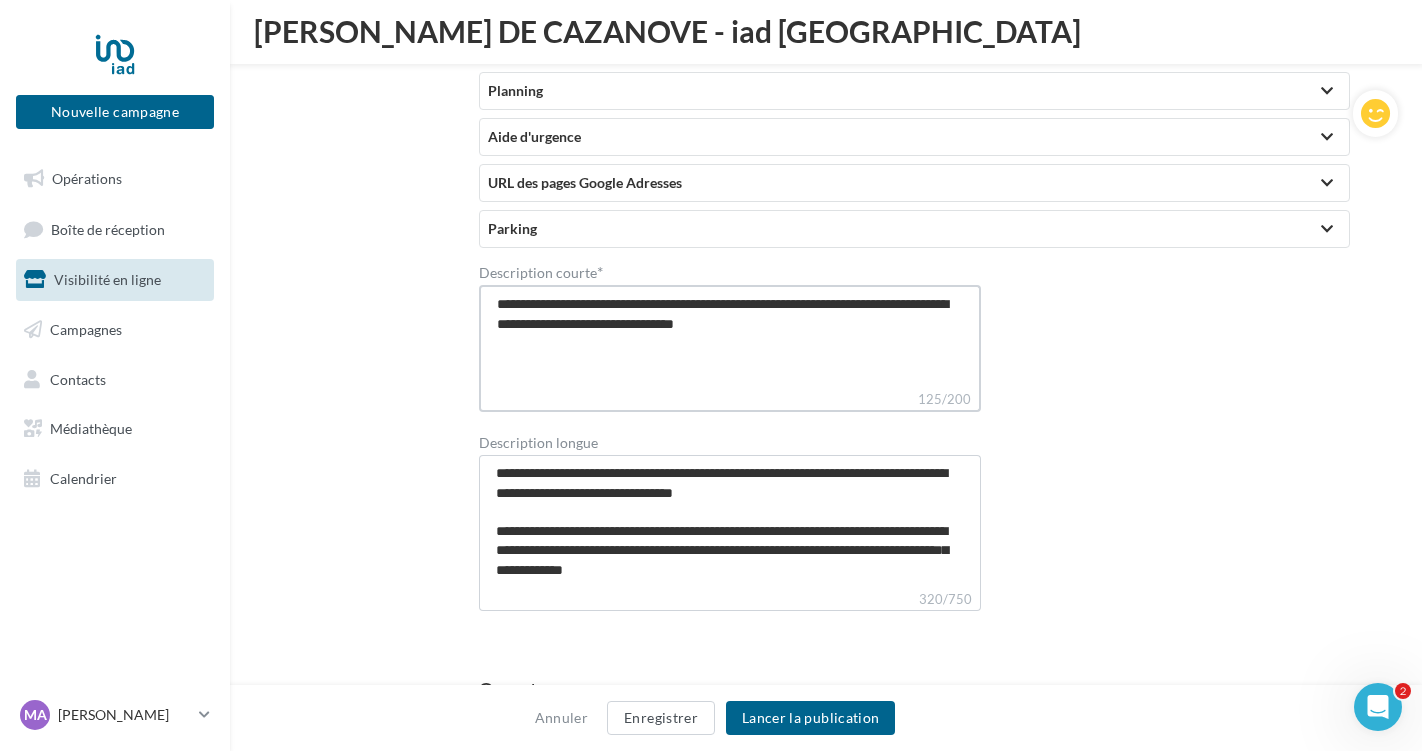 drag, startPoint x: 869, startPoint y: 306, endPoint x: 474, endPoint y: 283, distance: 395.66907 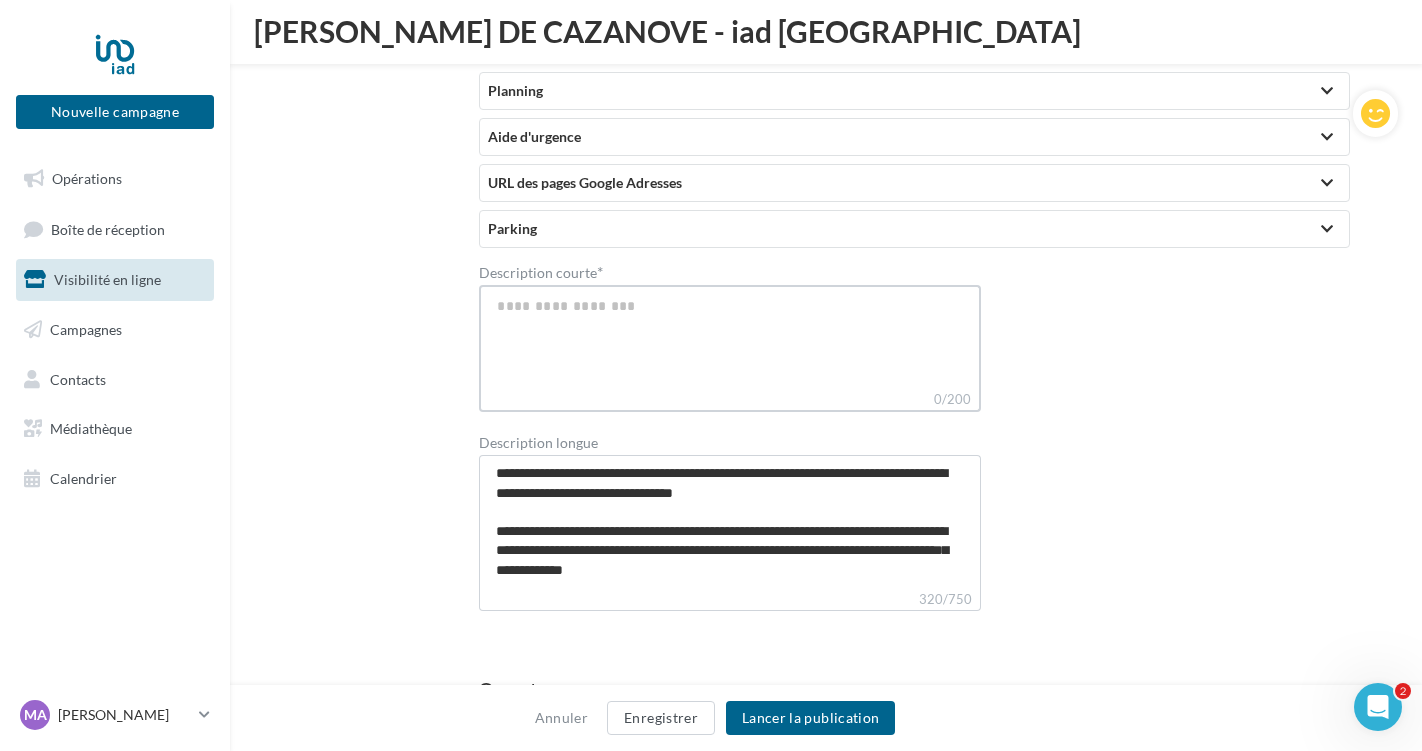 type 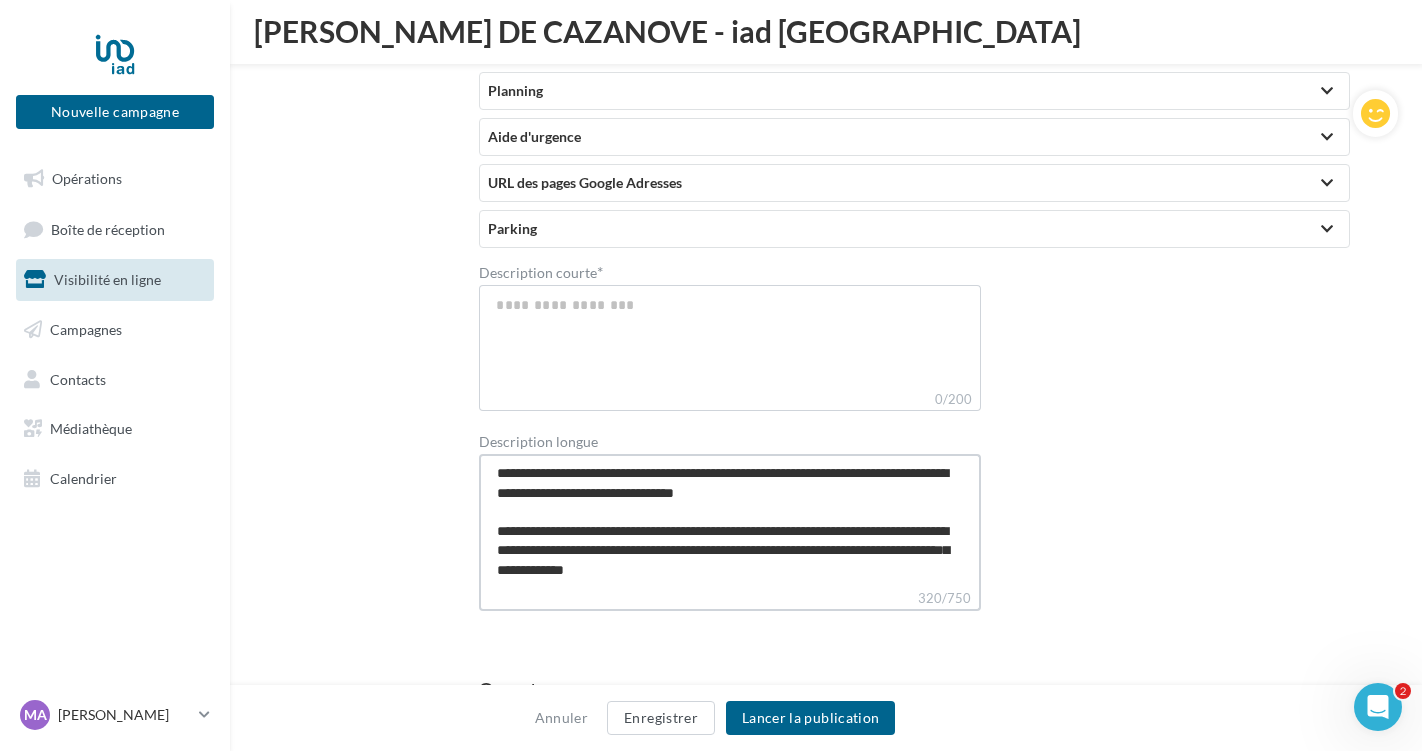 drag, startPoint x: 837, startPoint y: 490, endPoint x: 457, endPoint y: 432, distance: 384.40082 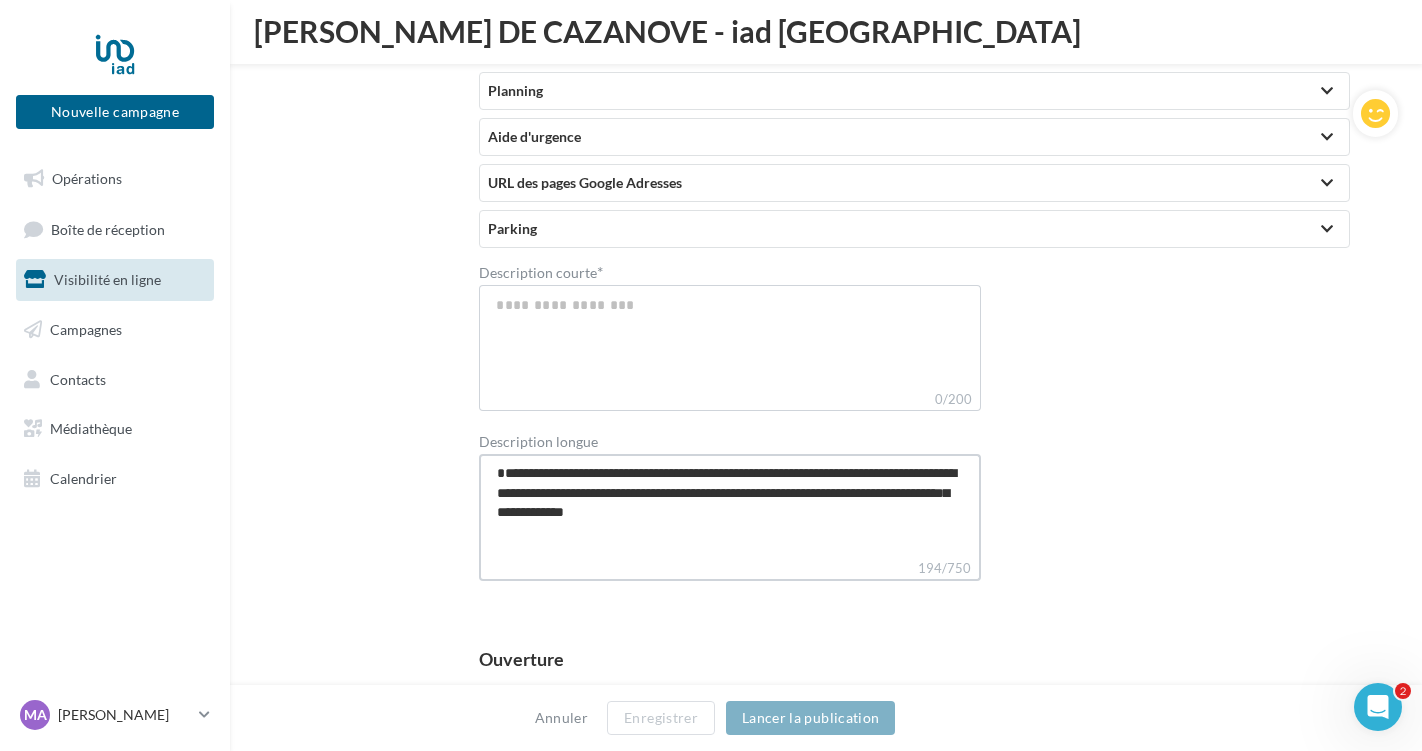 type on "**********" 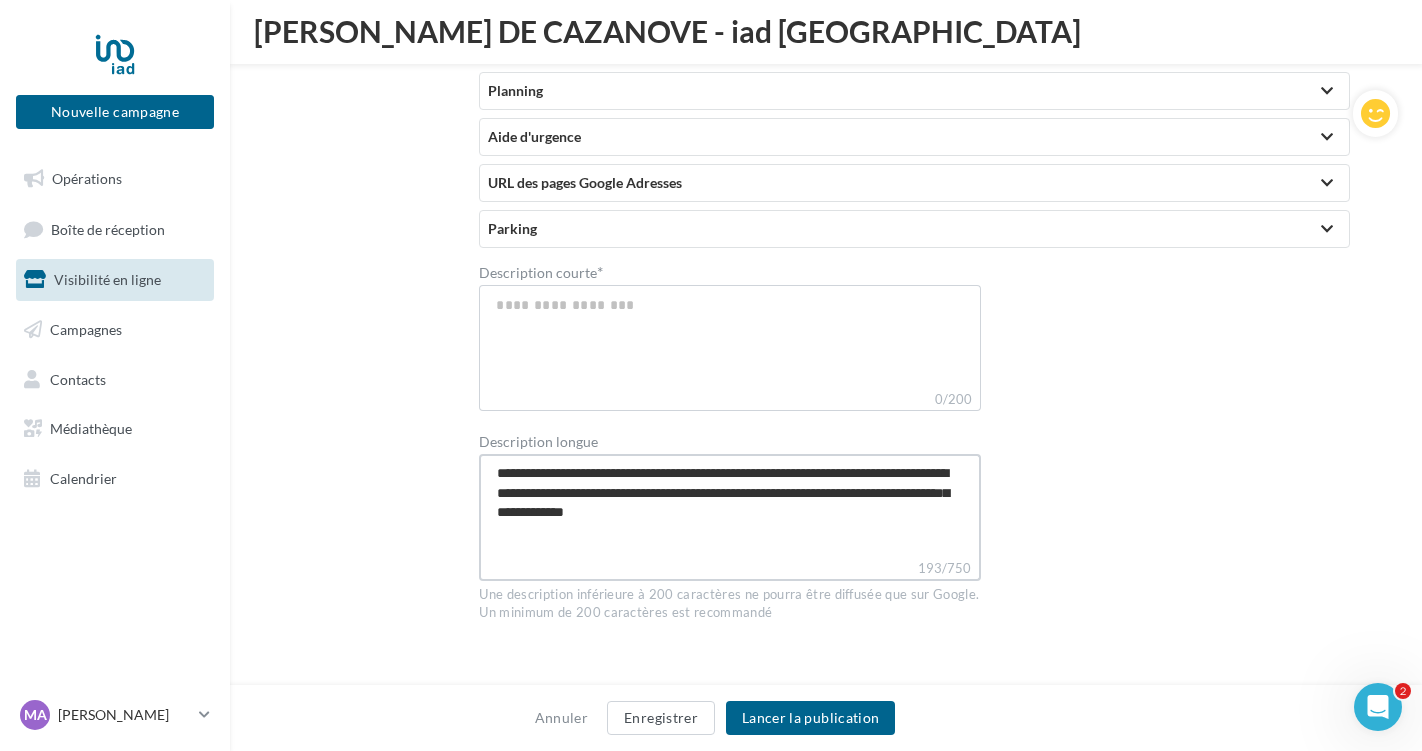 drag, startPoint x: 806, startPoint y: 490, endPoint x: 465, endPoint y: 436, distance: 345.24918 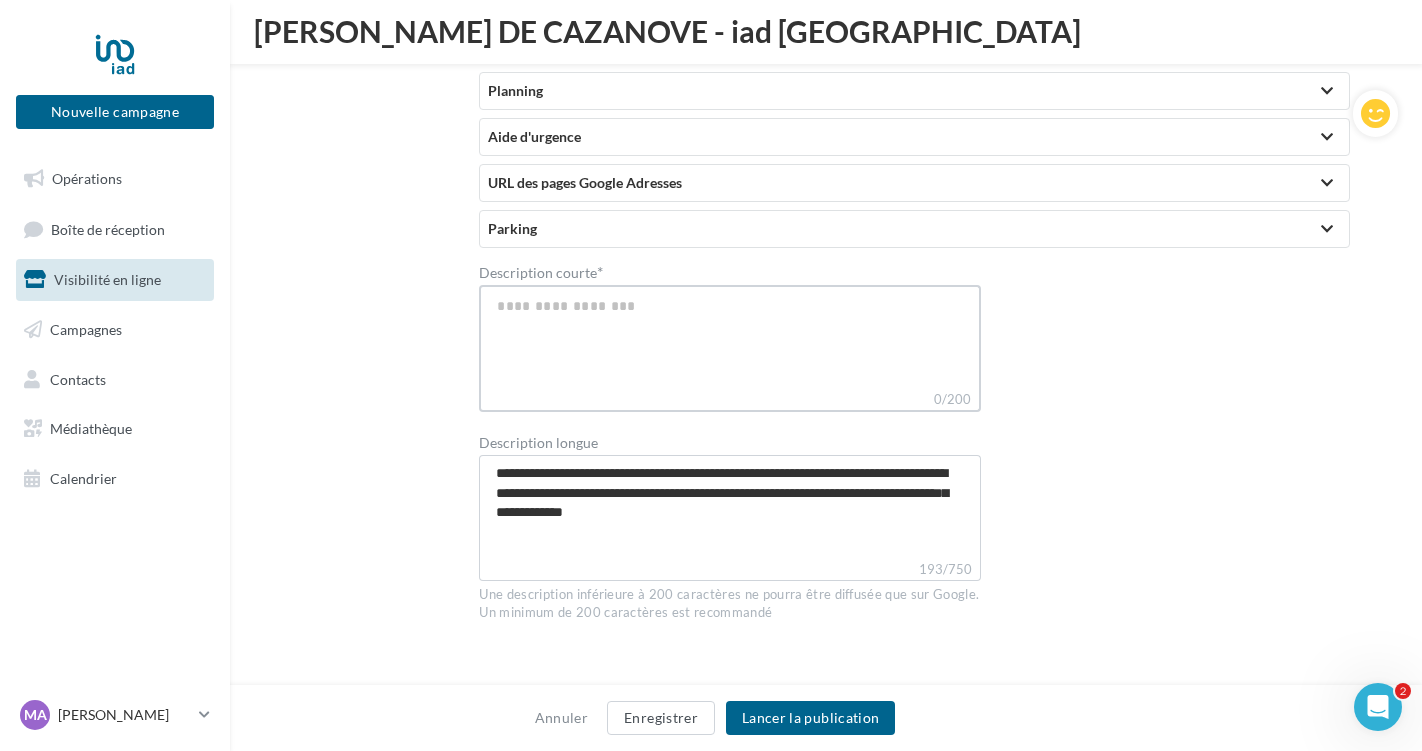 click on "Description courte  *" at bounding box center (729, 337) 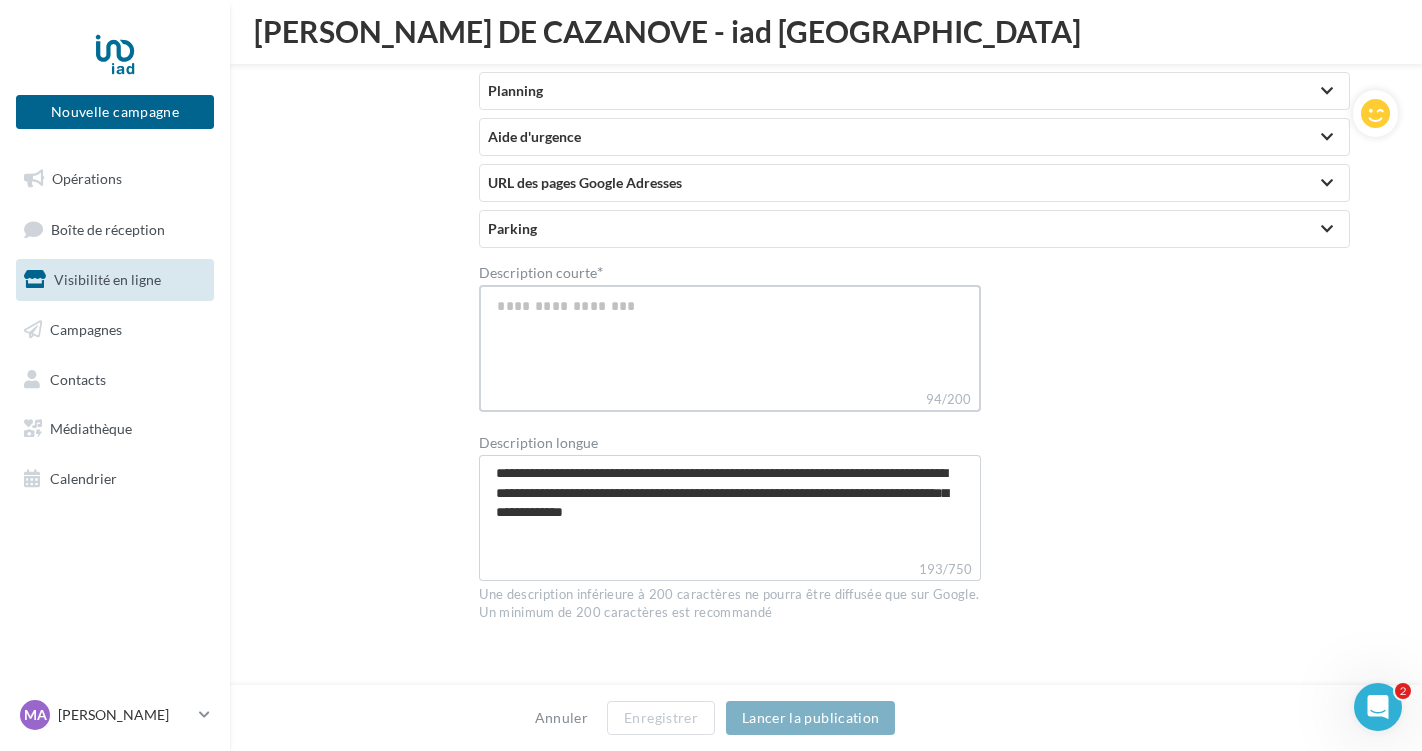 type on "**********" 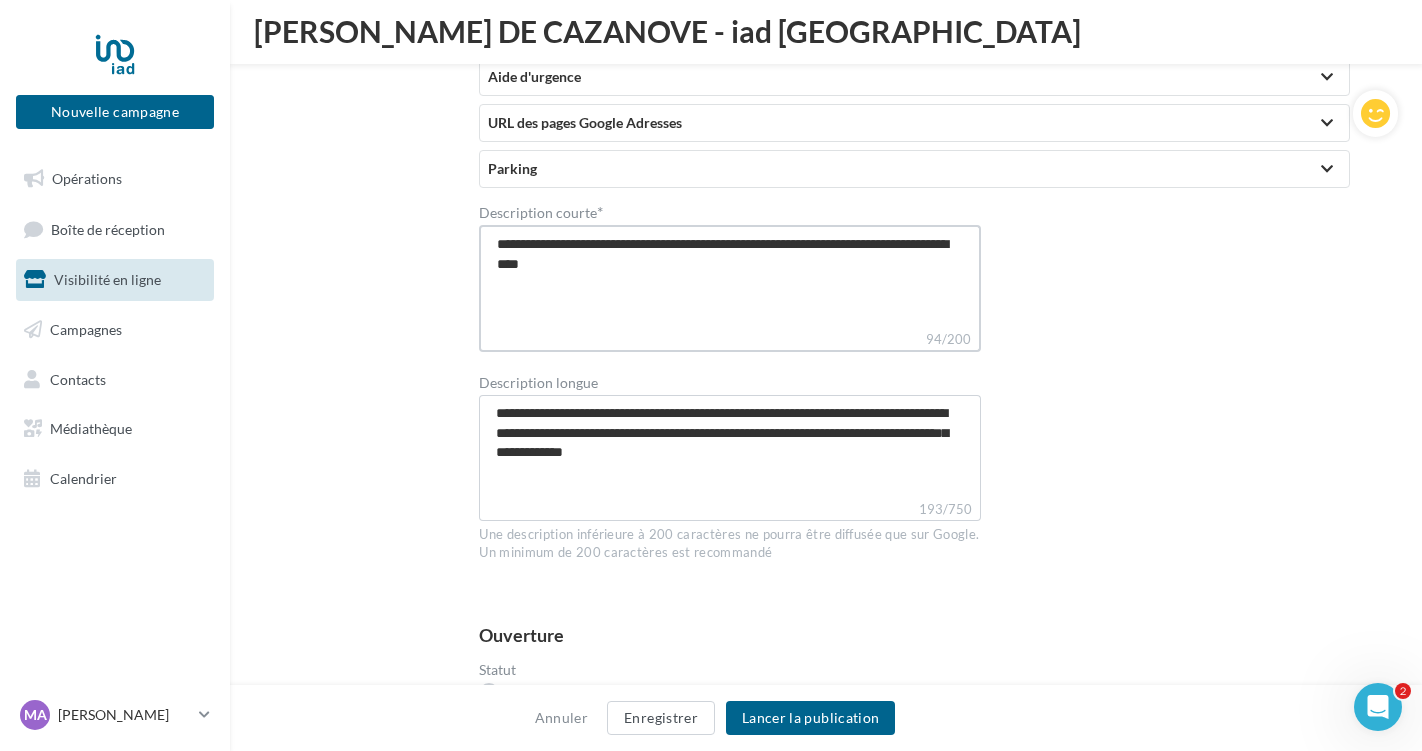 scroll, scrollTop: 4837, scrollLeft: 0, axis: vertical 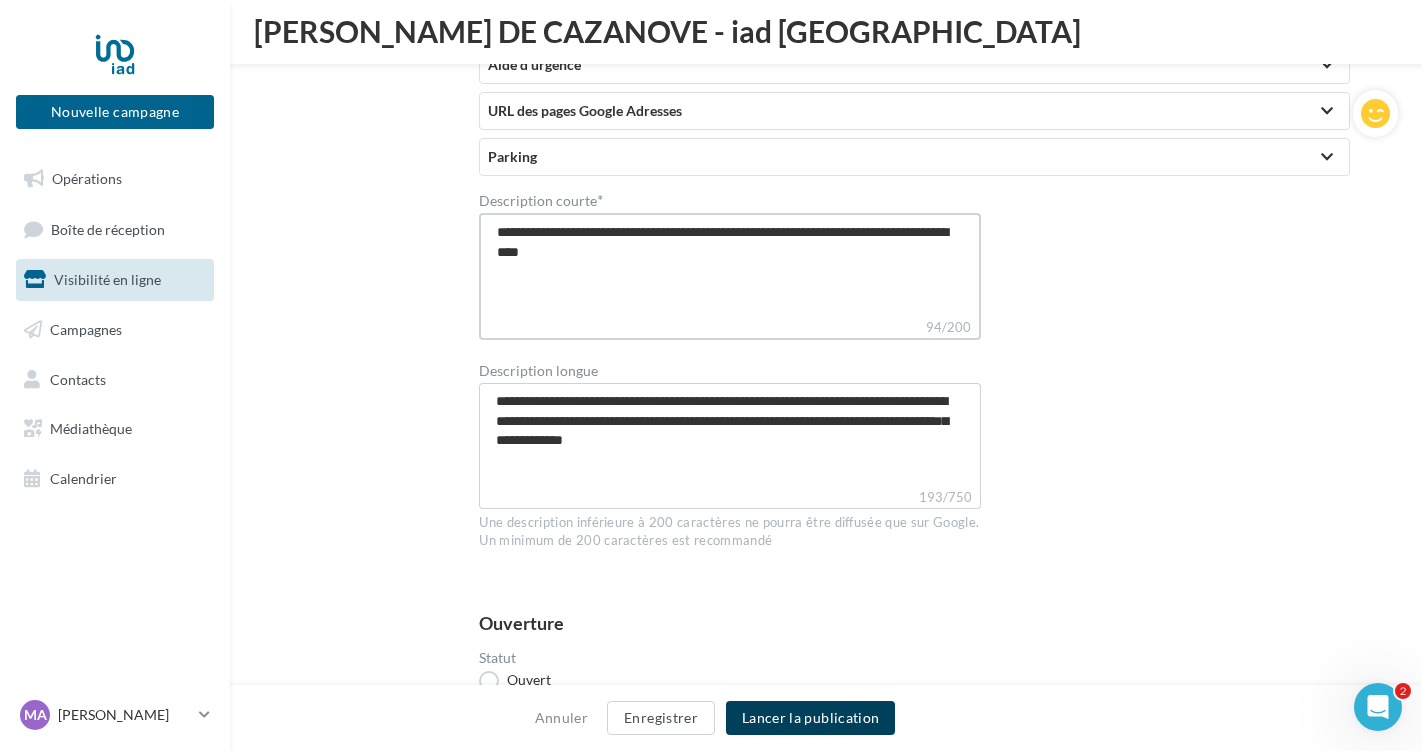 type on "**********" 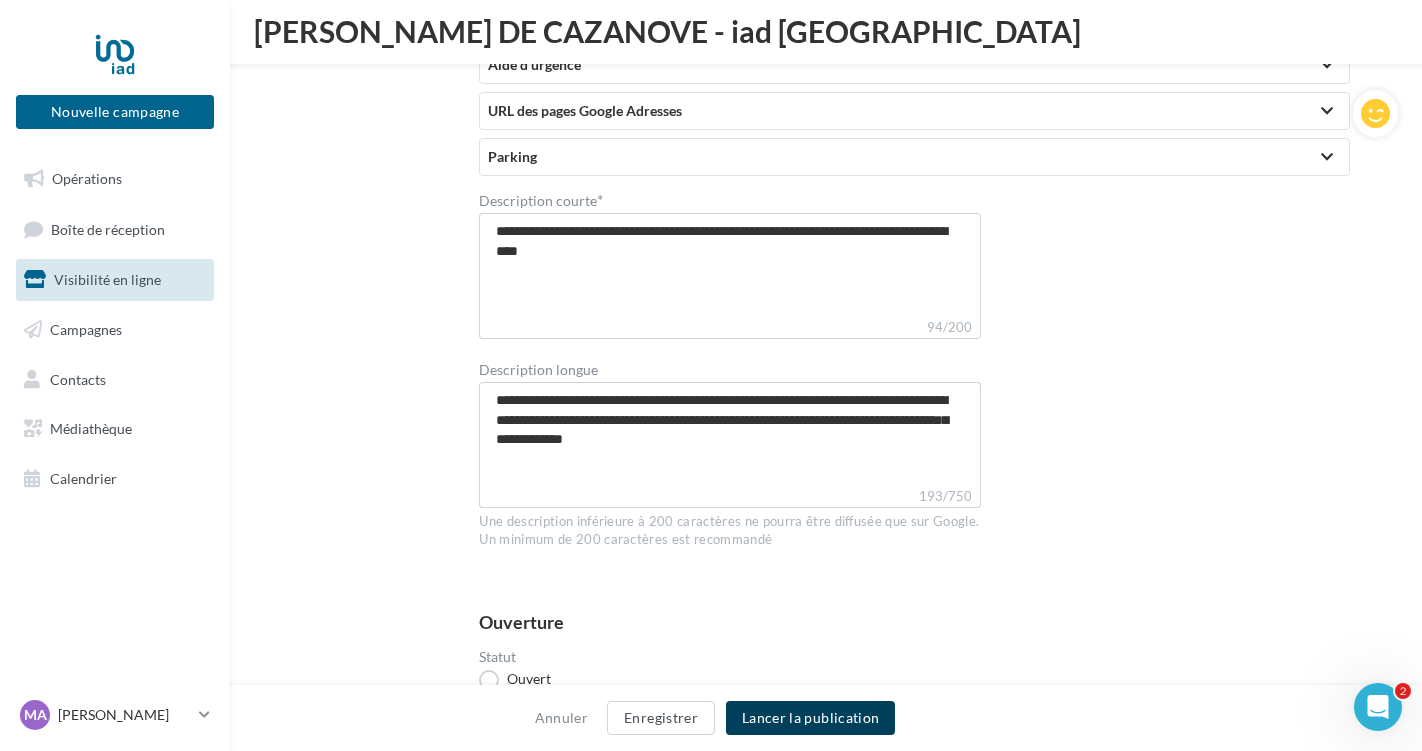 click on "Lancer la publication" at bounding box center [810, 718] 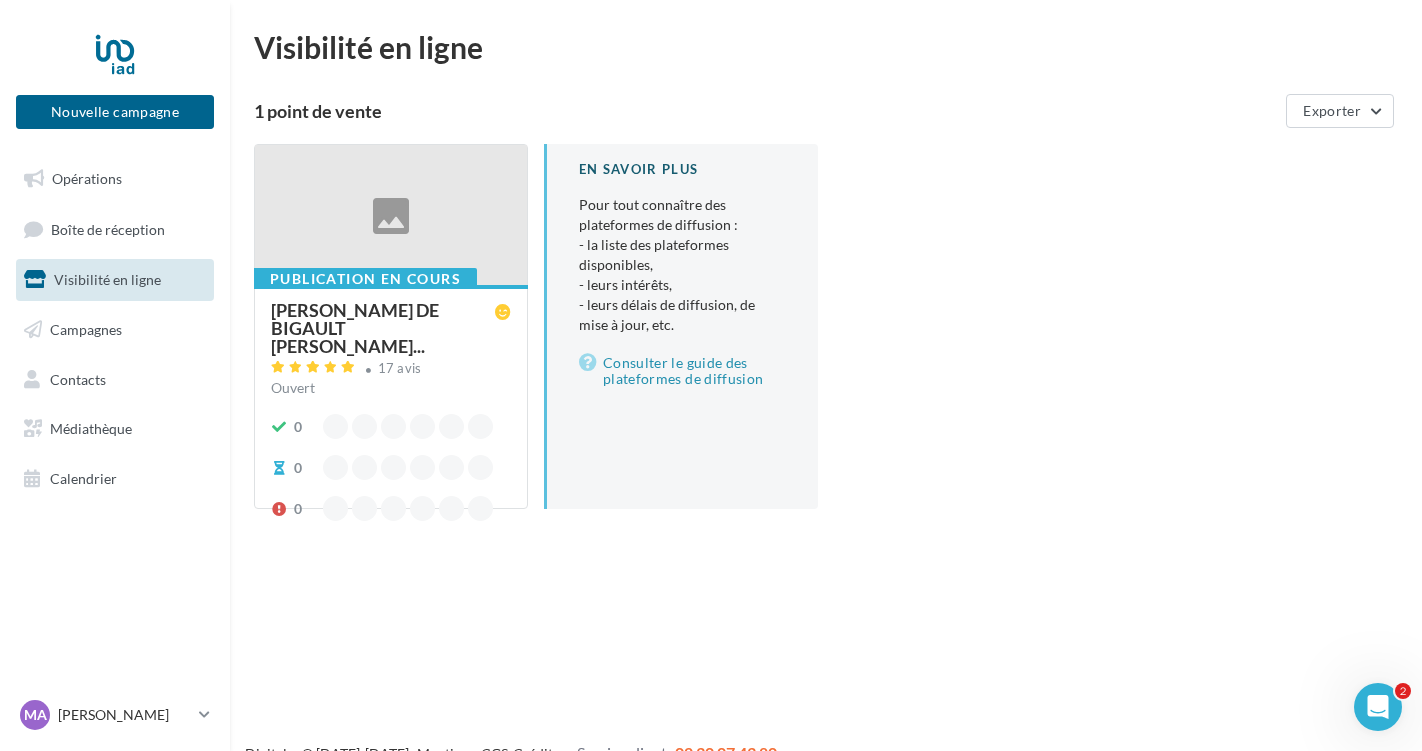 scroll, scrollTop: 0, scrollLeft: 0, axis: both 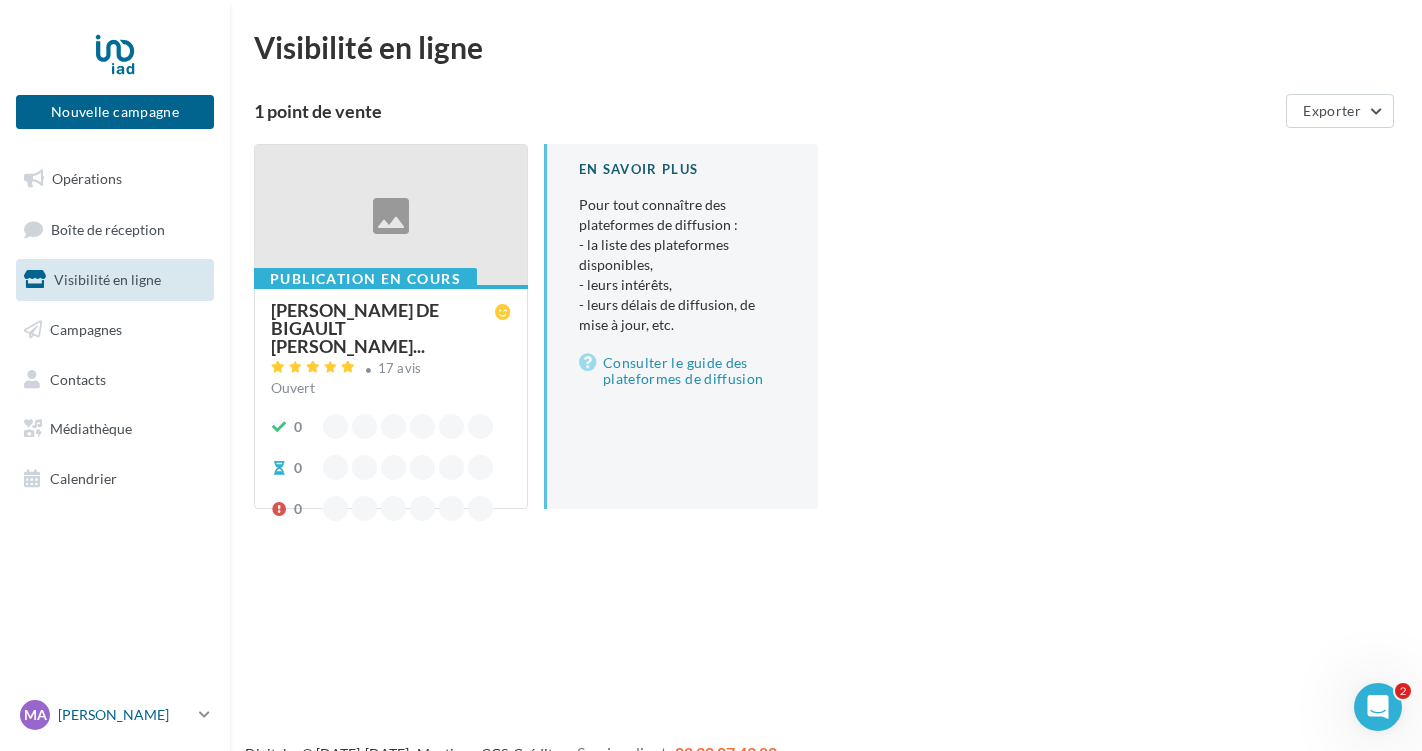 click on "[PERSON_NAME]" at bounding box center [124, 715] 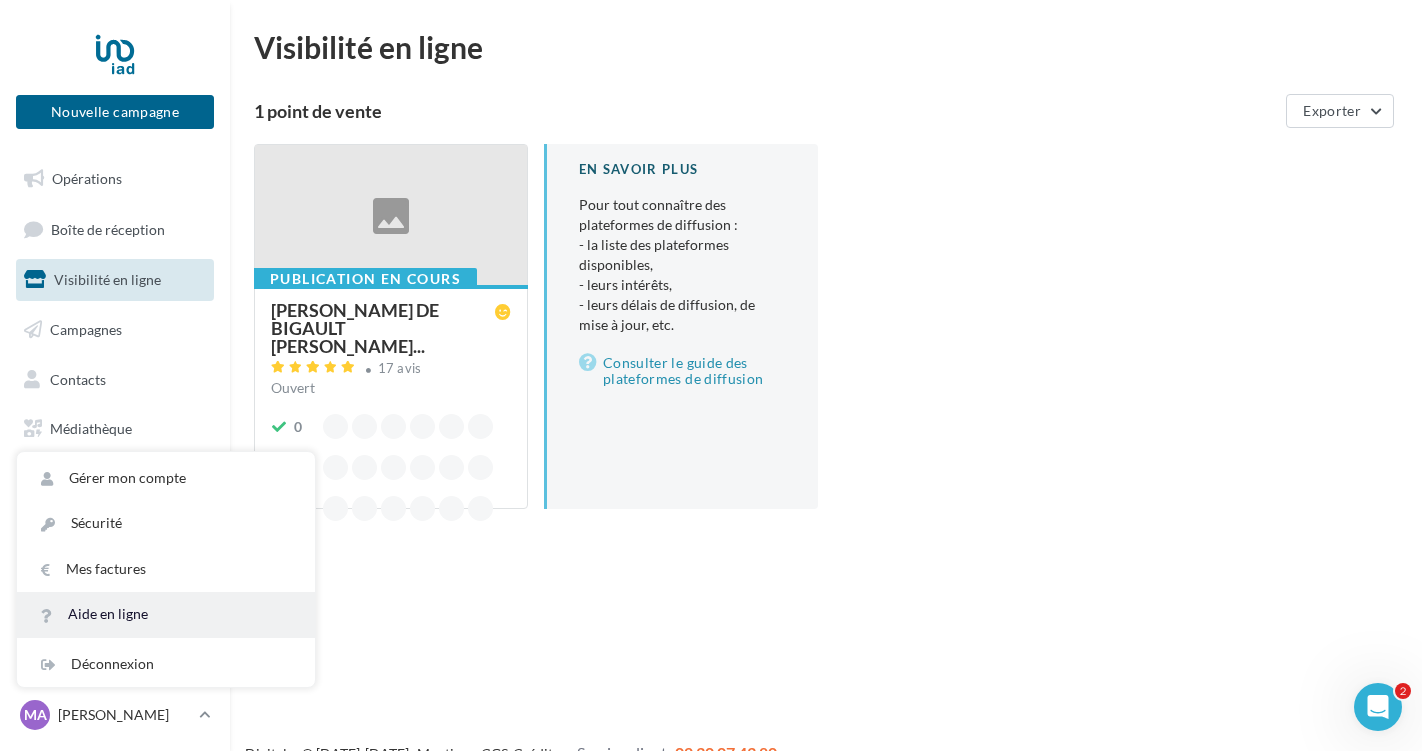 scroll, scrollTop: 18, scrollLeft: 0, axis: vertical 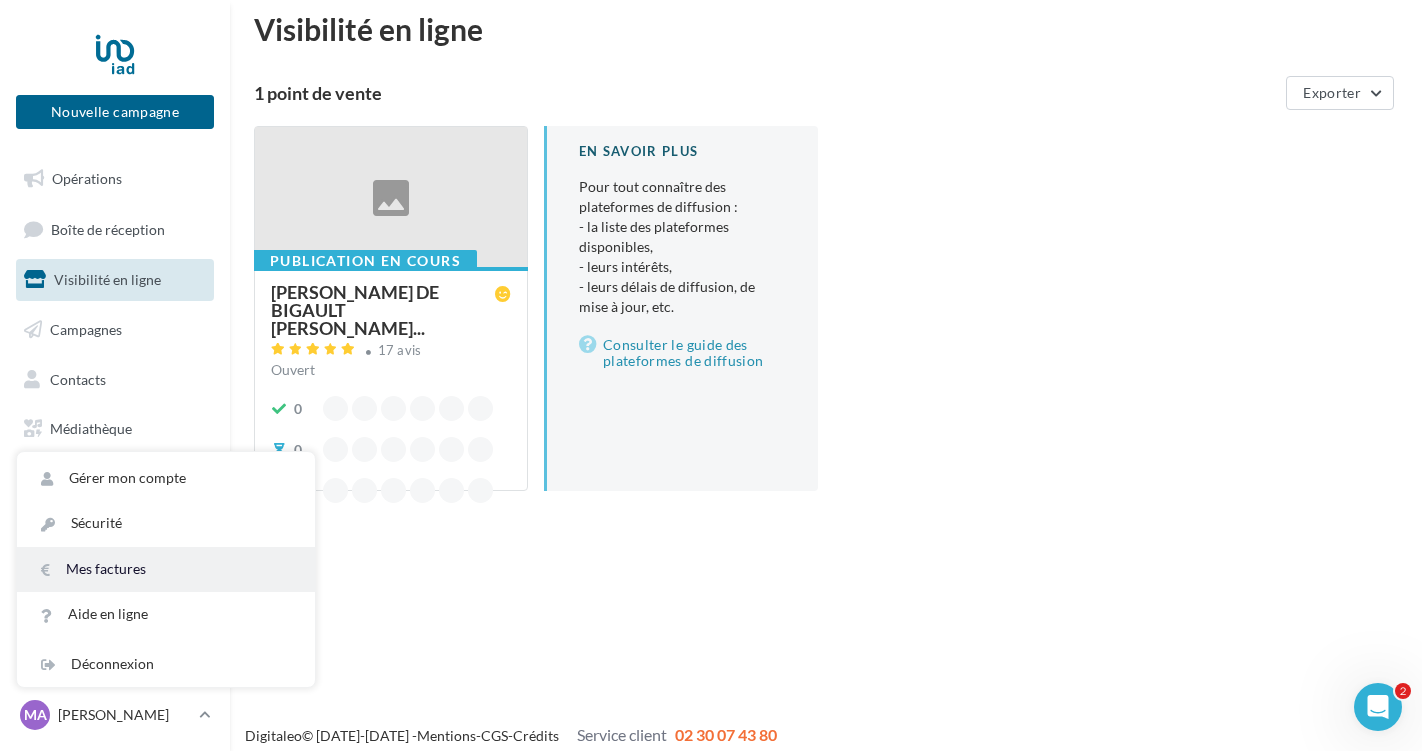 click on "Mes factures" at bounding box center (166, 569) 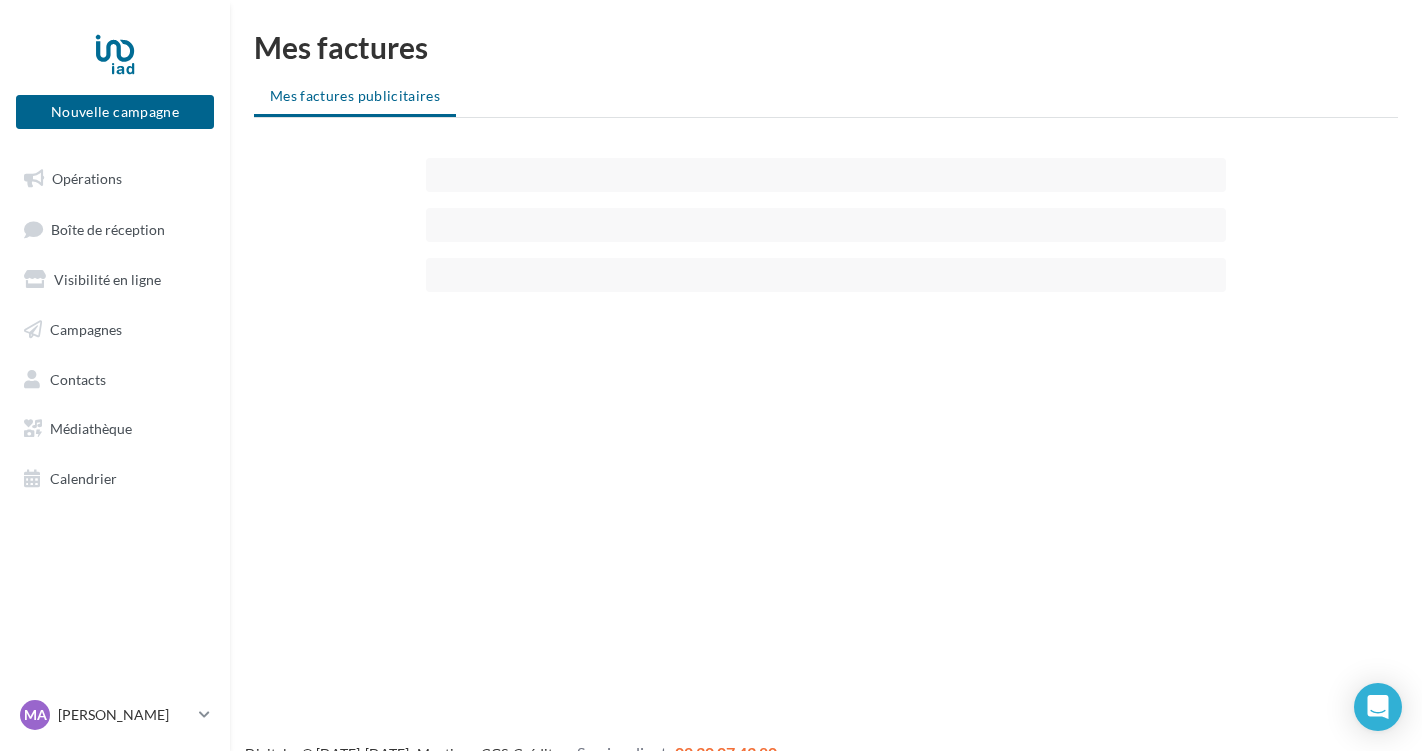 scroll, scrollTop: 0, scrollLeft: 0, axis: both 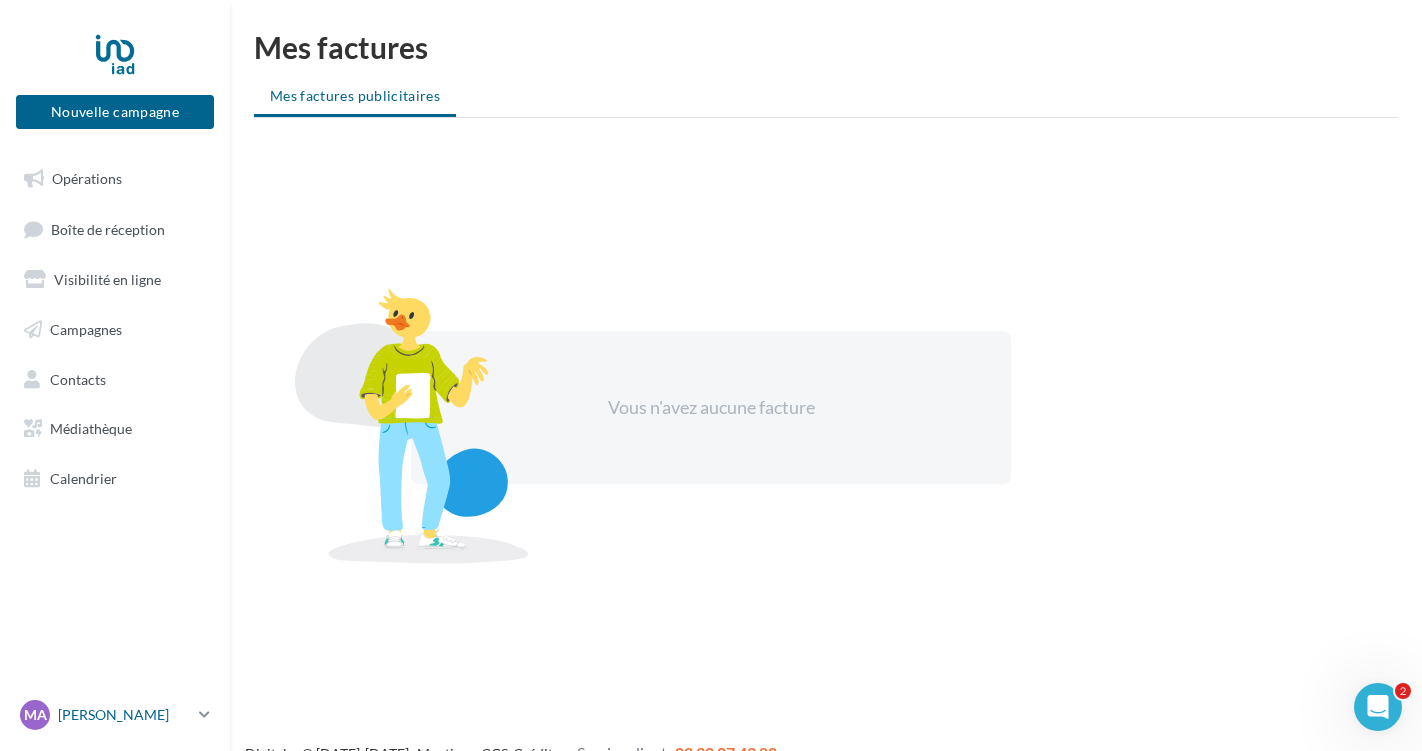 click on "[PERSON_NAME]" at bounding box center (124, 715) 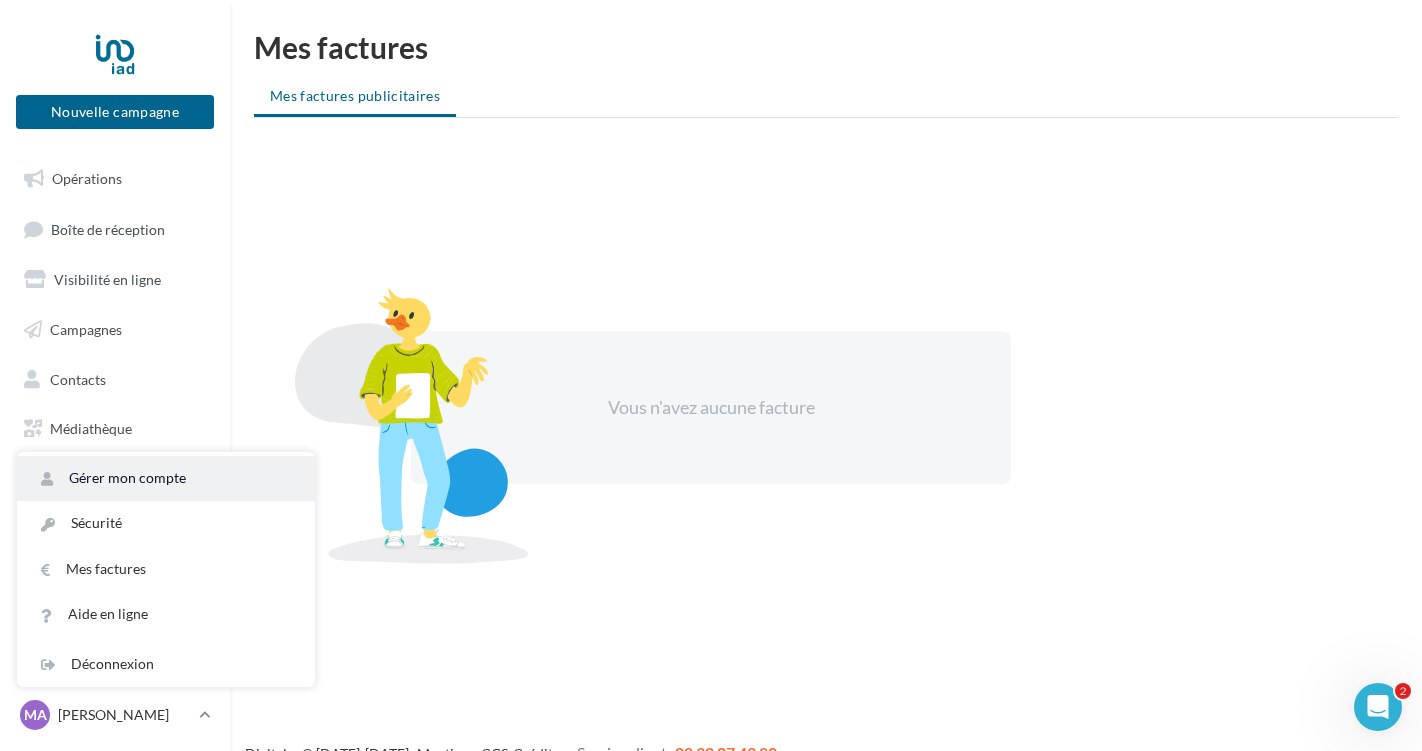 click on "Gérer mon compte" at bounding box center [166, 478] 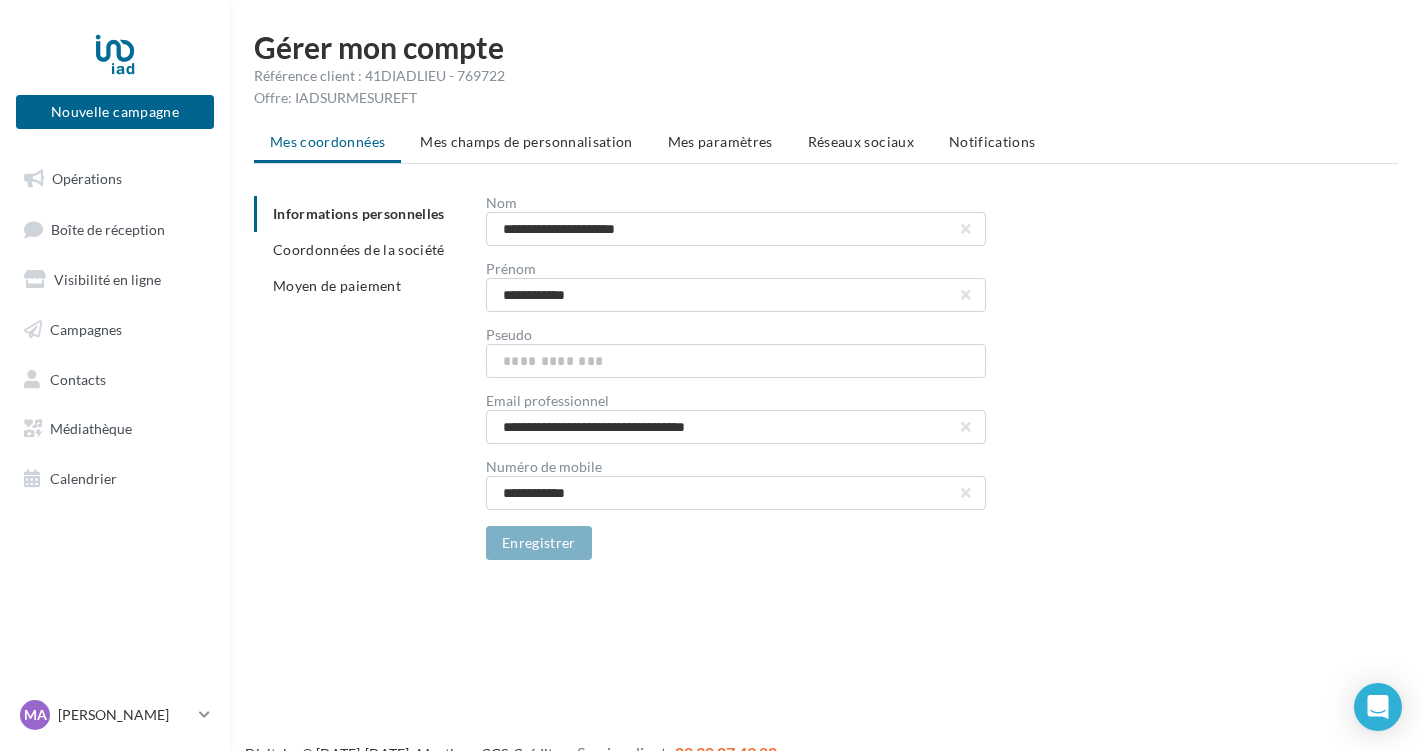 scroll, scrollTop: 0, scrollLeft: 0, axis: both 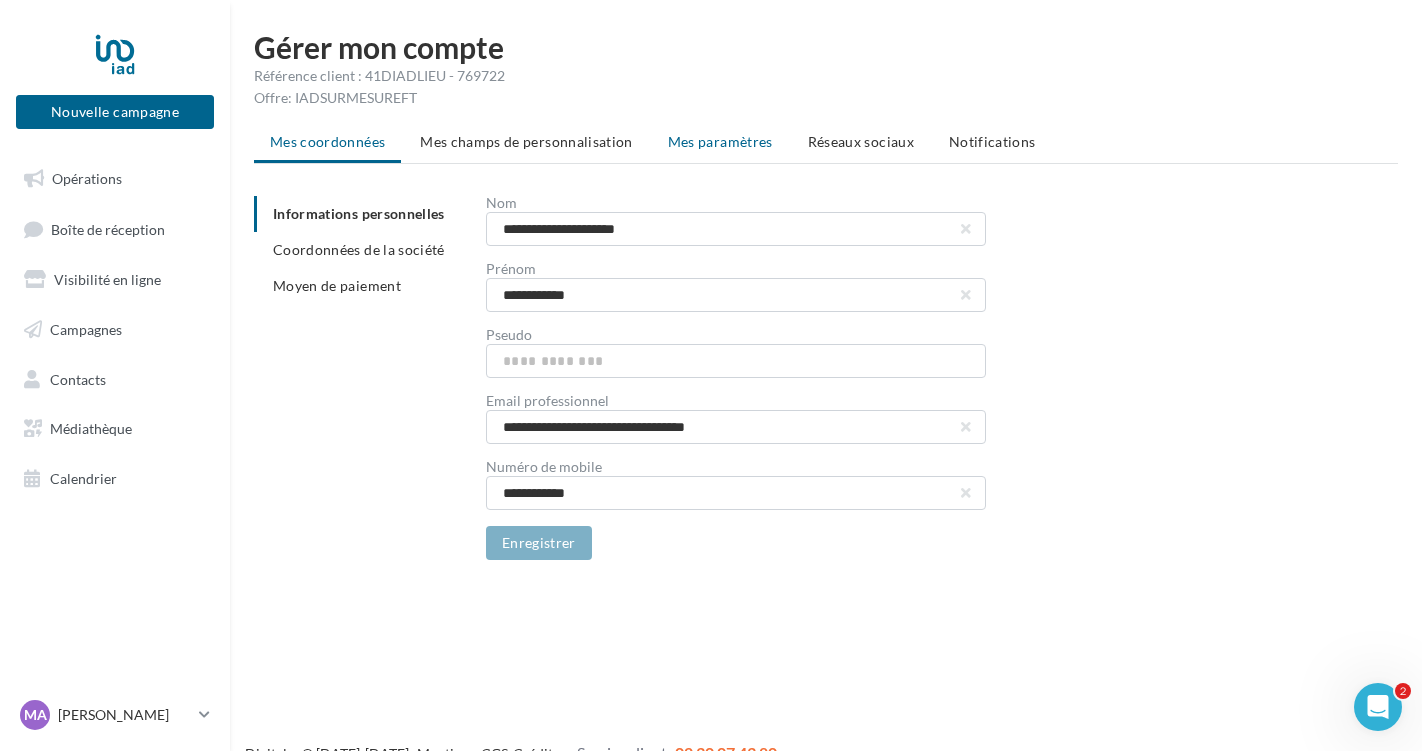 click on "Mes paramètres" at bounding box center (720, 141) 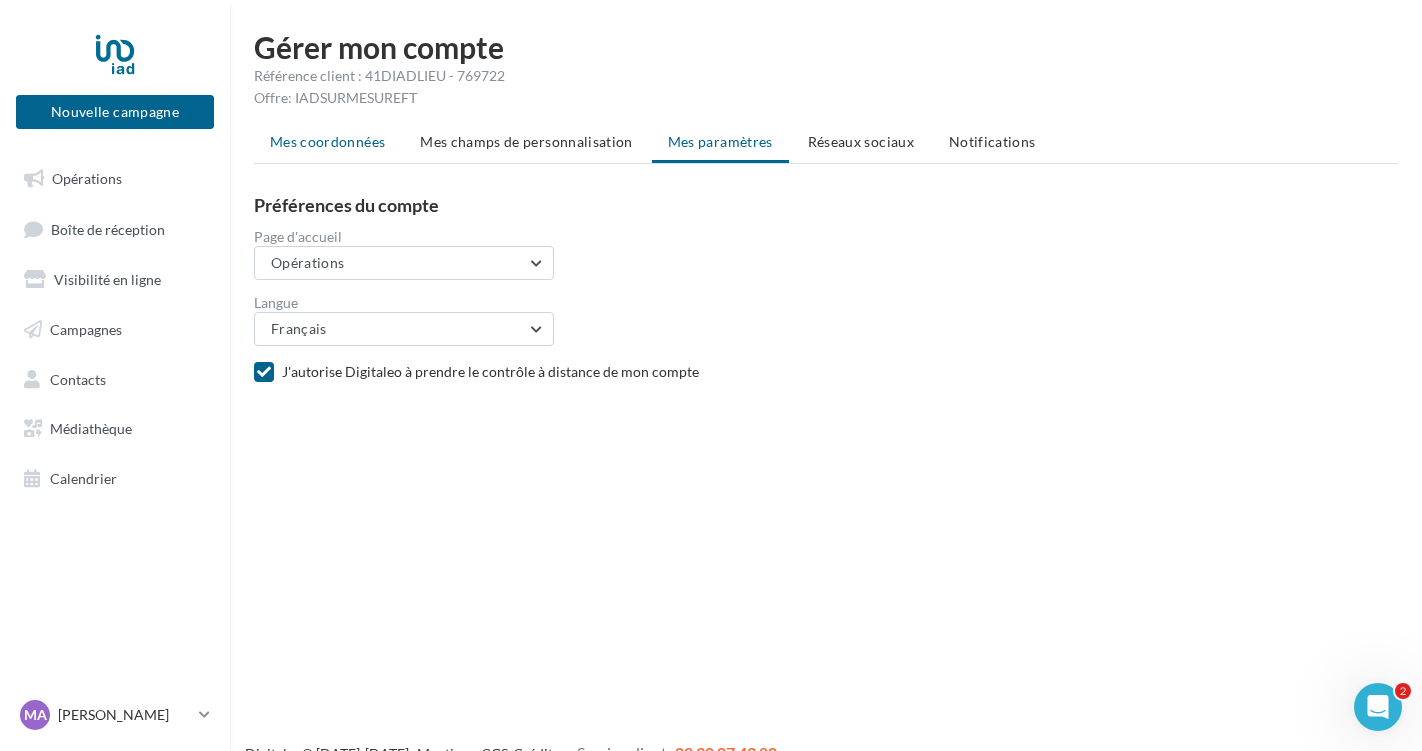 click on "Mes coordonnées" at bounding box center [327, 142] 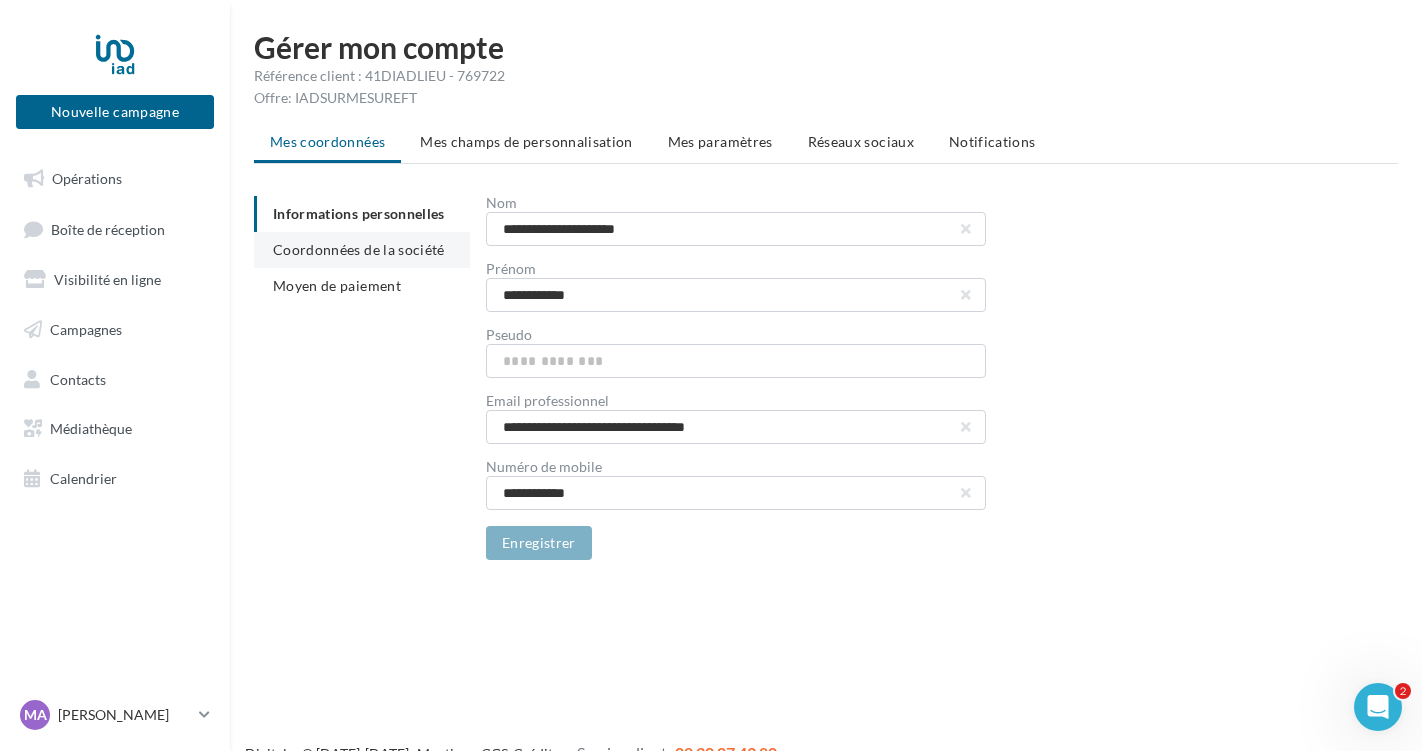 click on "Coordonnées de la société" at bounding box center [359, 249] 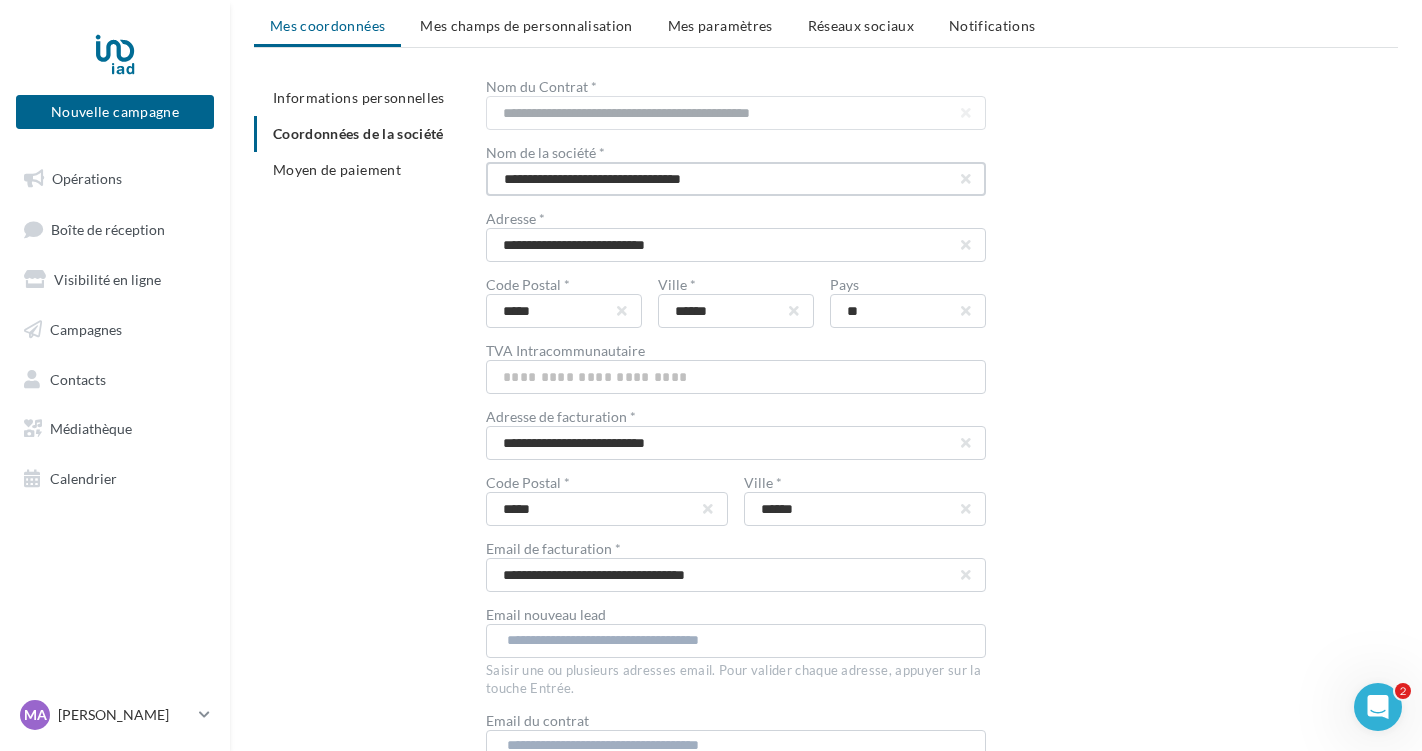scroll, scrollTop: 139, scrollLeft: 0, axis: vertical 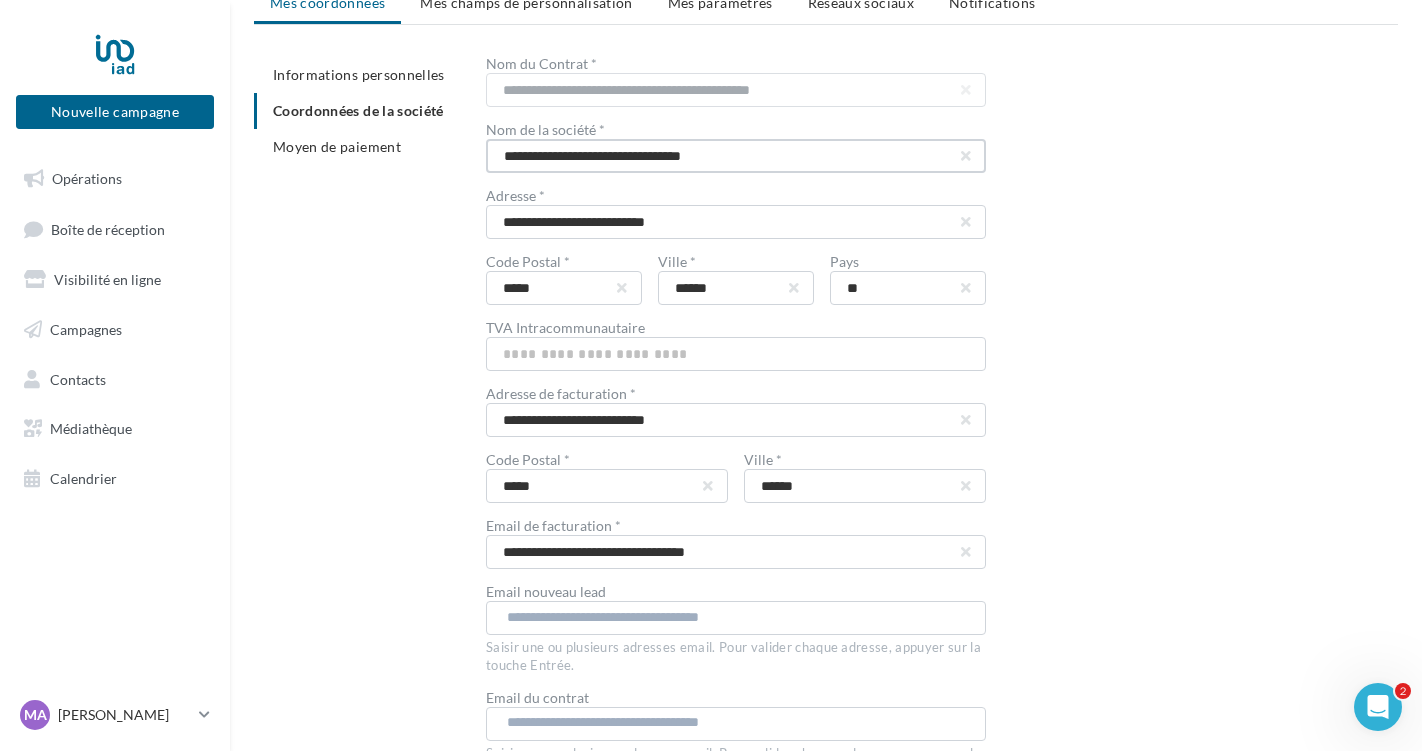type on "**********" 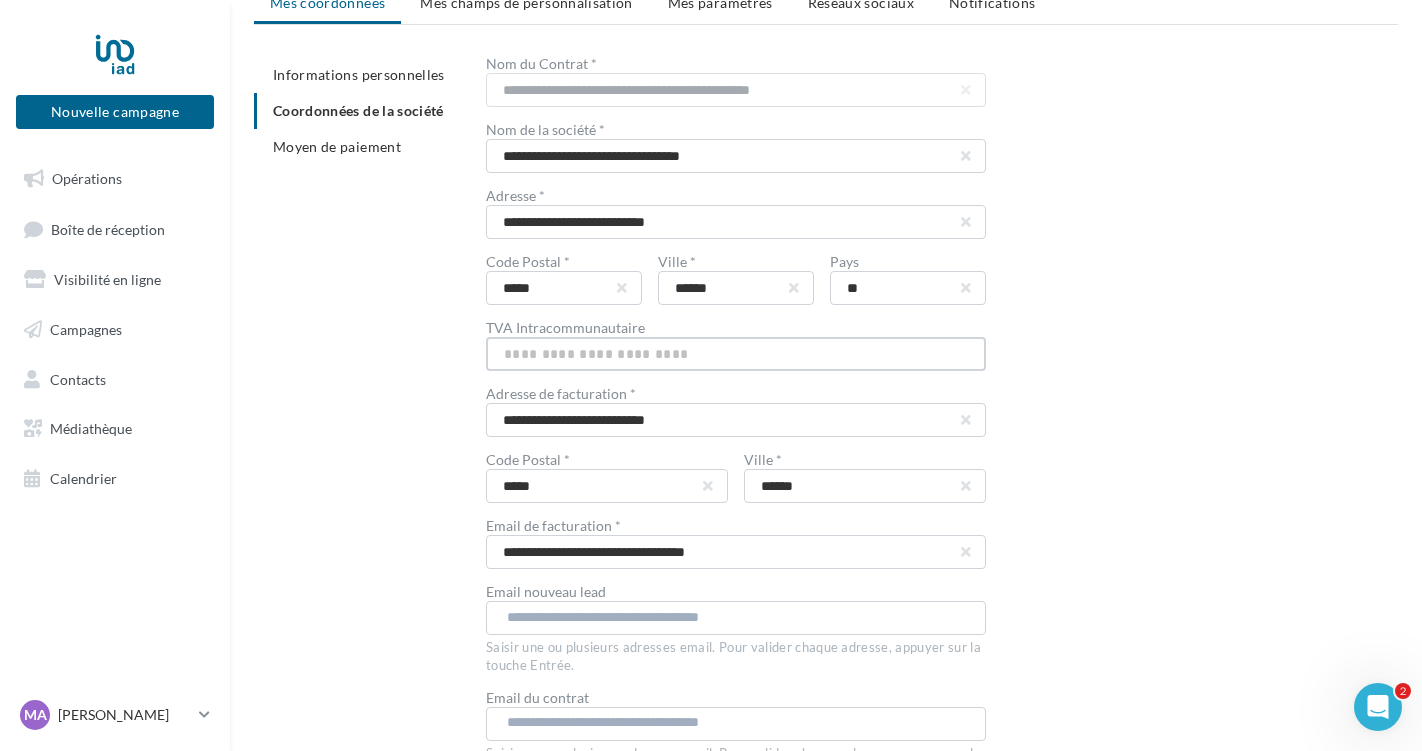 click at bounding box center [736, 354] 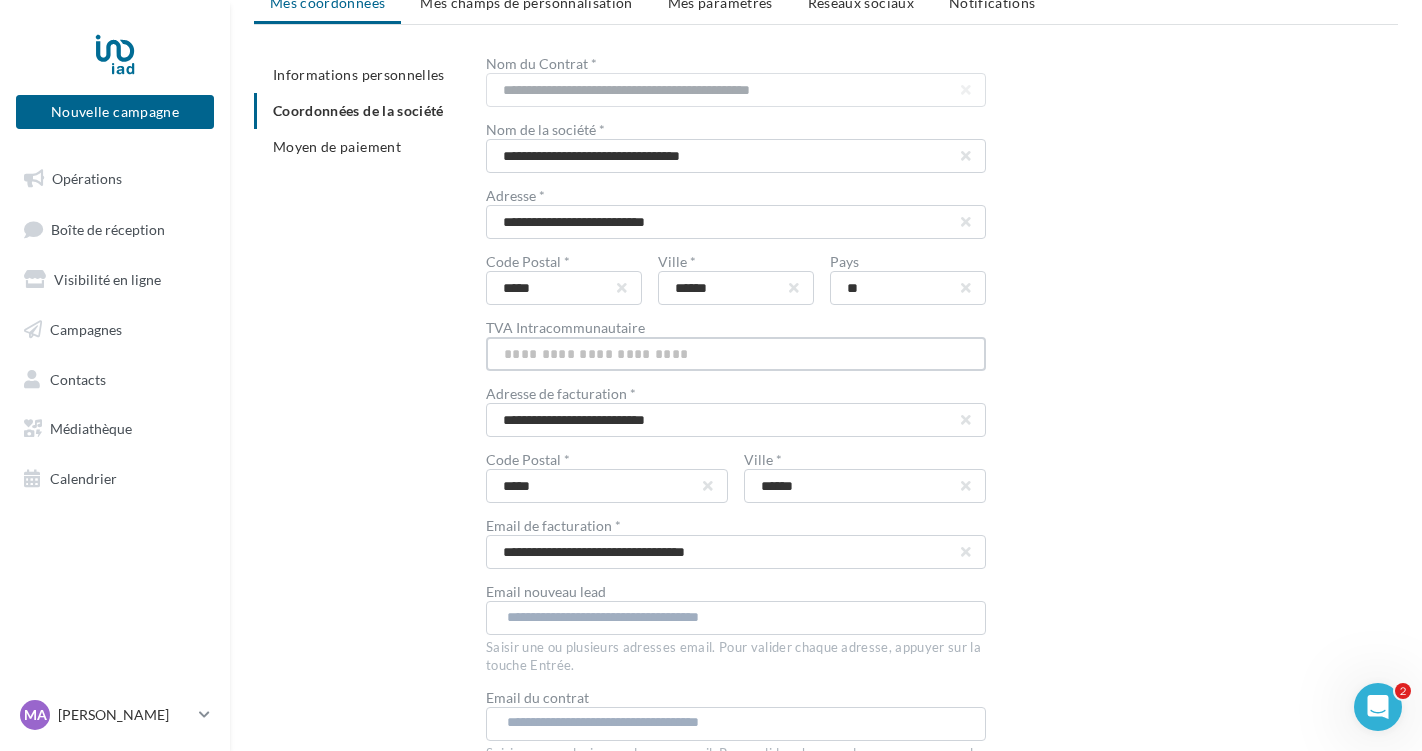 click at bounding box center [736, 354] 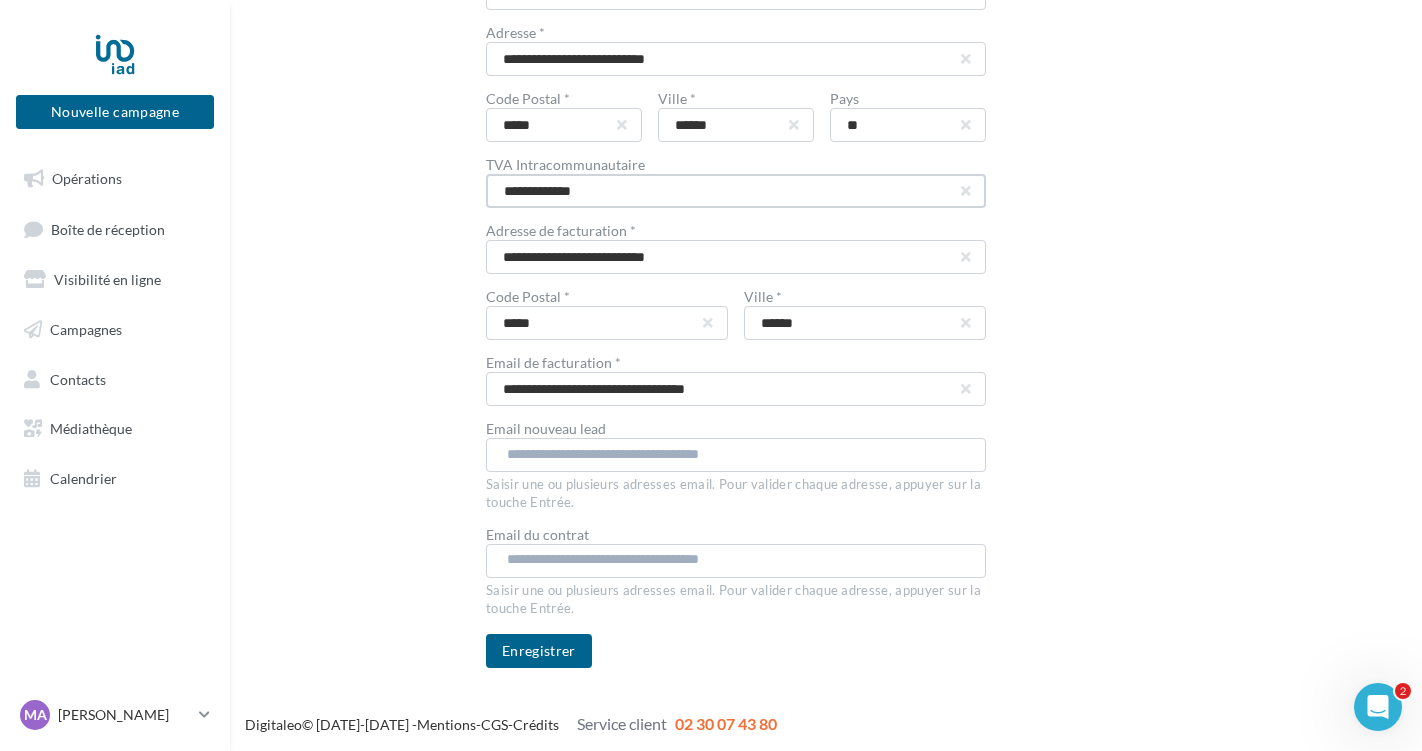 scroll, scrollTop: 301, scrollLeft: 0, axis: vertical 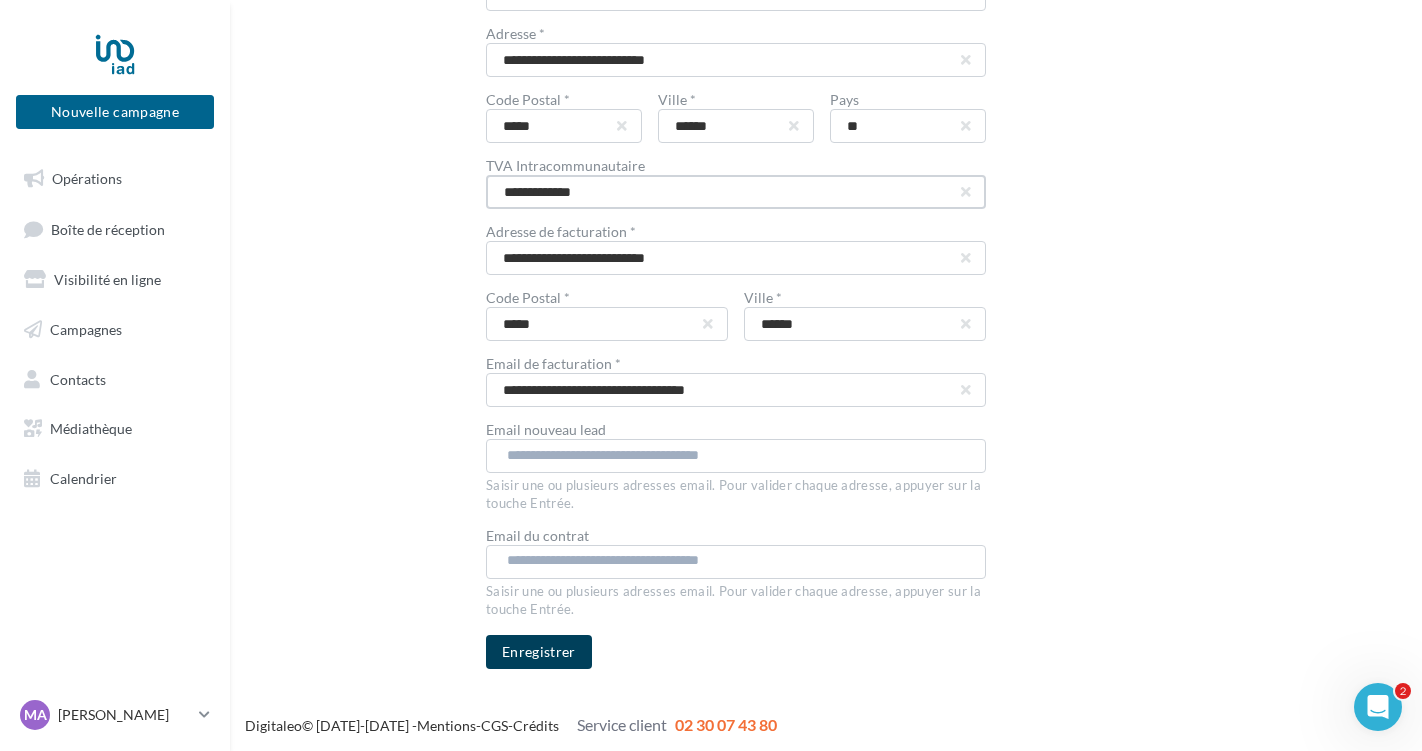 type on "**********" 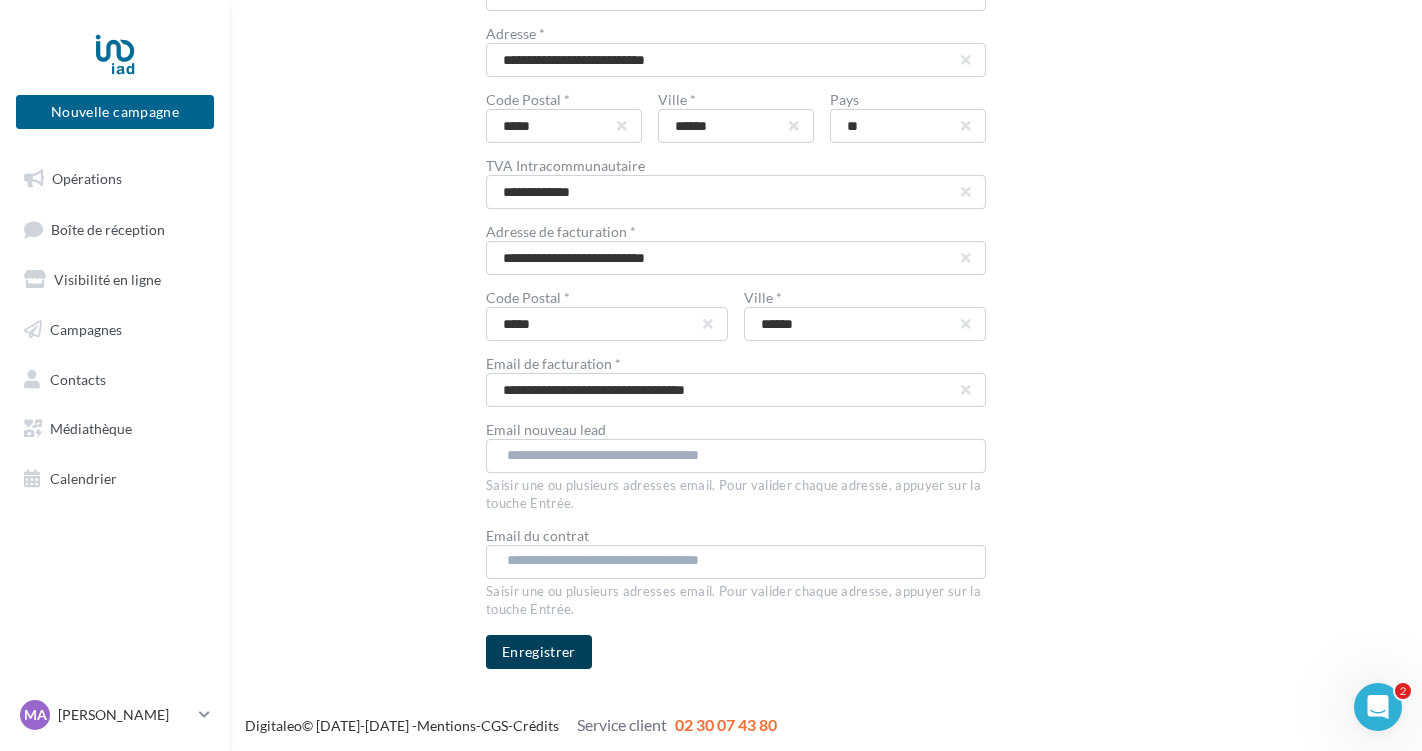 click on "Enregistrer" at bounding box center [539, 652] 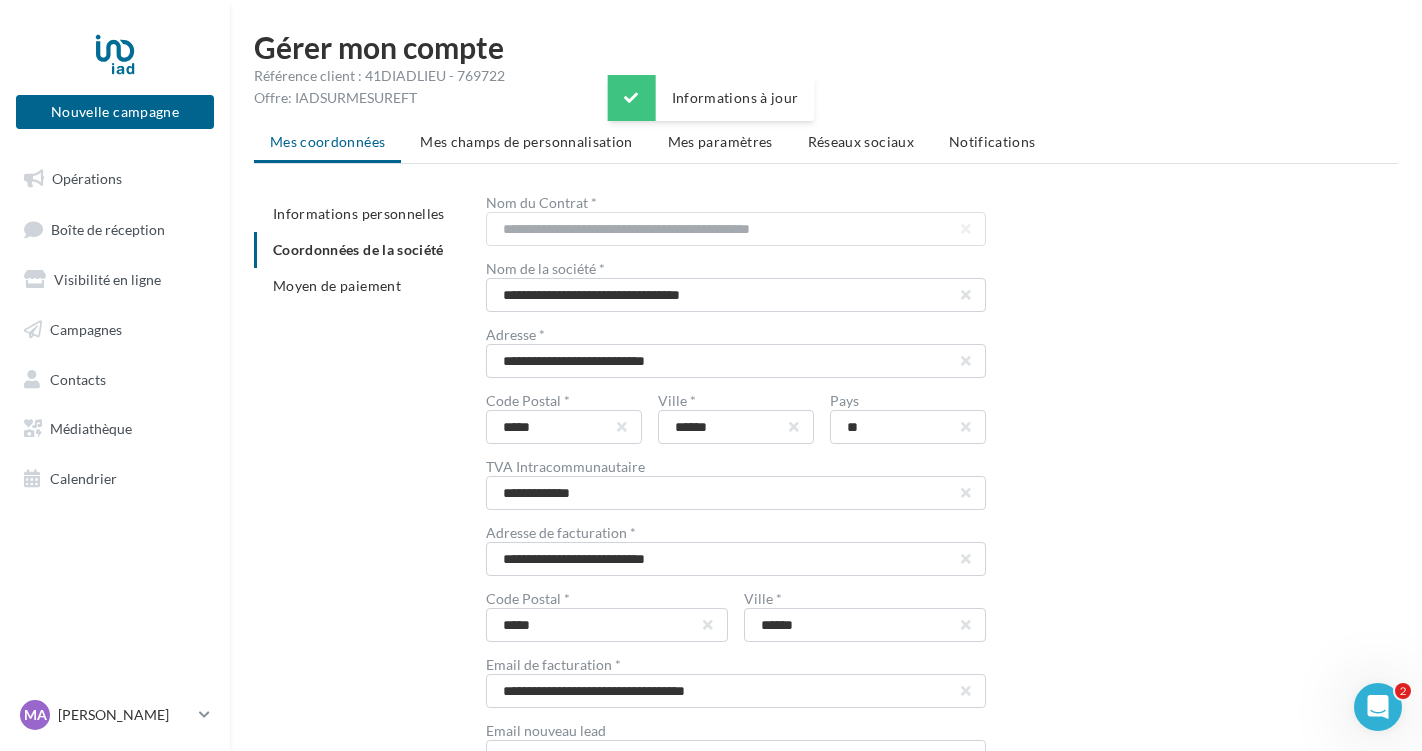 scroll, scrollTop: 0, scrollLeft: 0, axis: both 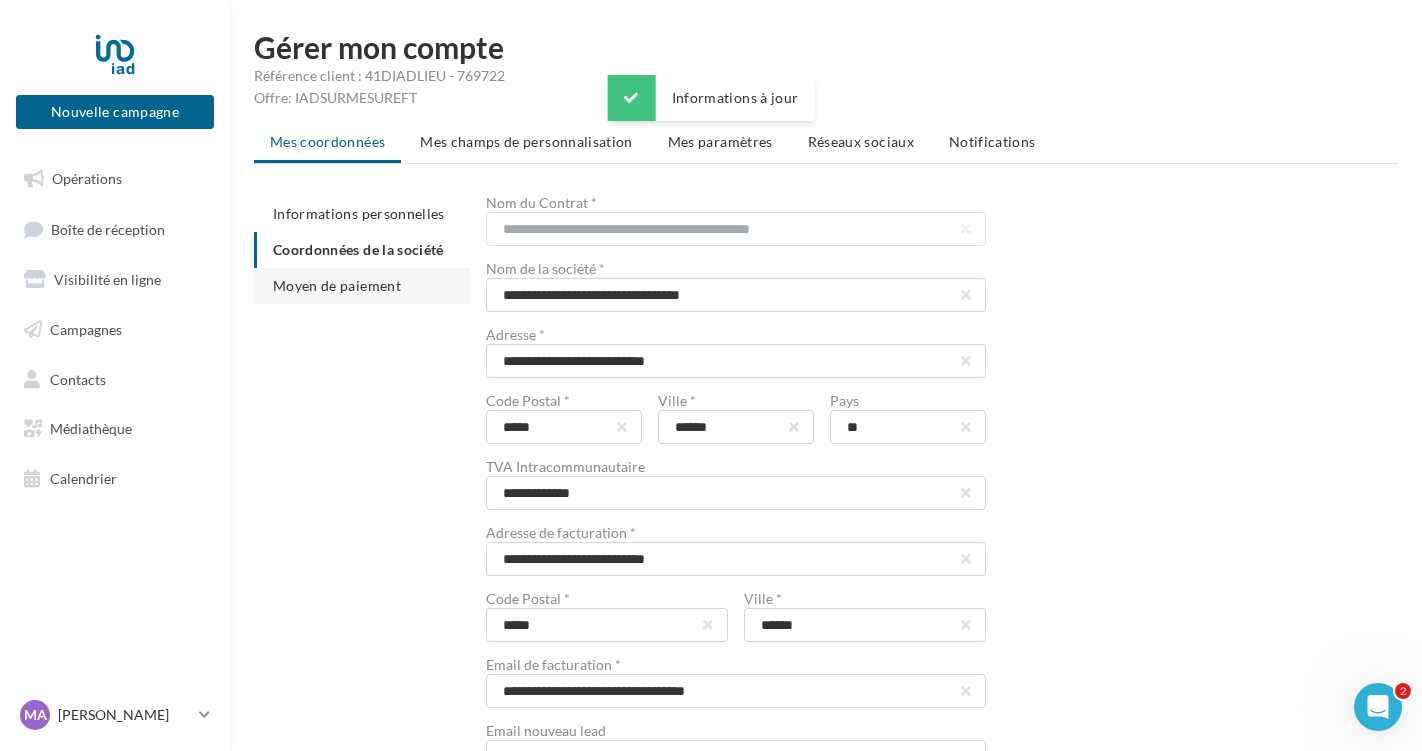 click on "Moyen de paiement" at bounding box center [337, 285] 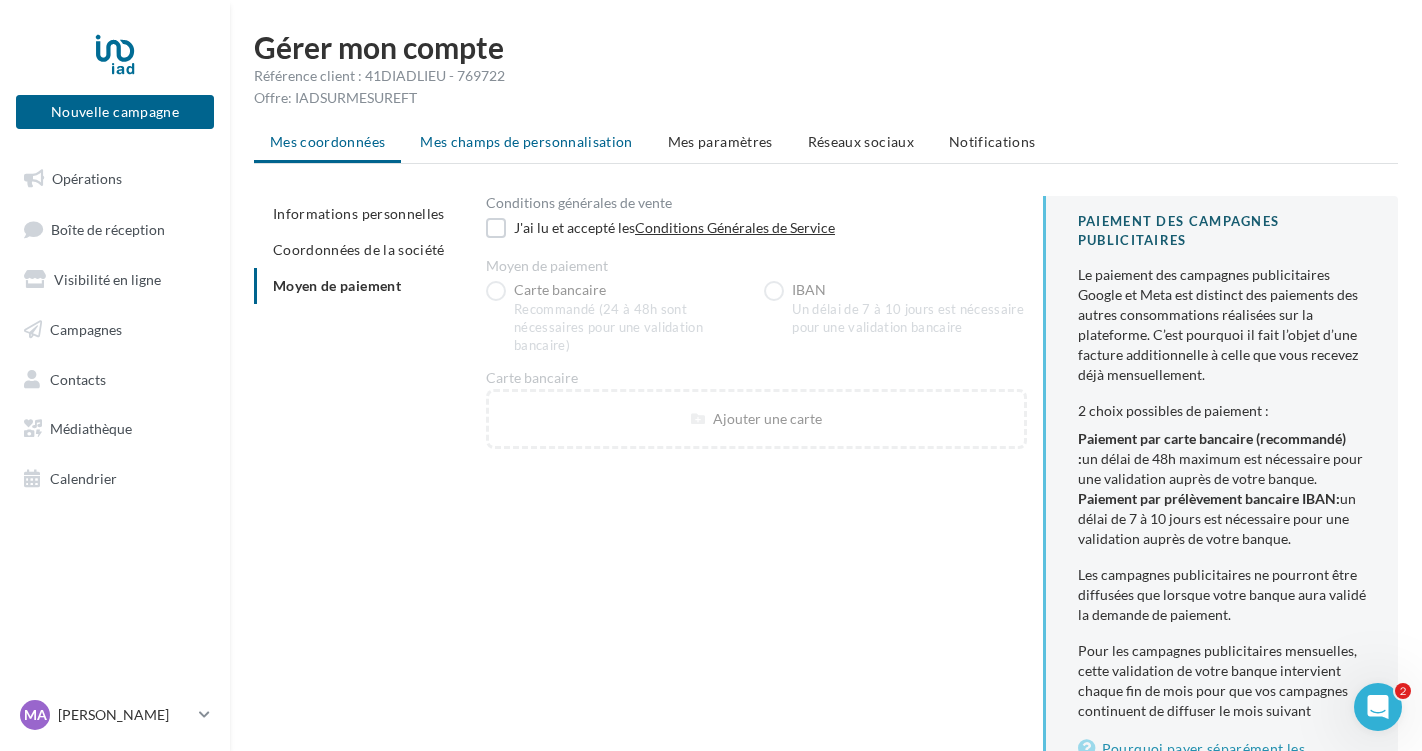click on "Mes champs de personnalisation" at bounding box center (526, 141) 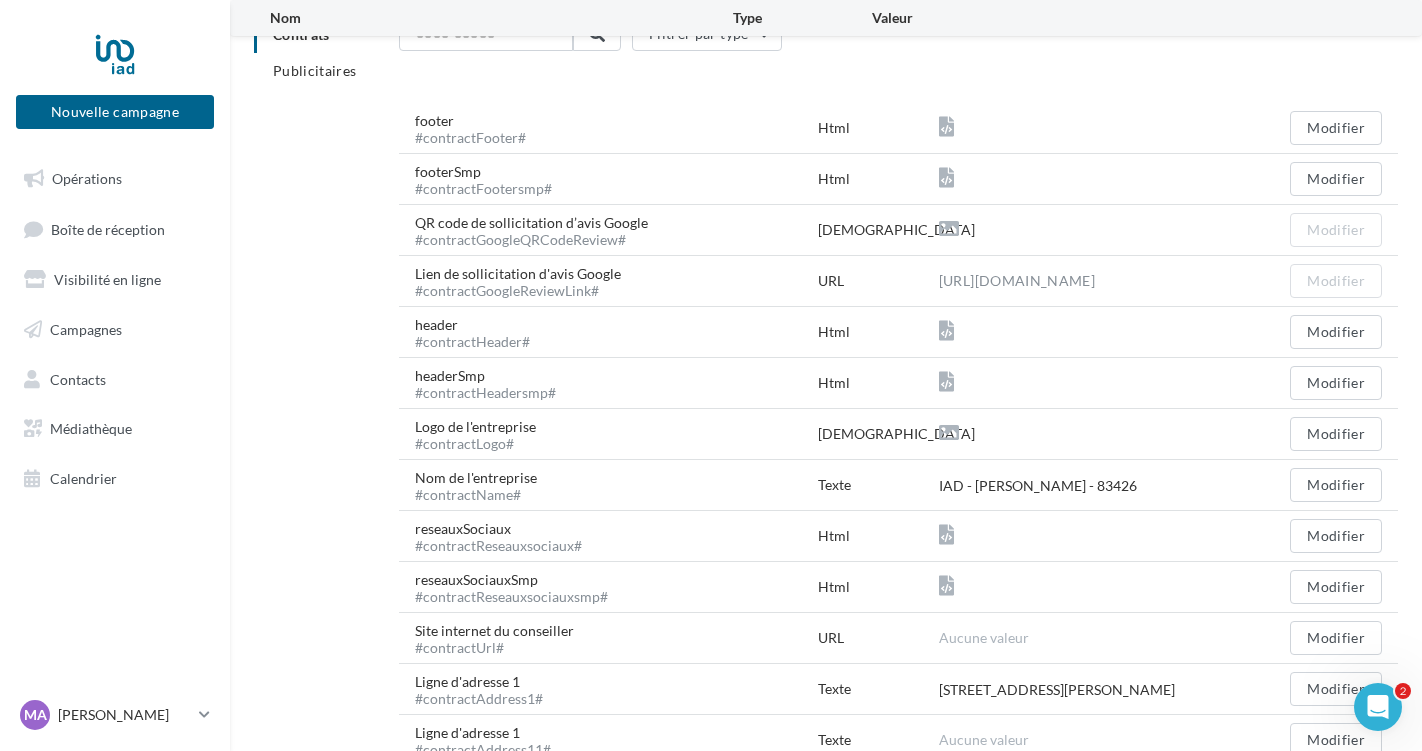 scroll, scrollTop: 0, scrollLeft: 0, axis: both 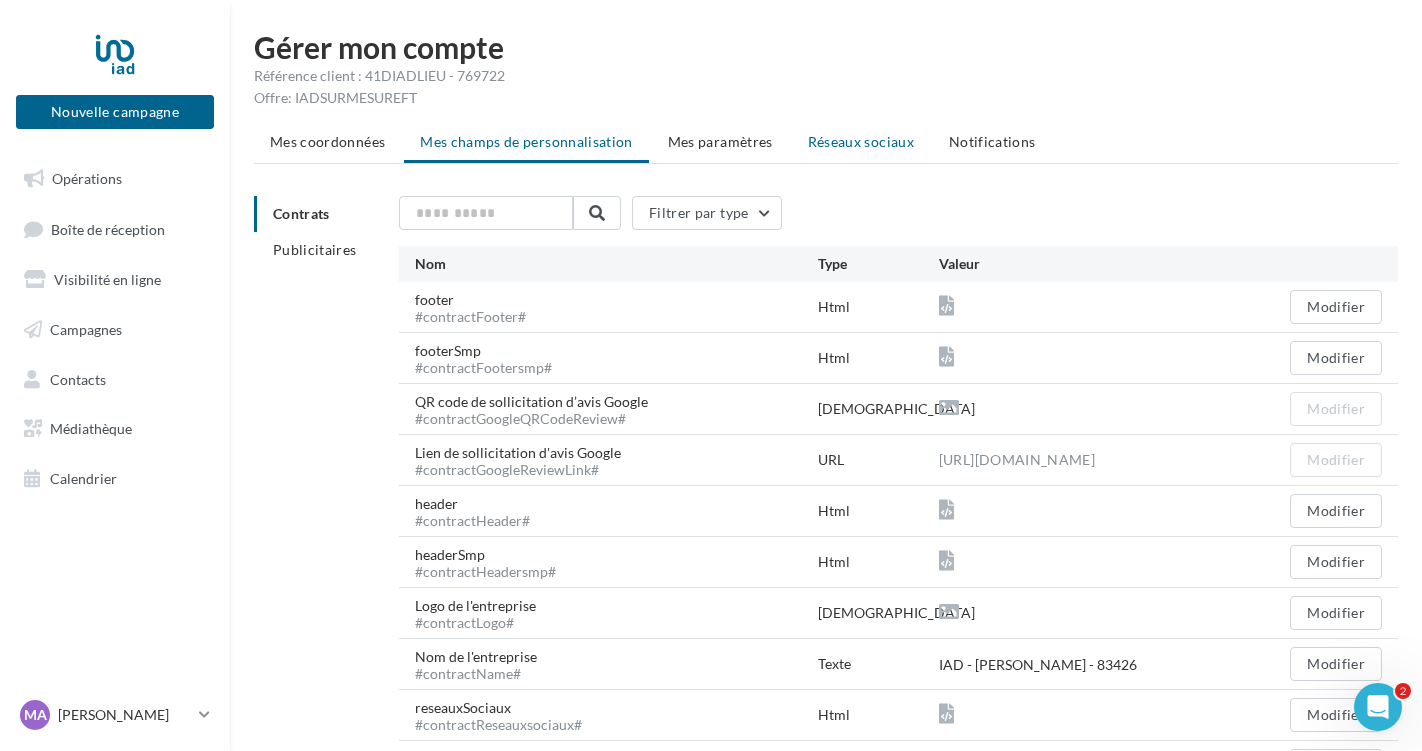 click on "Réseaux sociaux" at bounding box center (861, 141) 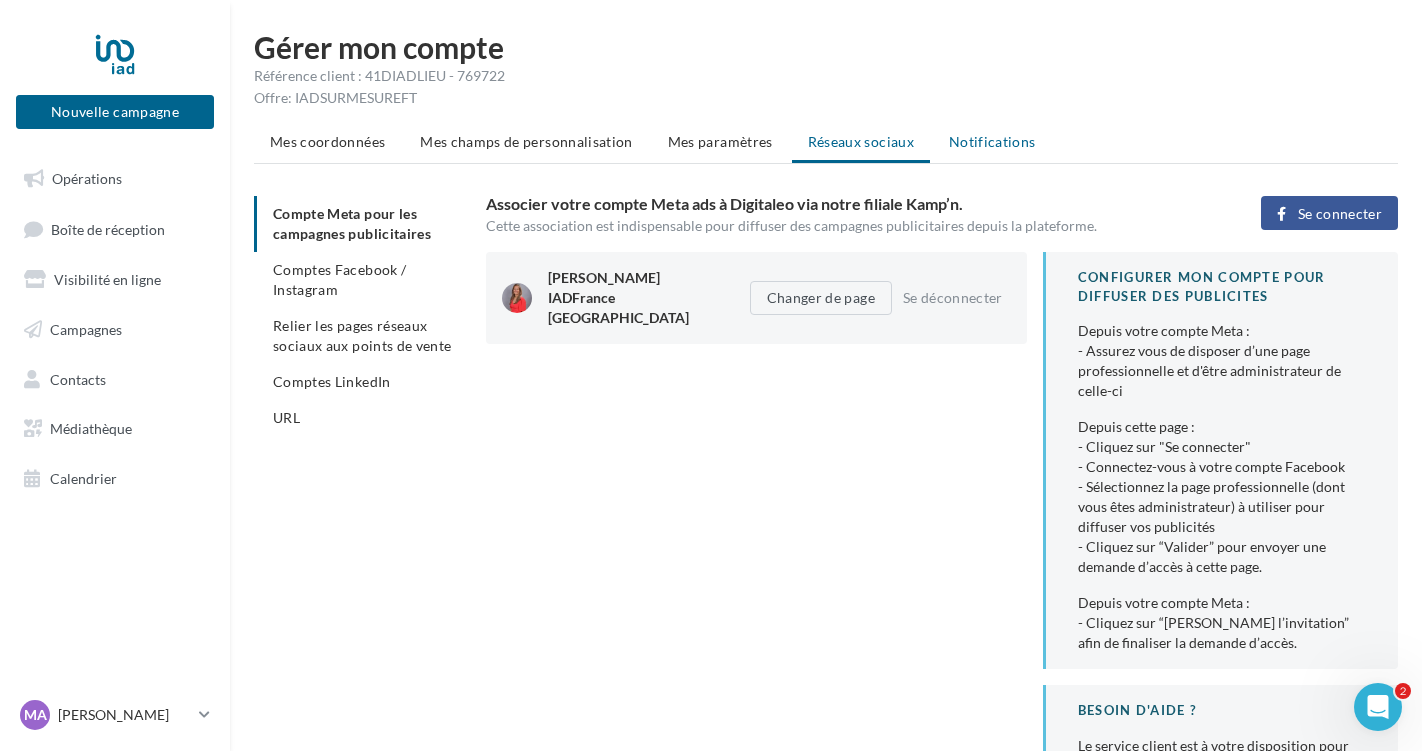 click on "Notifications" at bounding box center [992, 141] 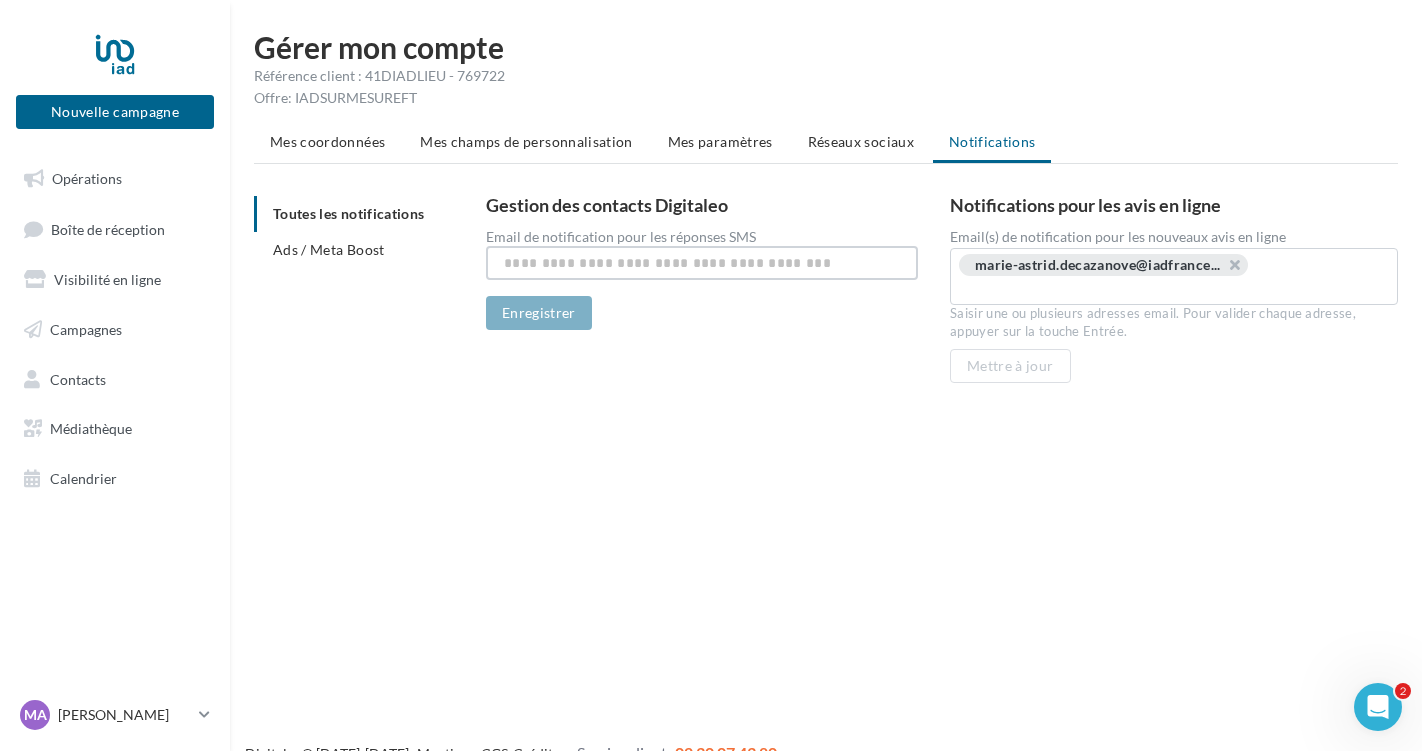 click at bounding box center [702, 263] 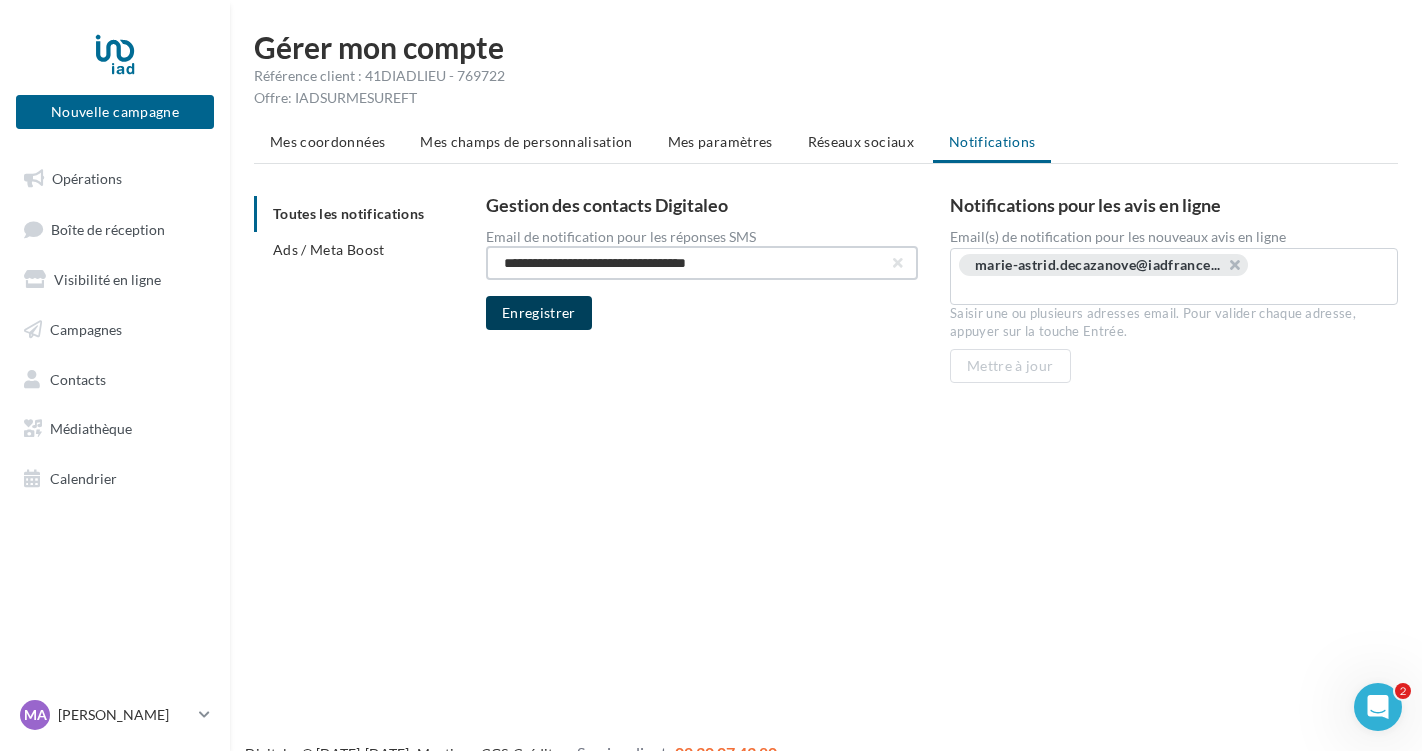 type on "**********" 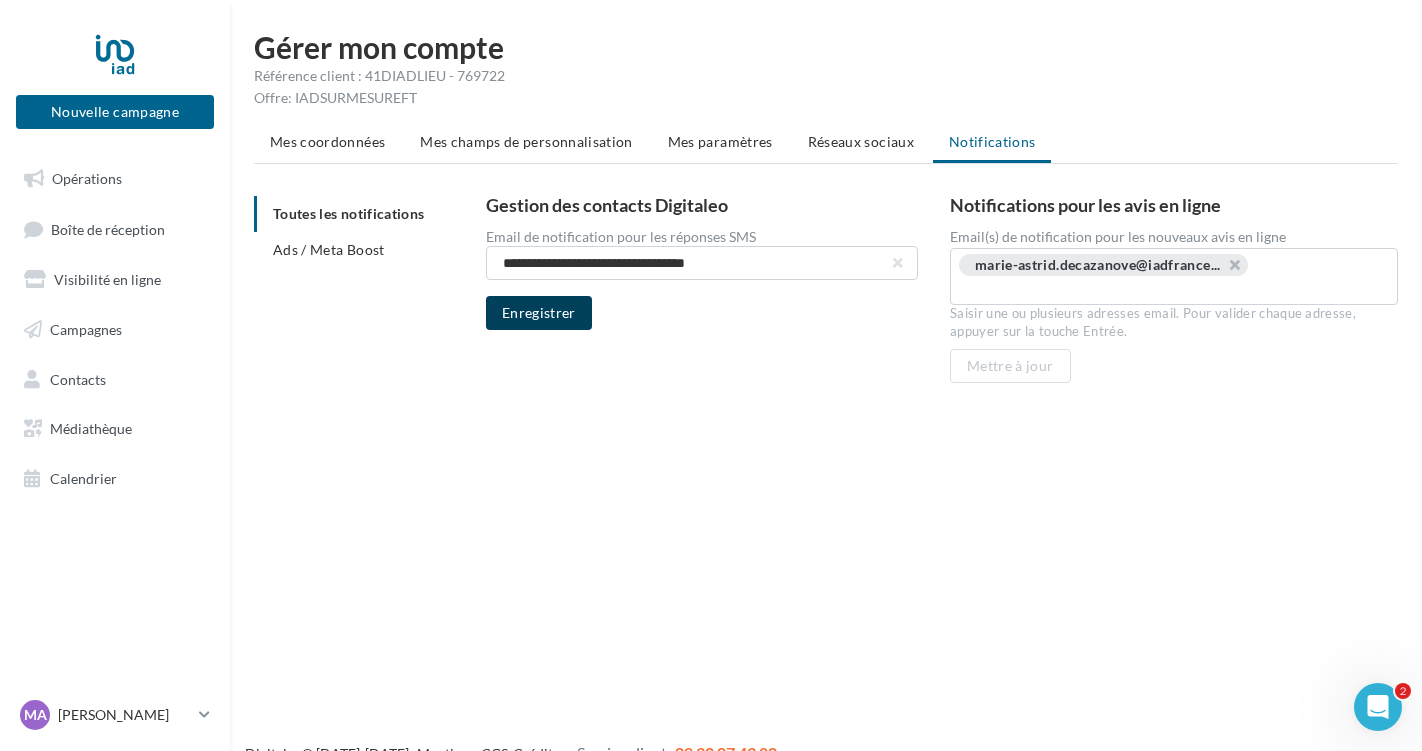click on "Enregistrer" at bounding box center [539, 313] 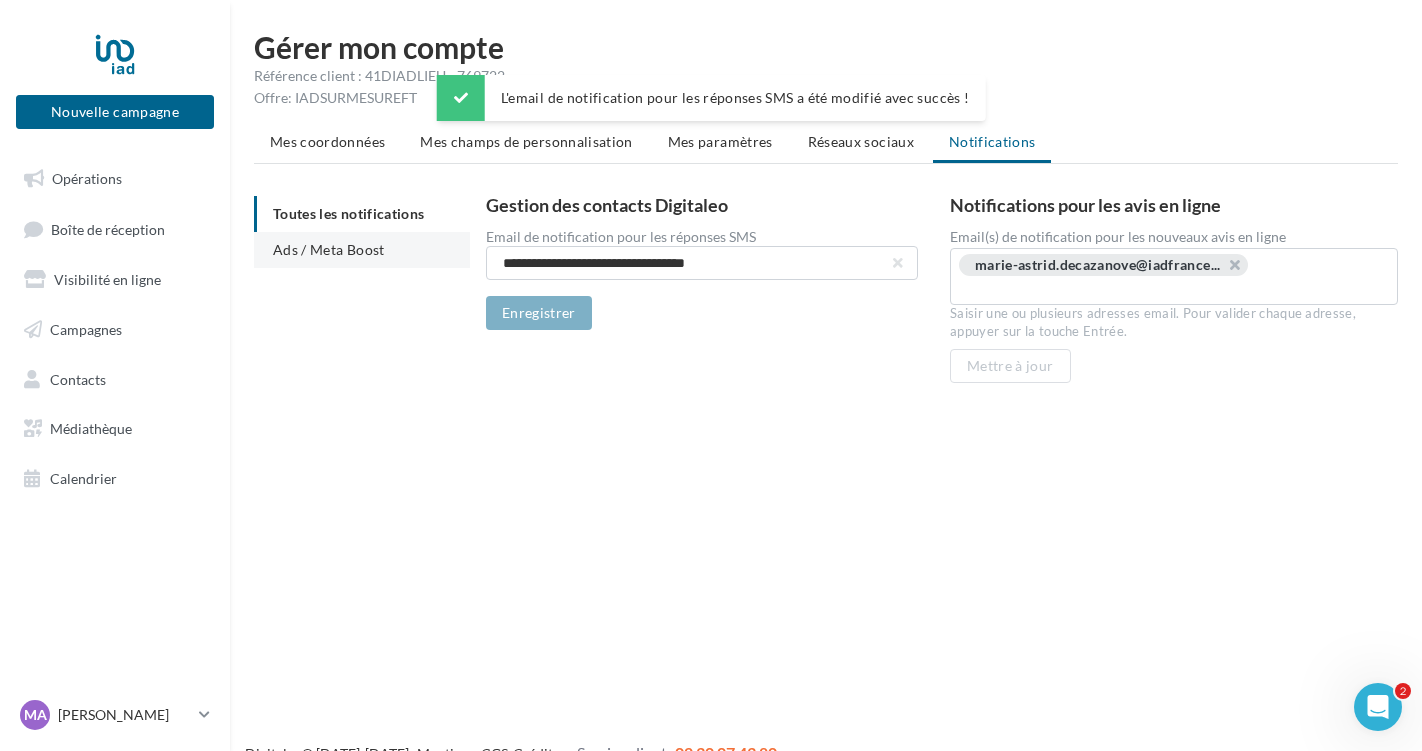 click on "Ads / Meta Boost" at bounding box center (329, 249) 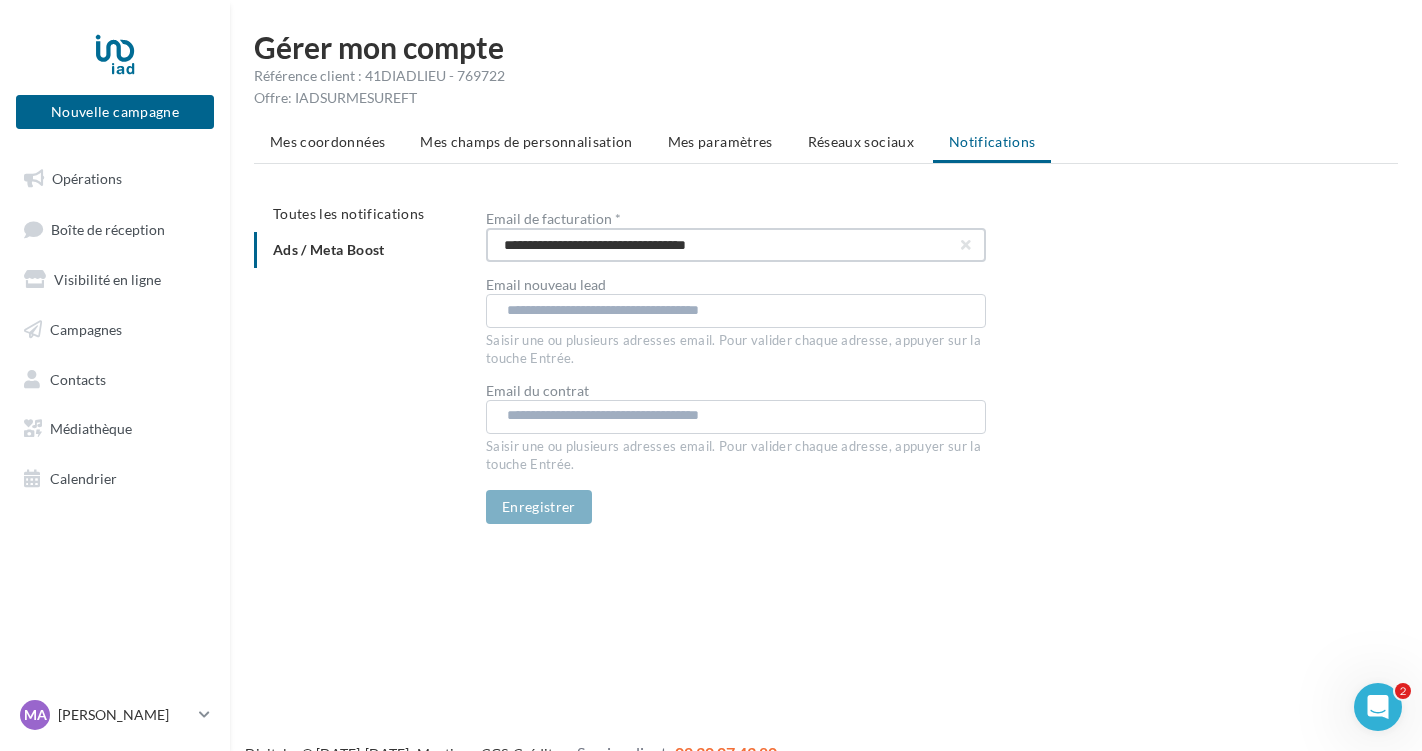 click on "**********" at bounding box center [736, 245] 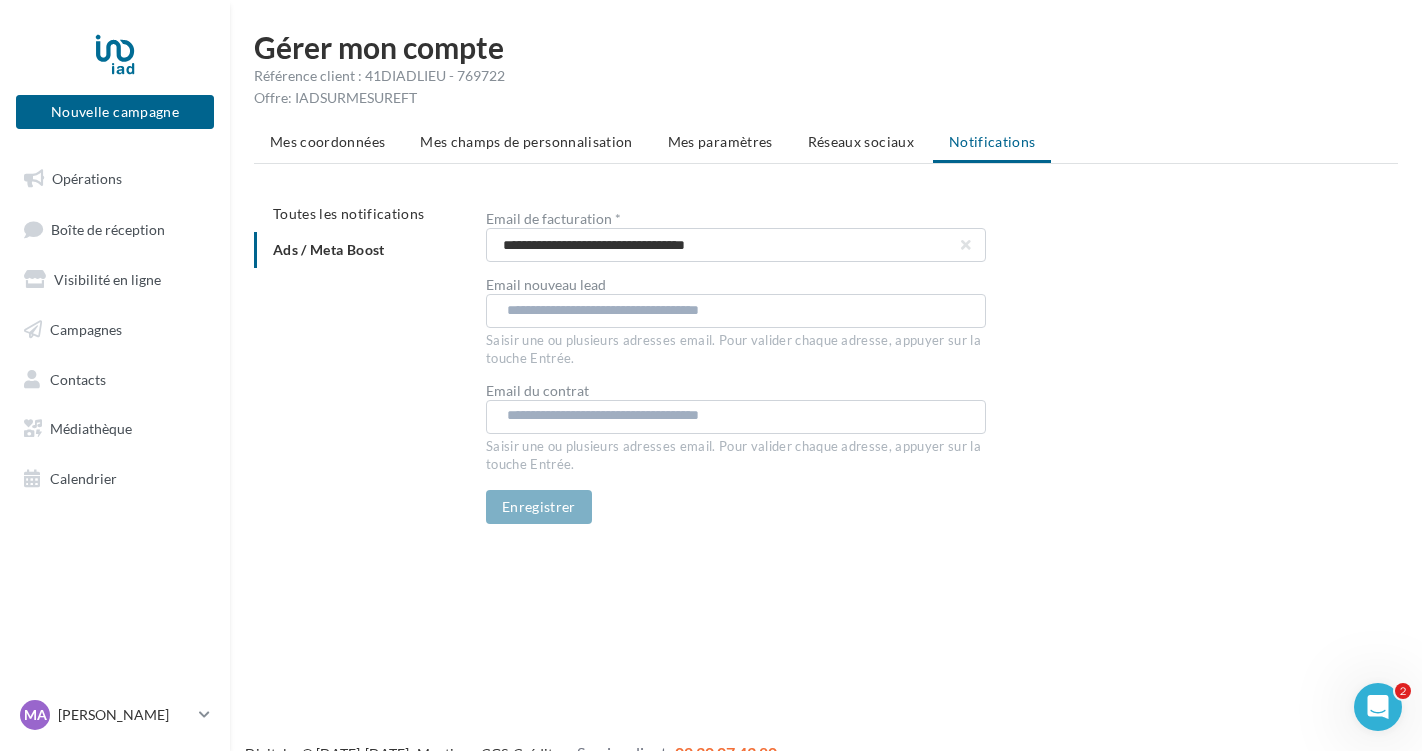 paste on "**********" 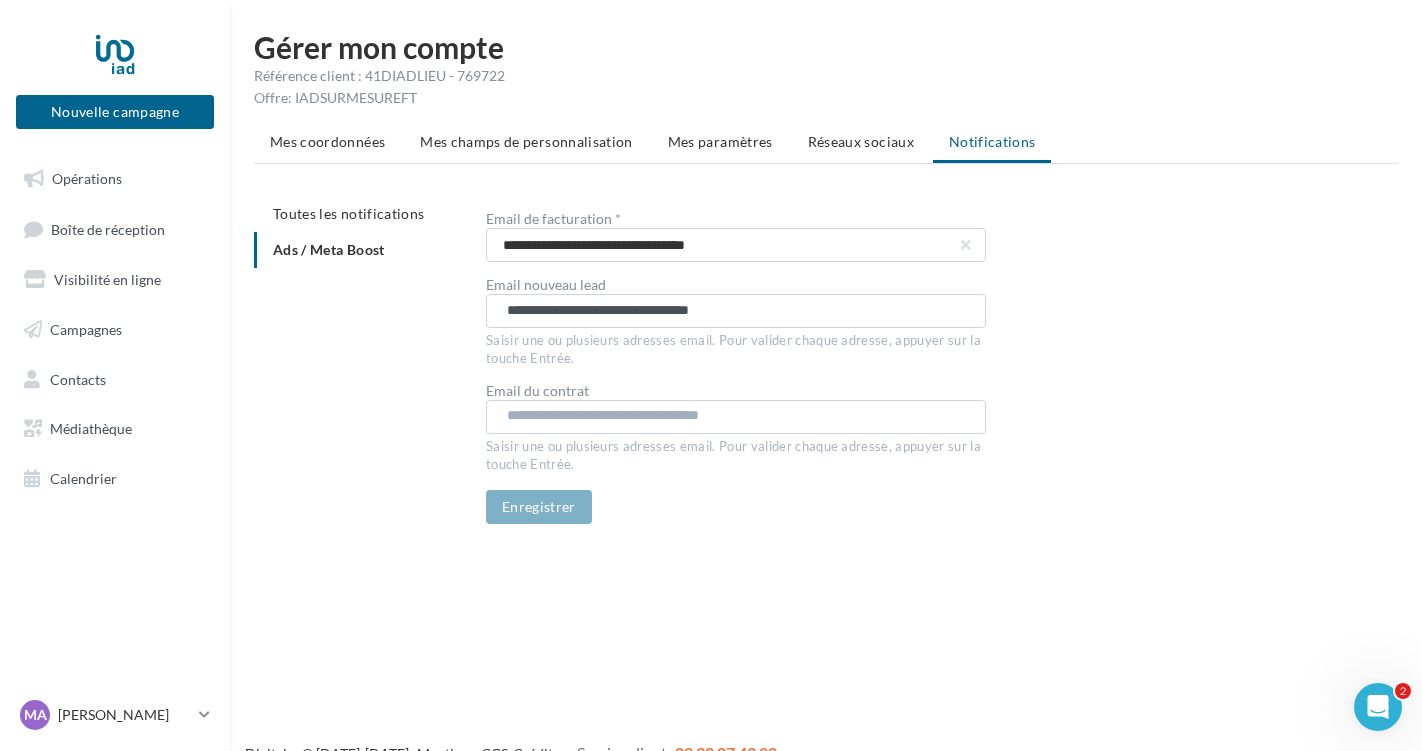 type on "**********" 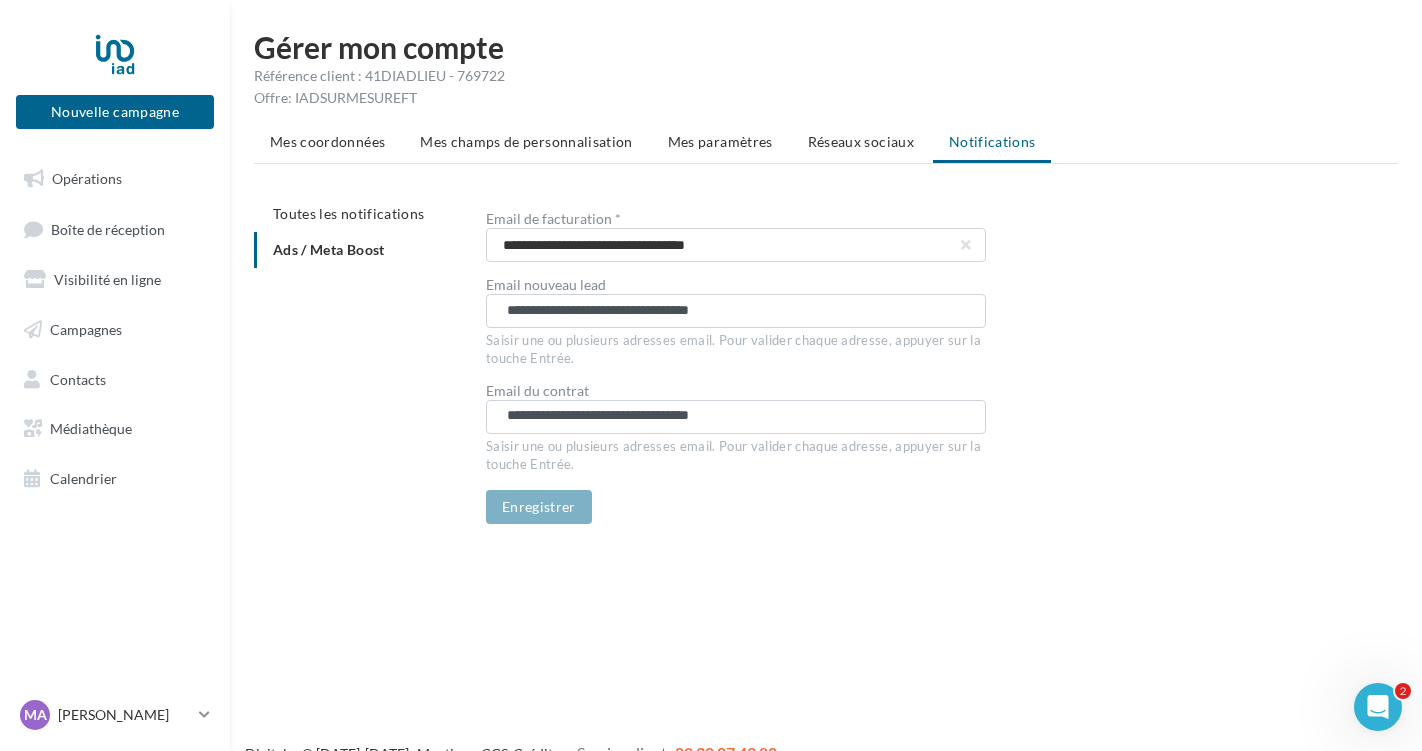 type on "**********" 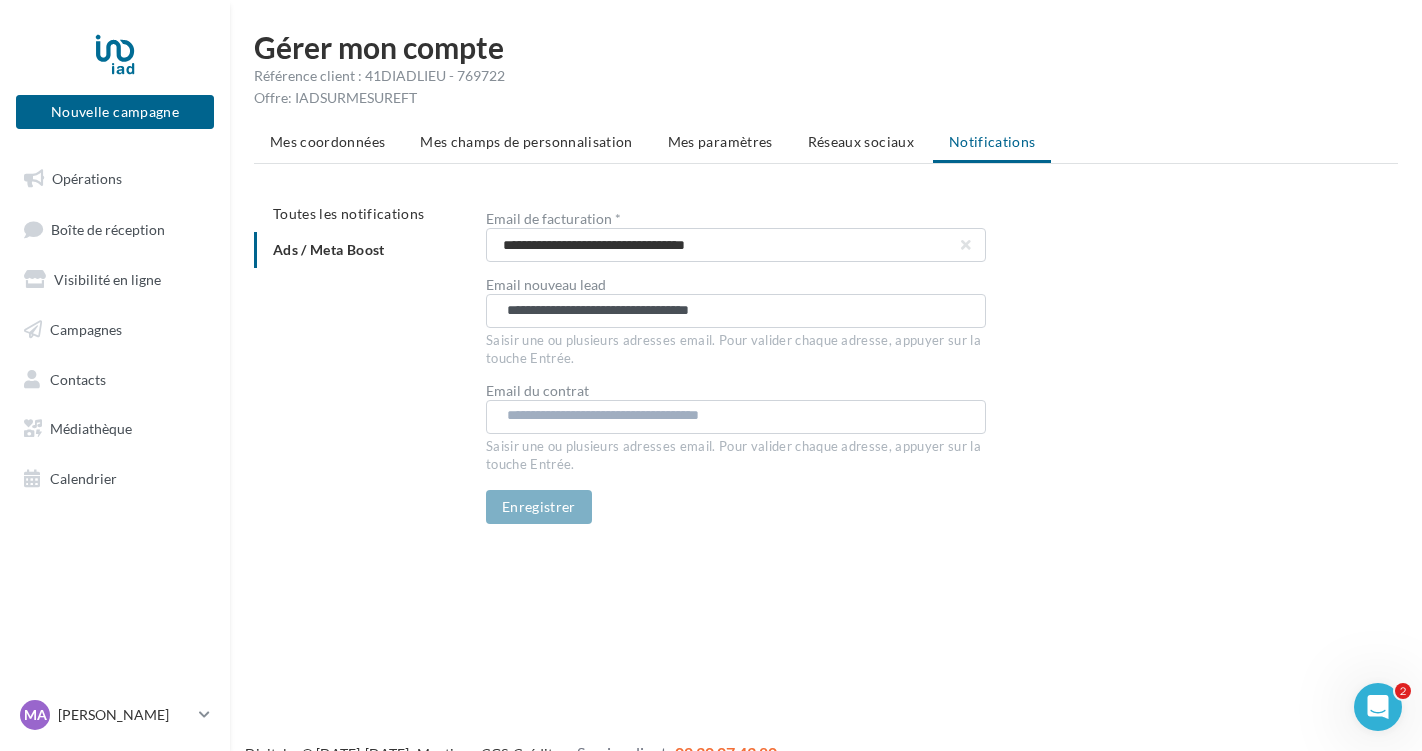 type 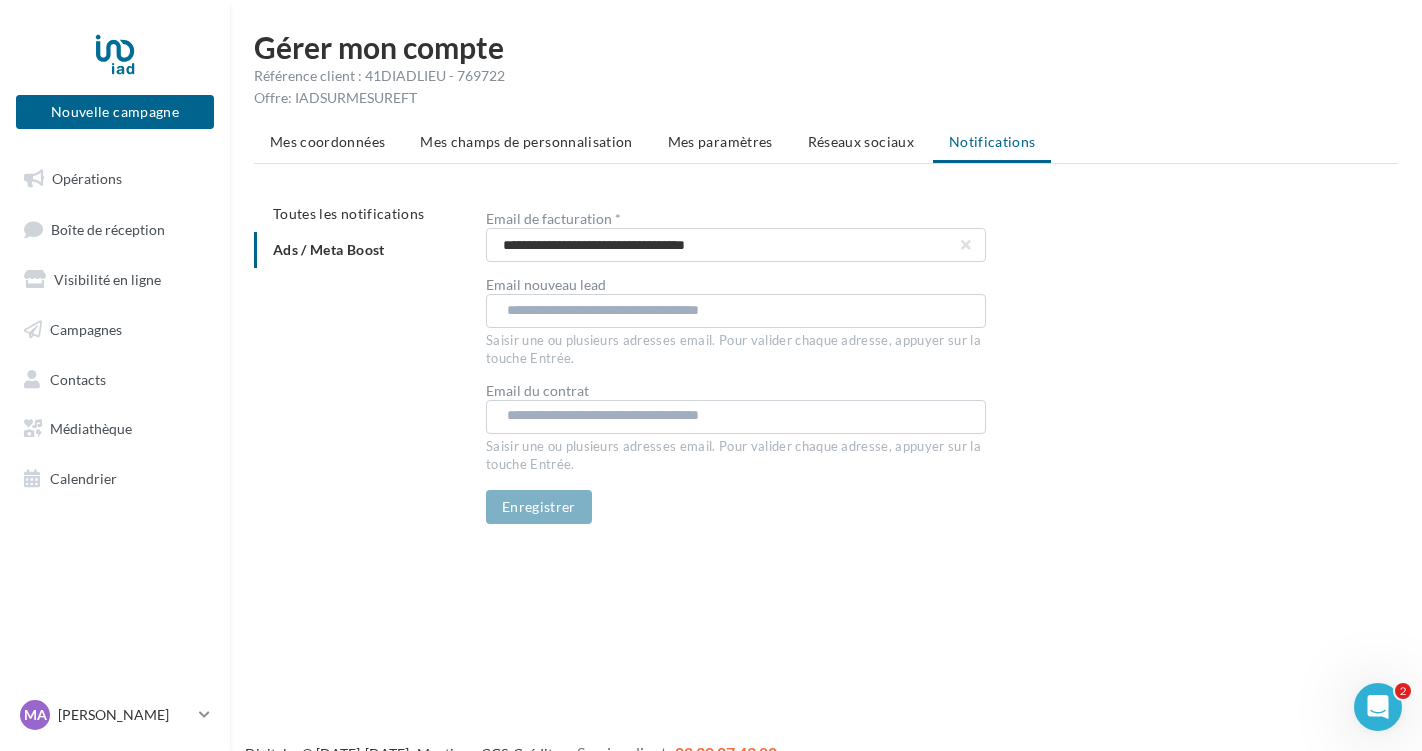 type 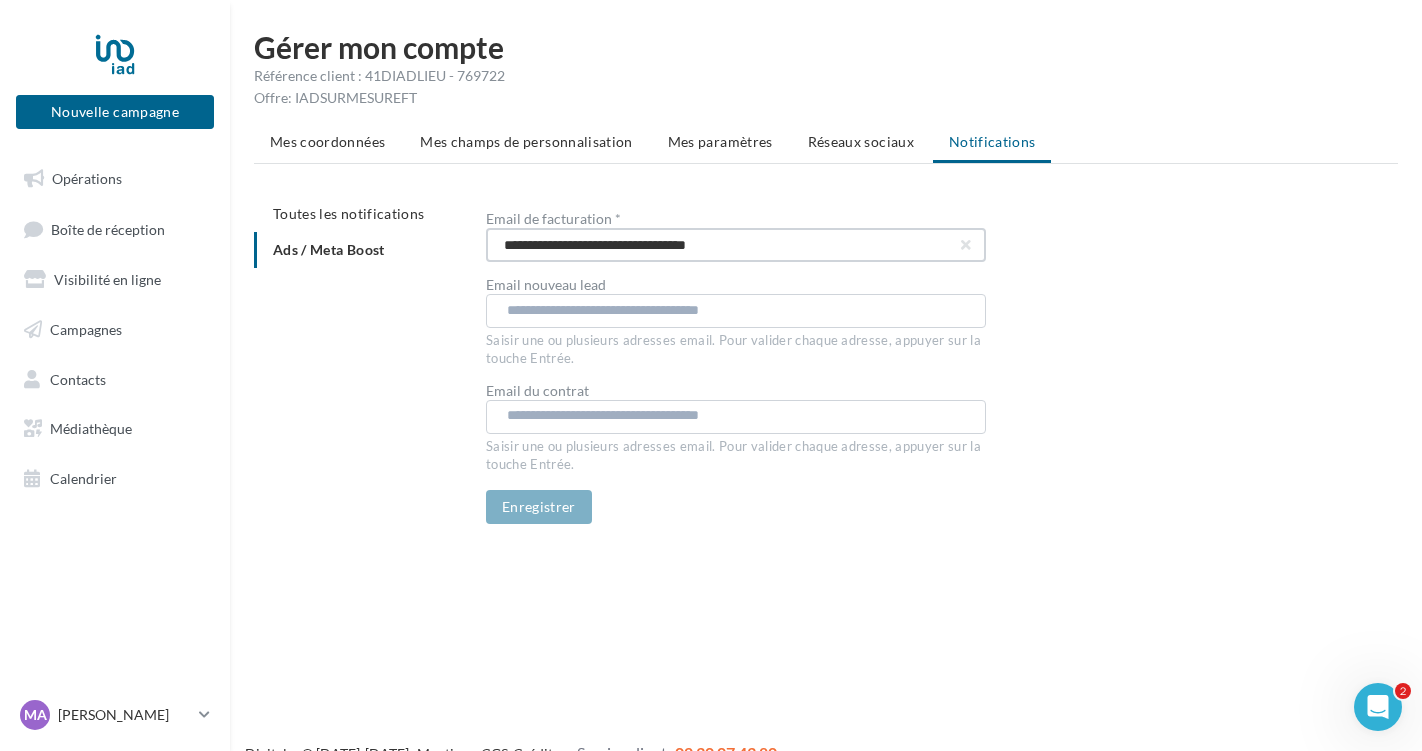 click on "**********" at bounding box center (736, 245) 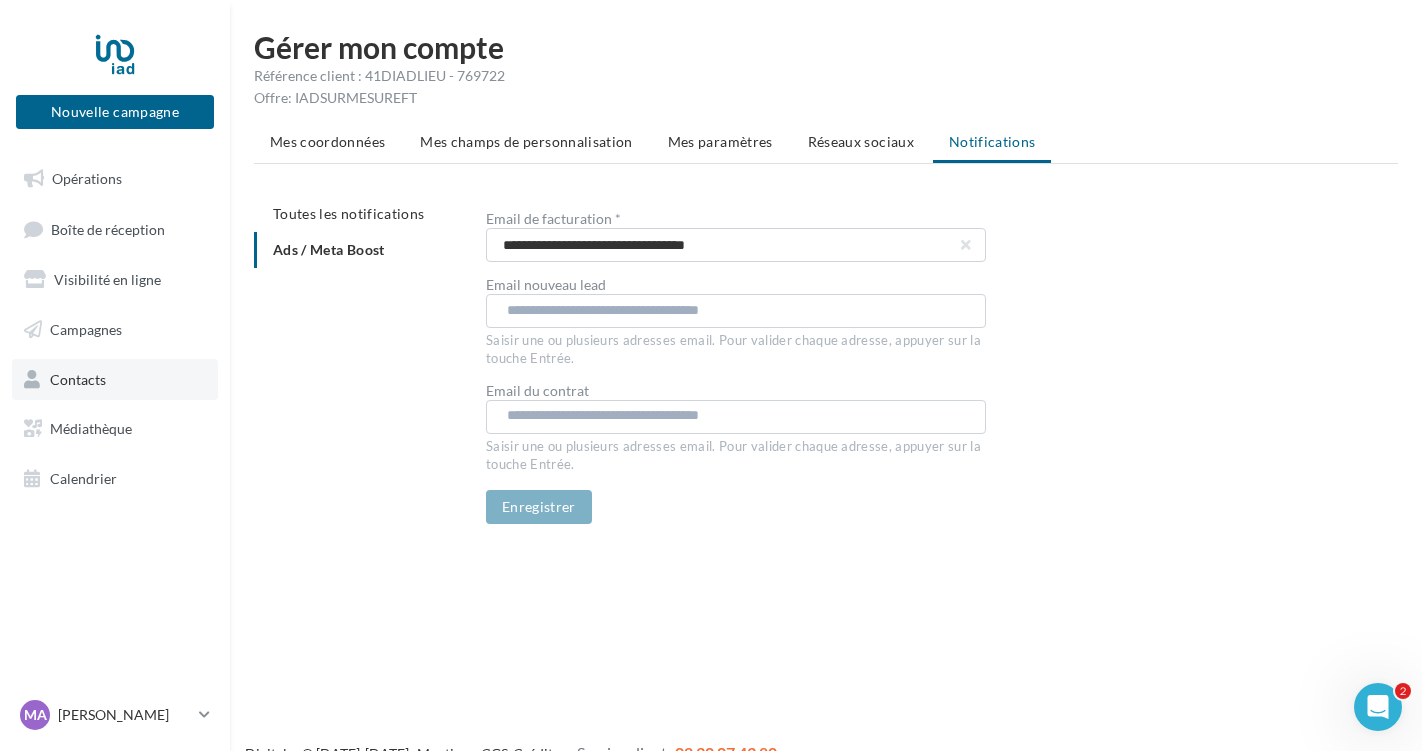 click on "Contacts" at bounding box center [78, 378] 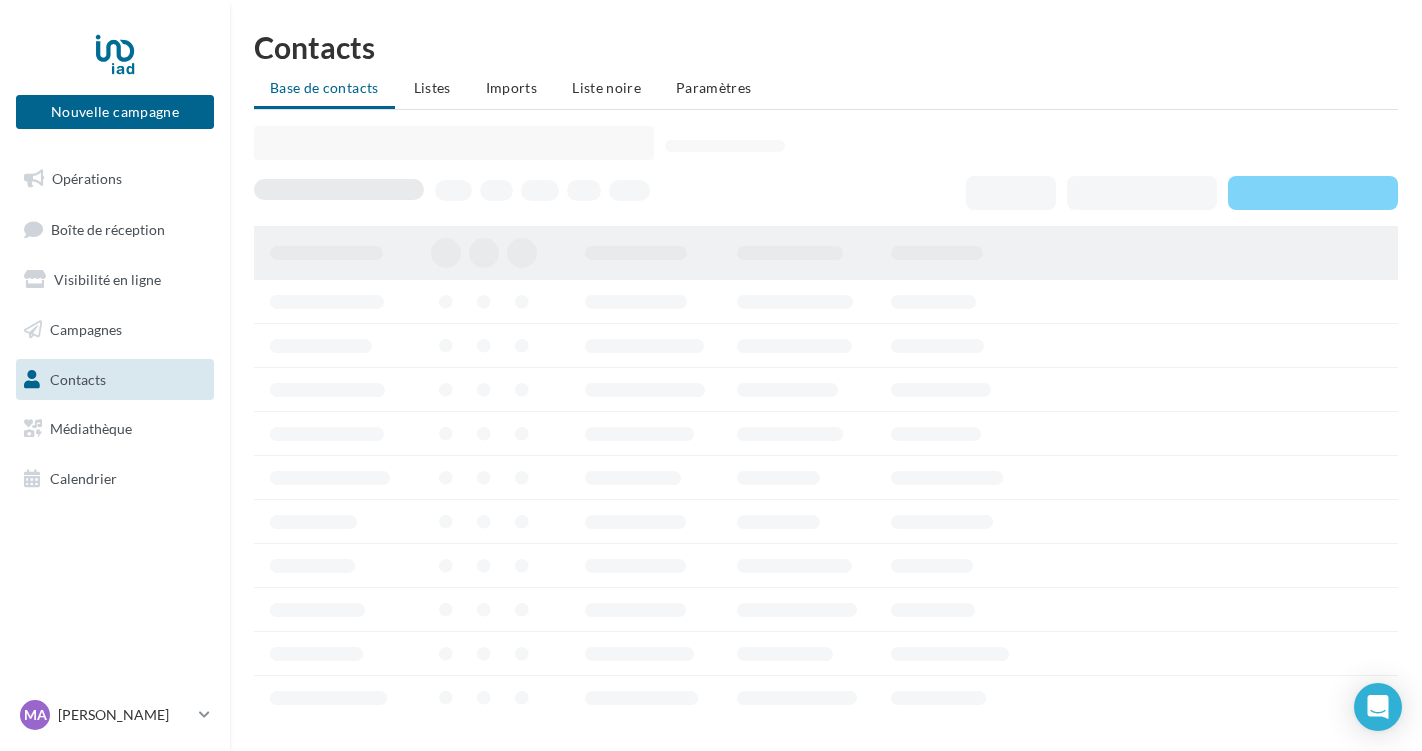 scroll, scrollTop: 0, scrollLeft: 0, axis: both 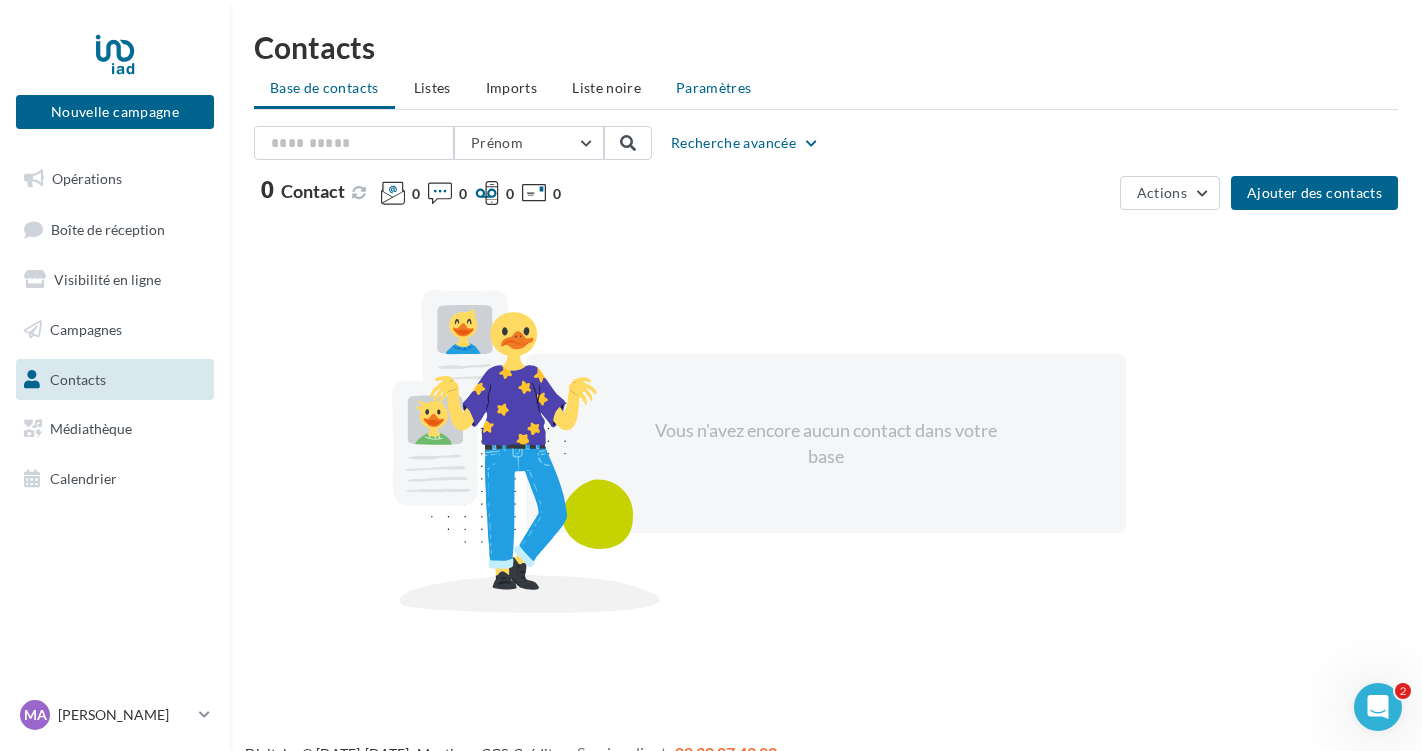 click on "Paramètres" at bounding box center [714, 87] 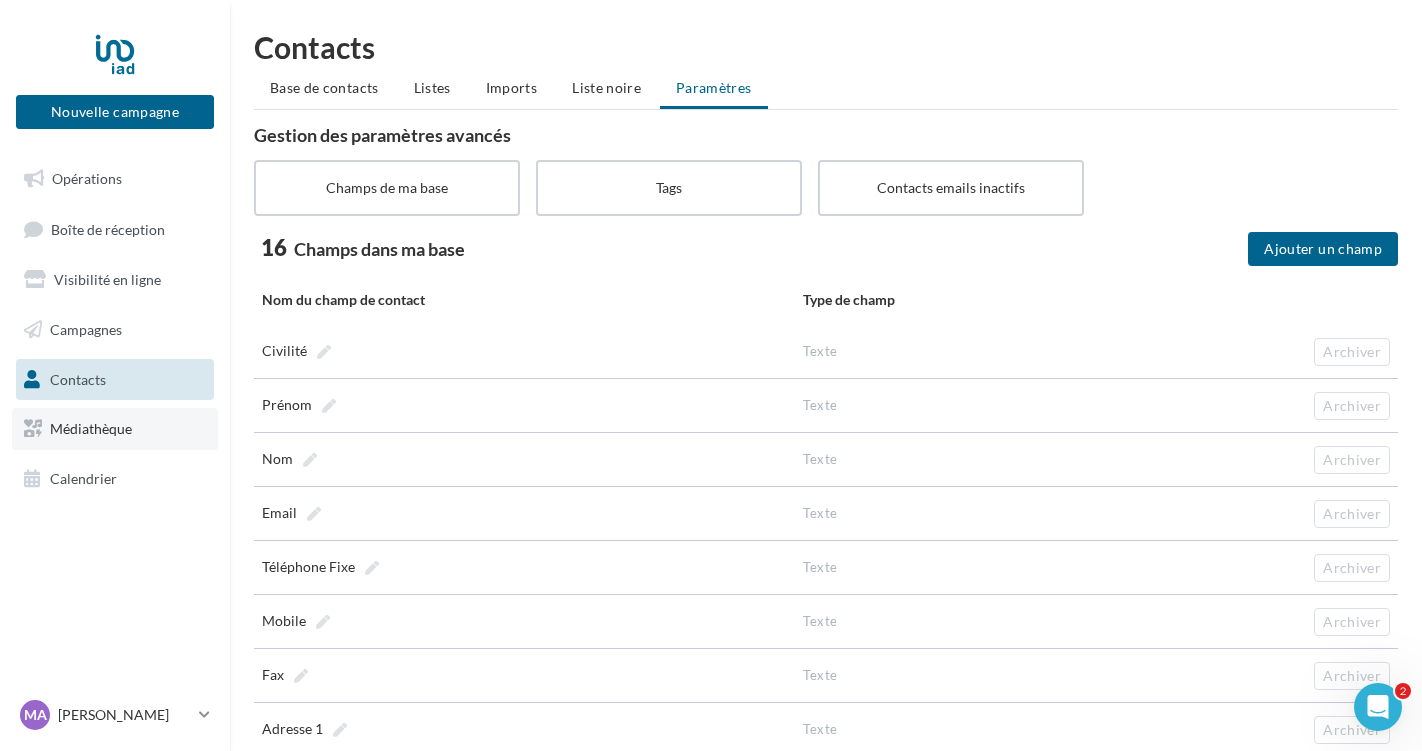 click on "Médiathèque" at bounding box center (91, 428) 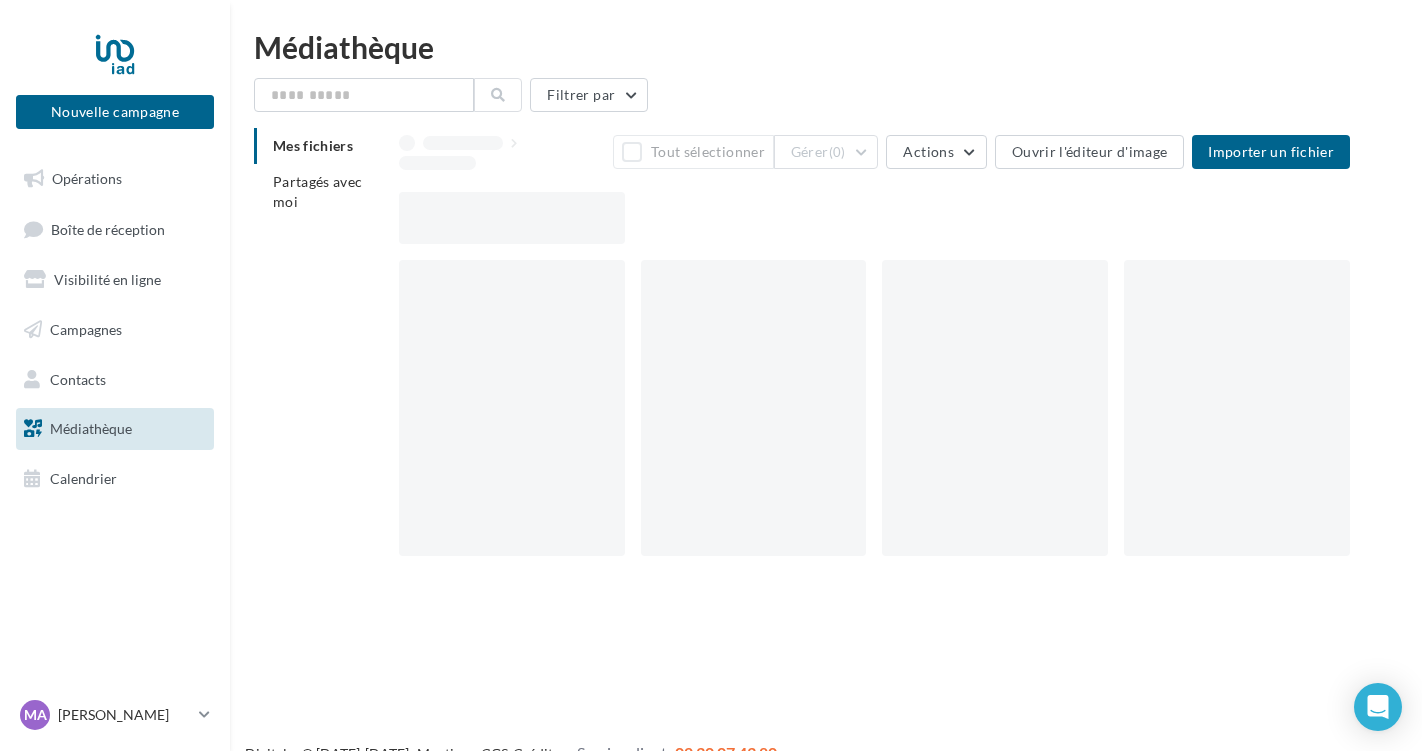 scroll, scrollTop: 0, scrollLeft: 0, axis: both 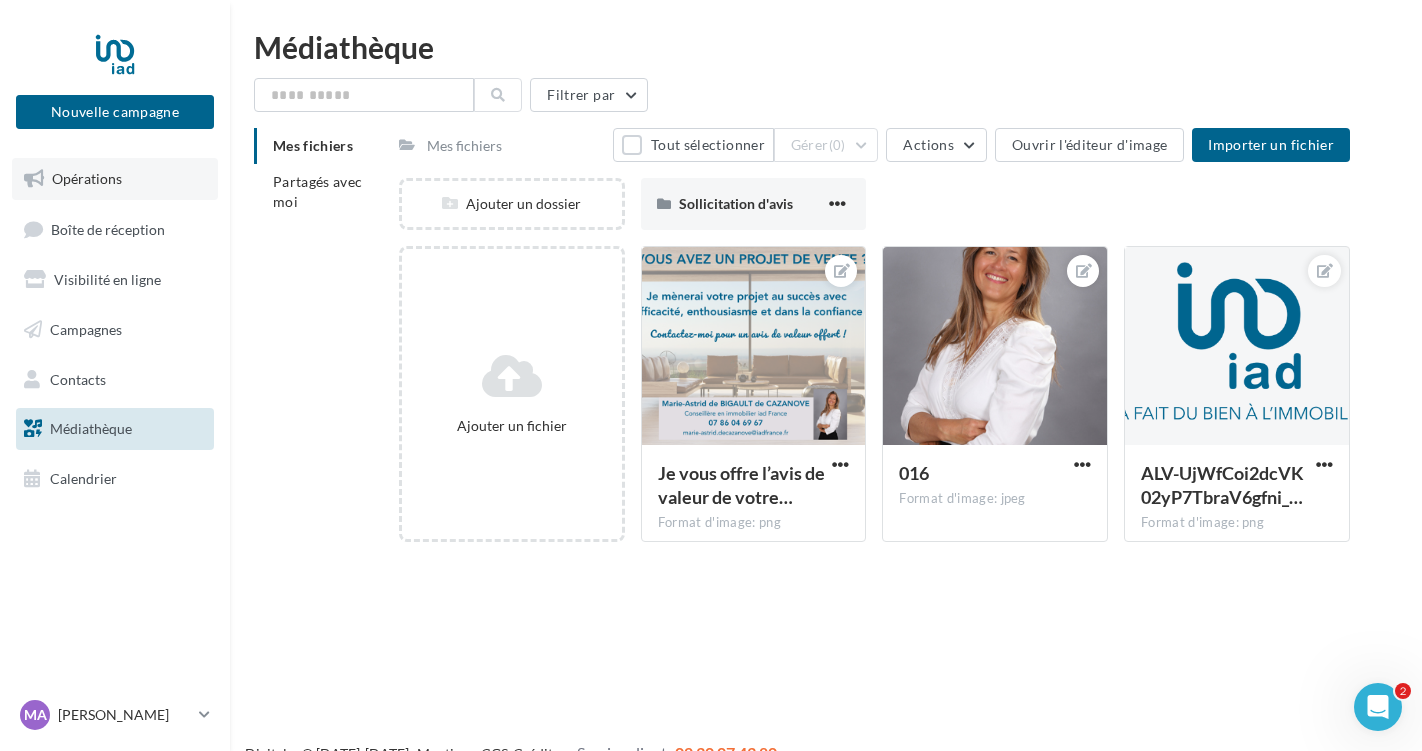 click on "Opérations" at bounding box center [115, 179] 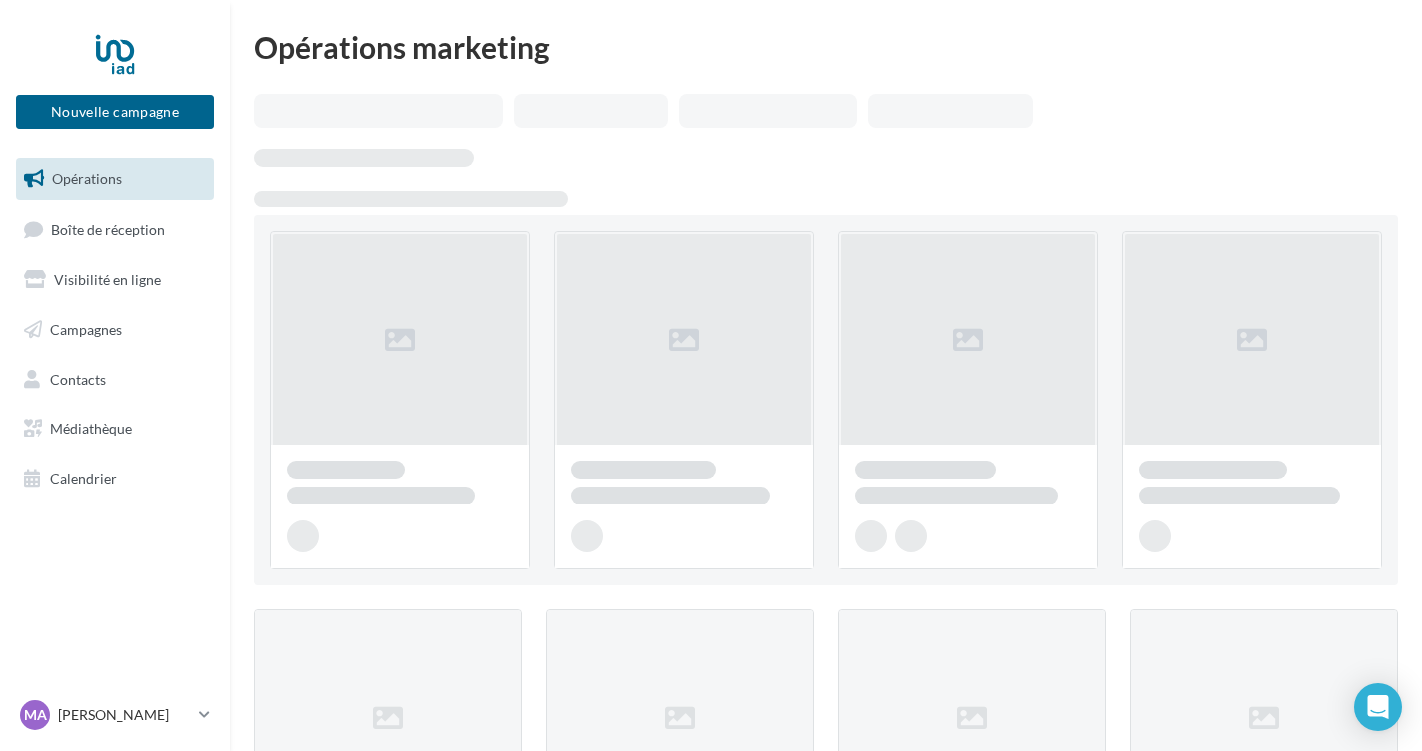 scroll, scrollTop: 0, scrollLeft: 0, axis: both 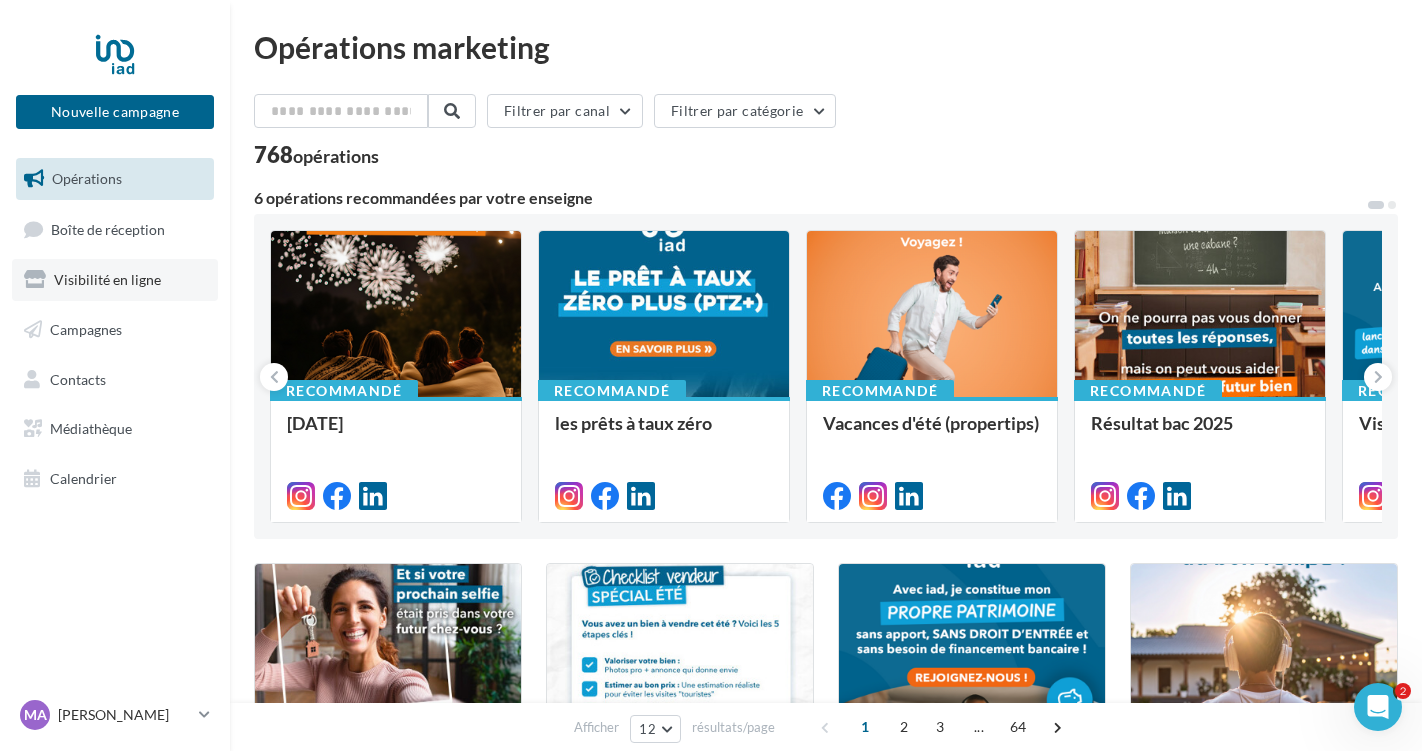 click on "Visibilité en ligne" at bounding box center [107, 279] 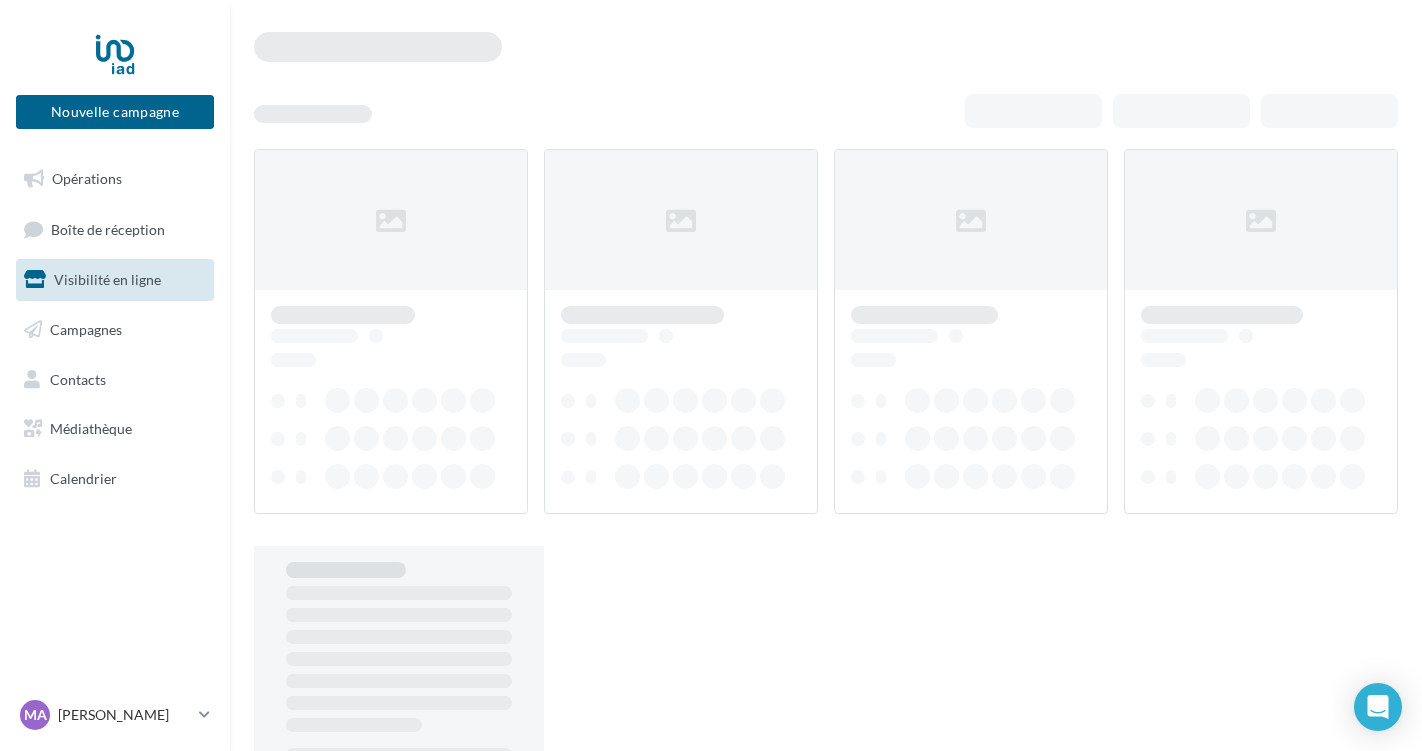scroll, scrollTop: 0, scrollLeft: 0, axis: both 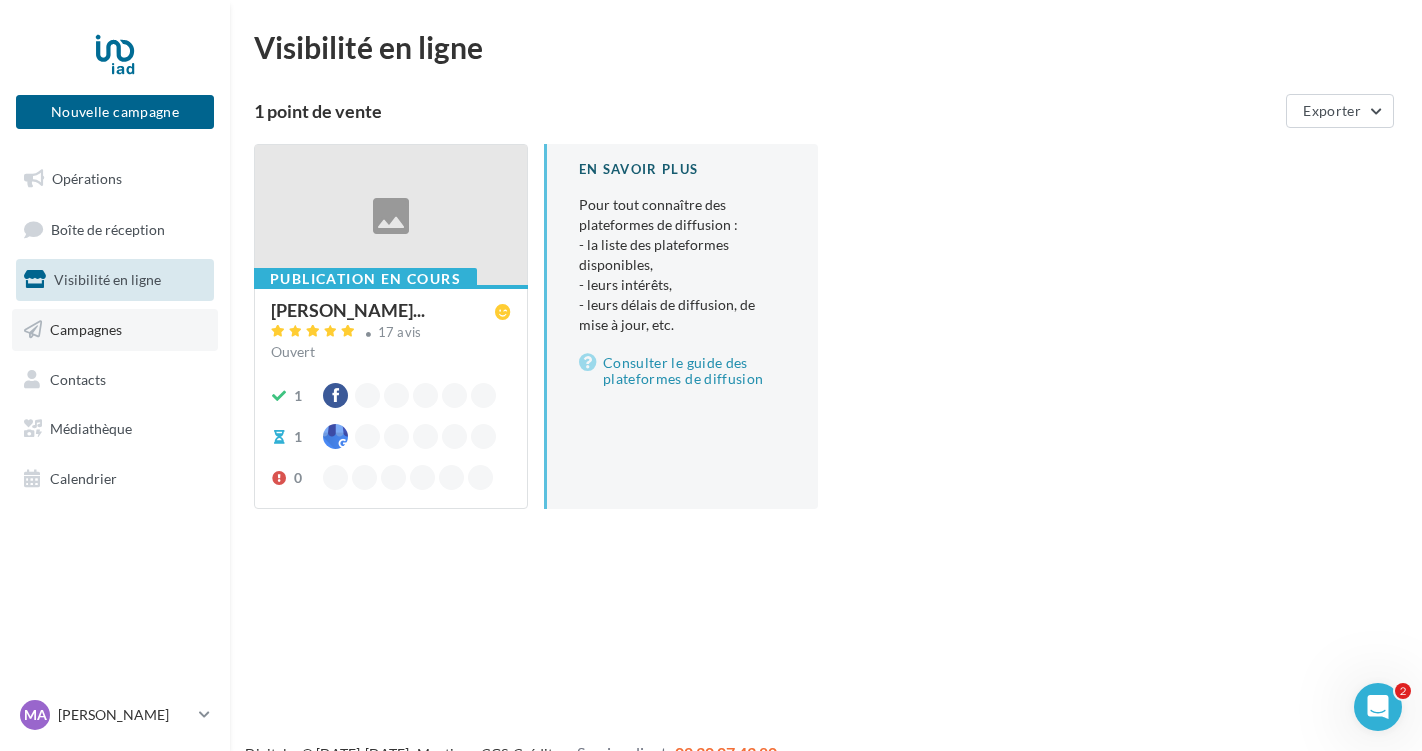 click on "Campagnes" at bounding box center (115, 330) 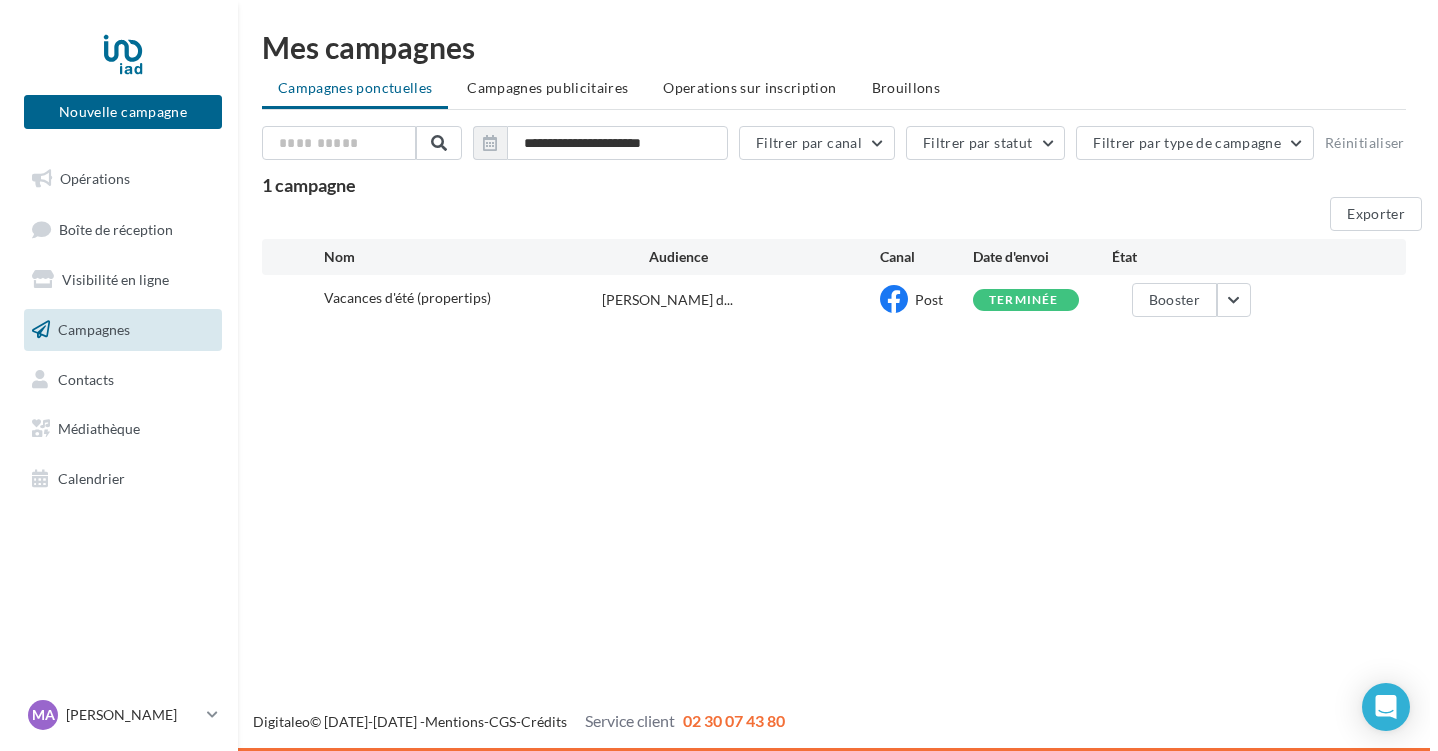 scroll, scrollTop: 0, scrollLeft: 0, axis: both 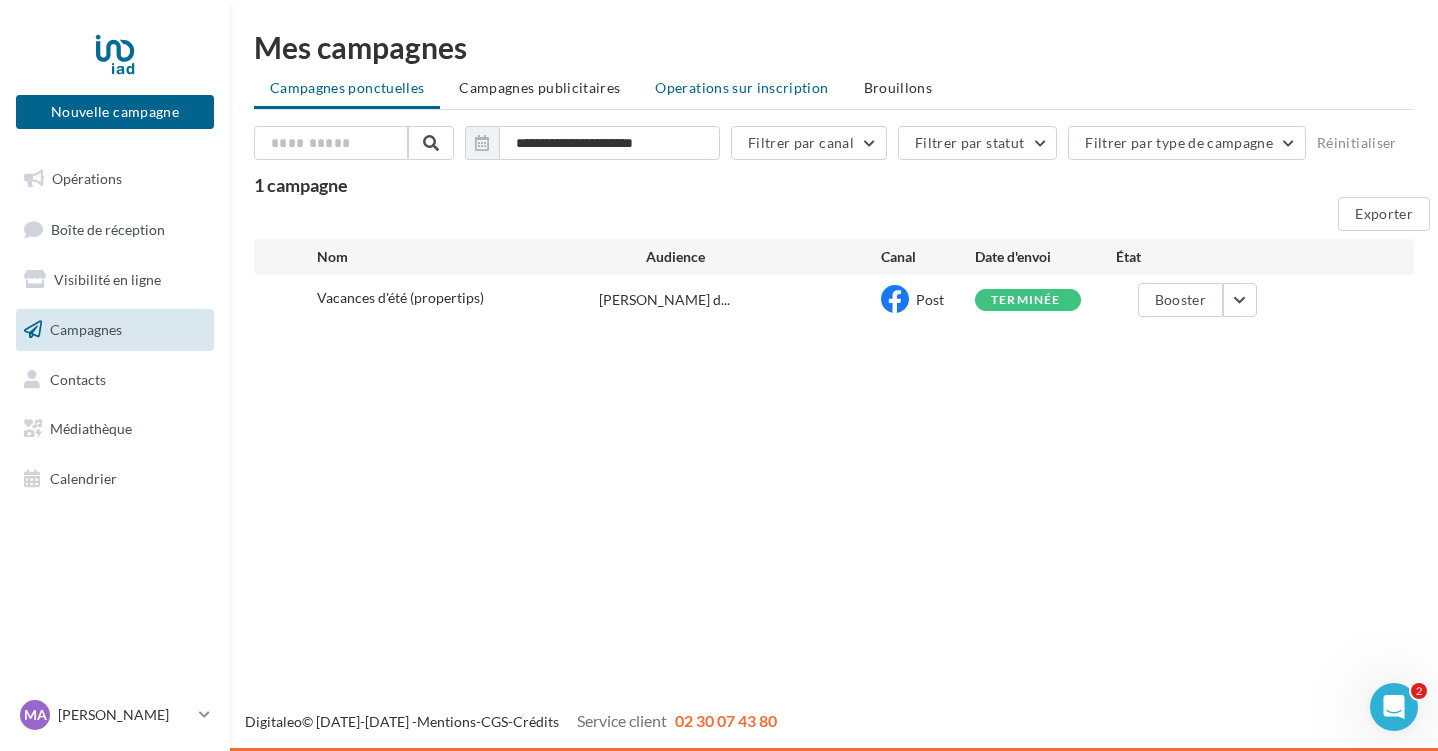 click on "Operations sur inscription" at bounding box center [741, 87] 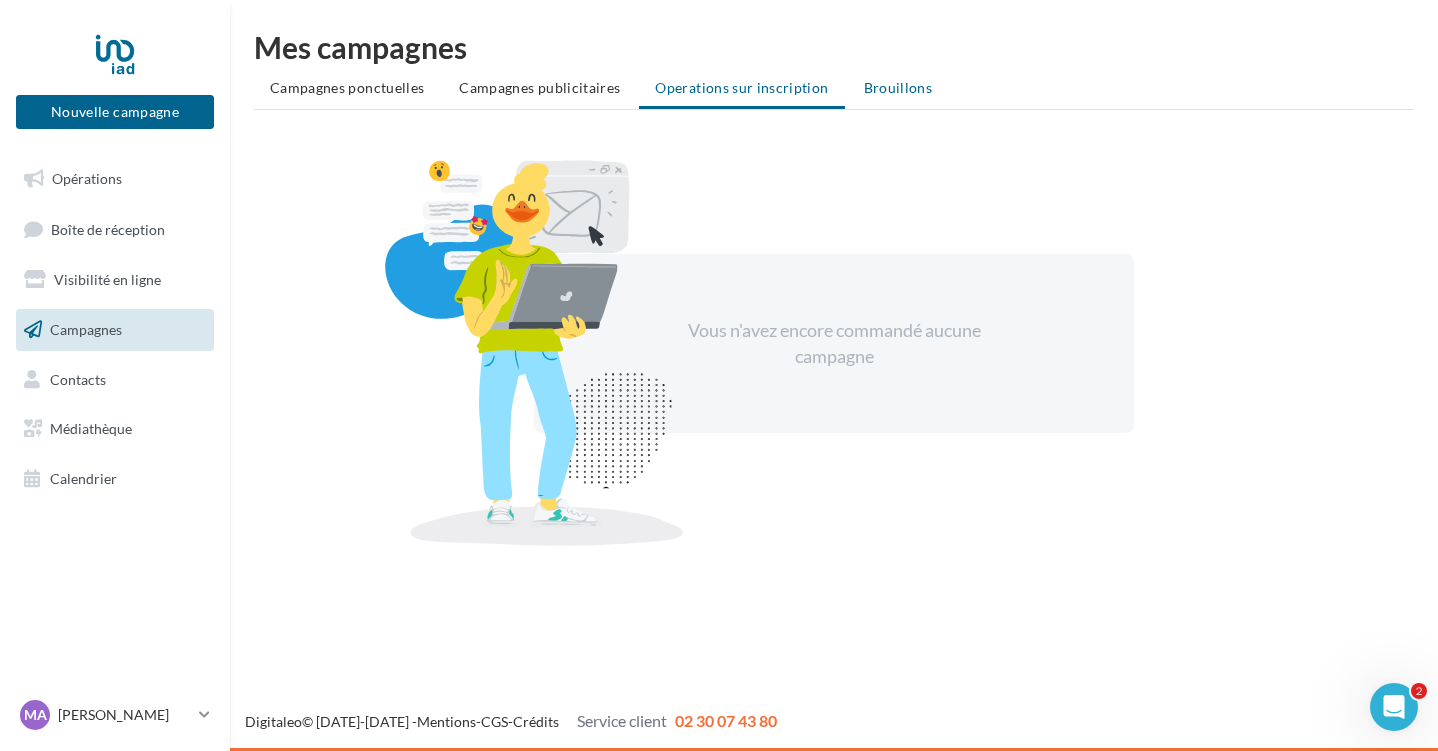 click on "Brouillons" at bounding box center [898, 88] 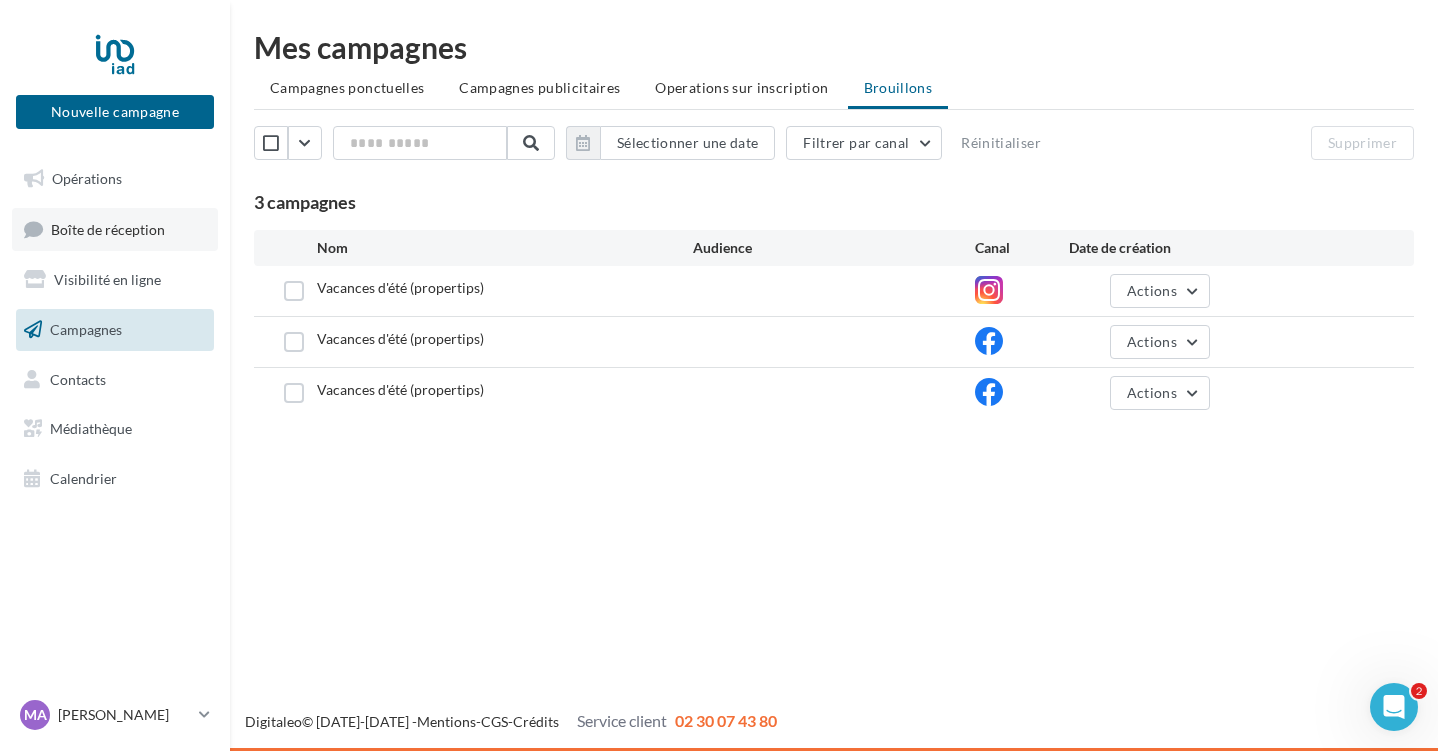 click on "Boîte de réception" at bounding box center [115, 229] 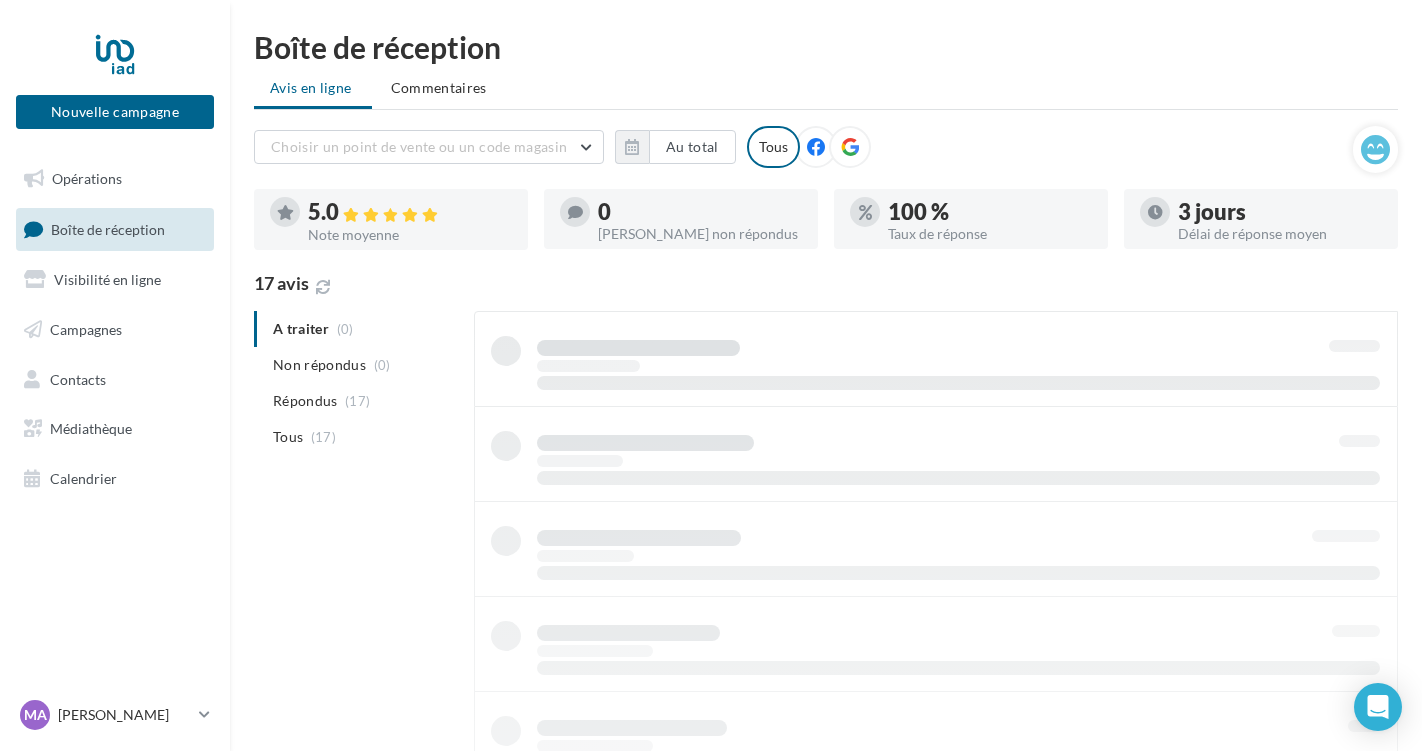 scroll, scrollTop: 0, scrollLeft: 0, axis: both 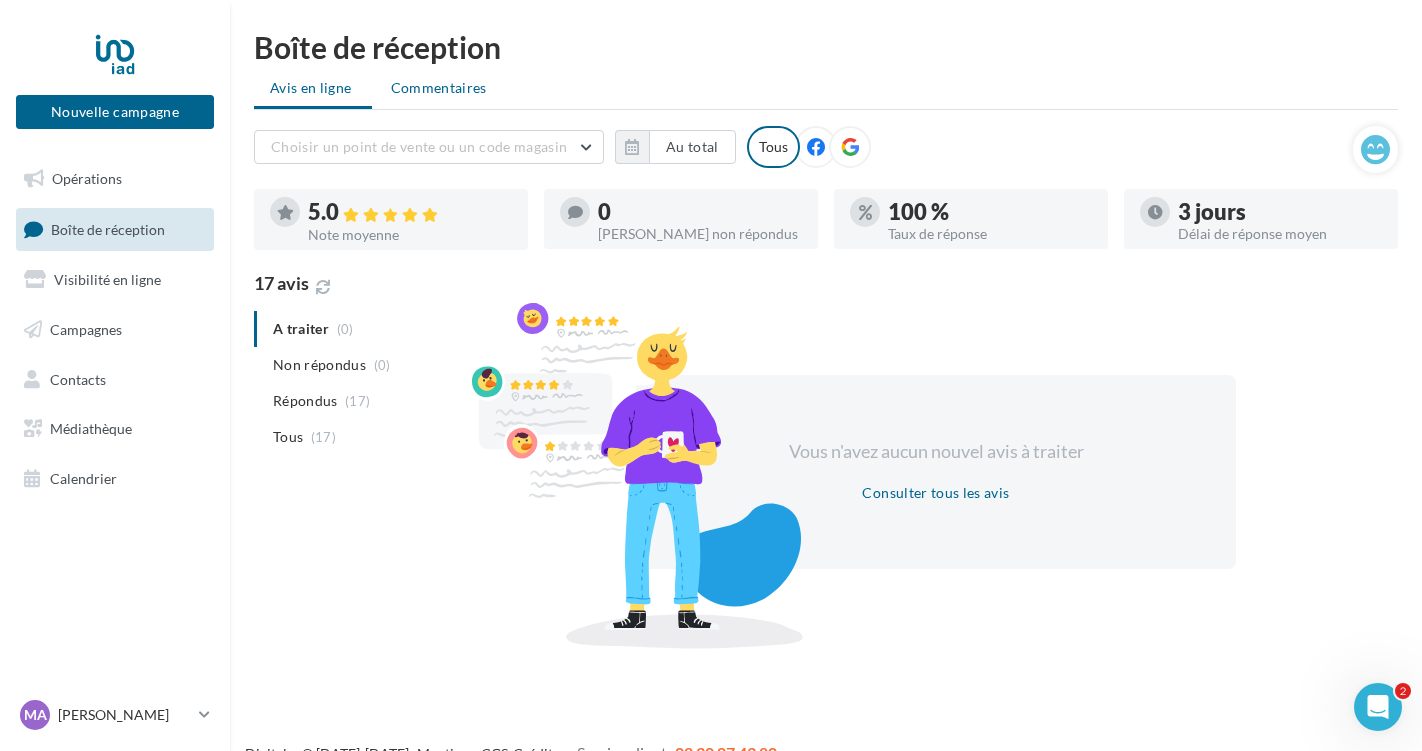 click on "Commentaires" at bounding box center [439, 88] 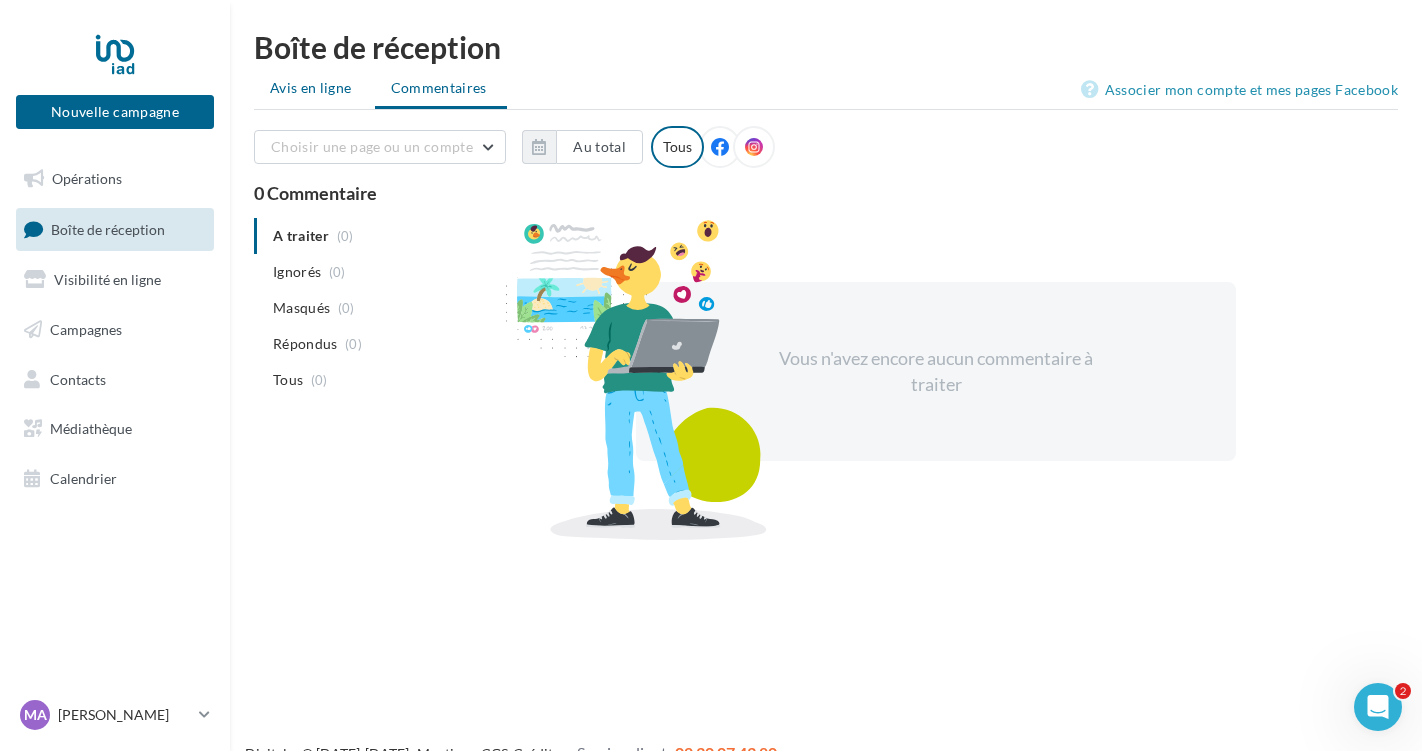 click on "Avis en ligne" at bounding box center [311, 88] 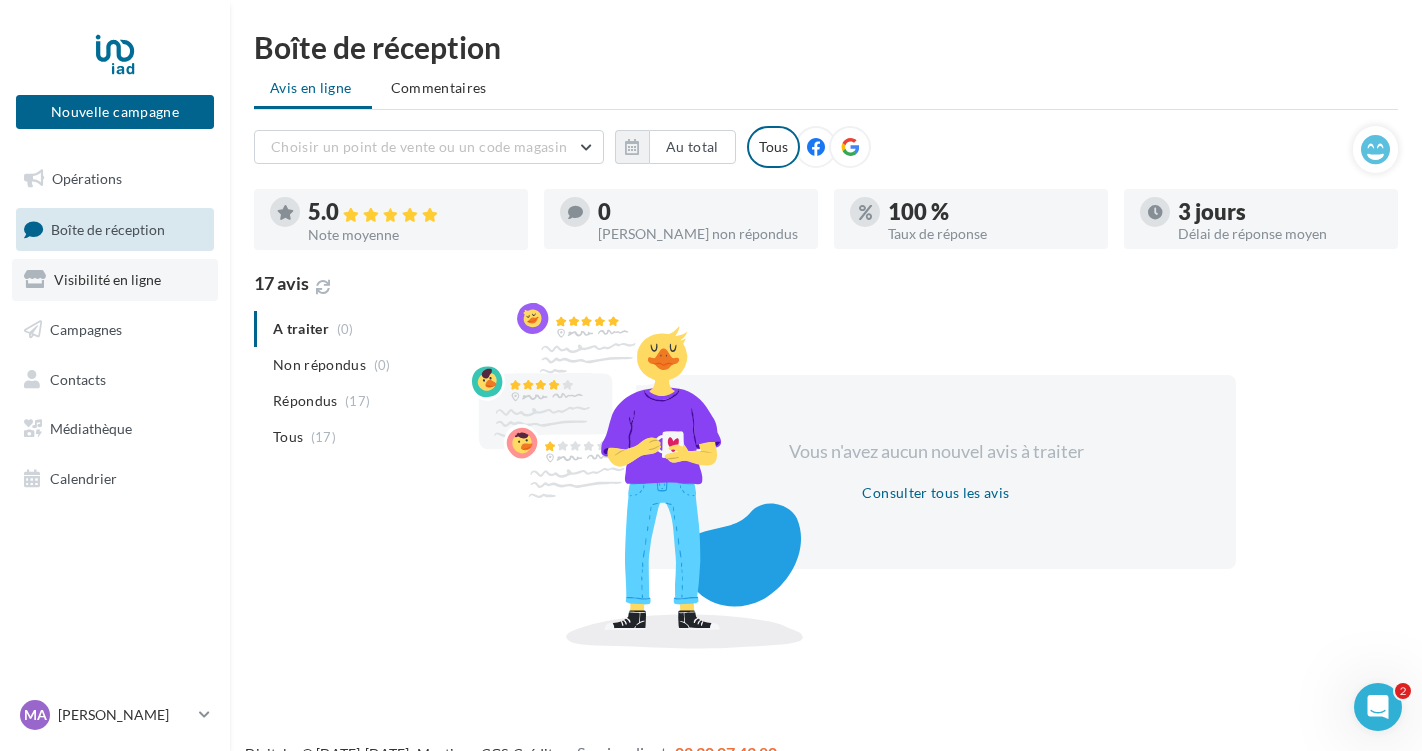 click on "Visibilité en ligne" at bounding box center [107, 279] 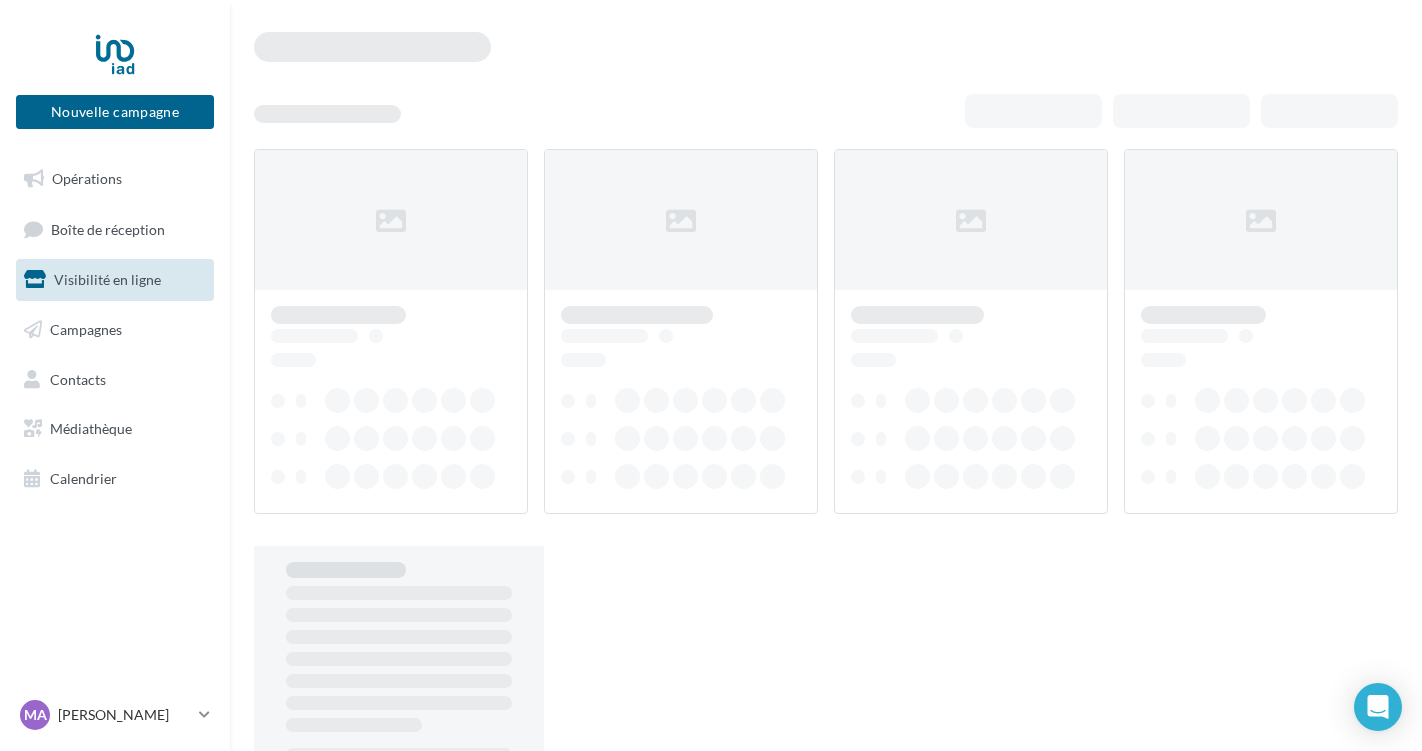 scroll, scrollTop: 0, scrollLeft: 0, axis: both 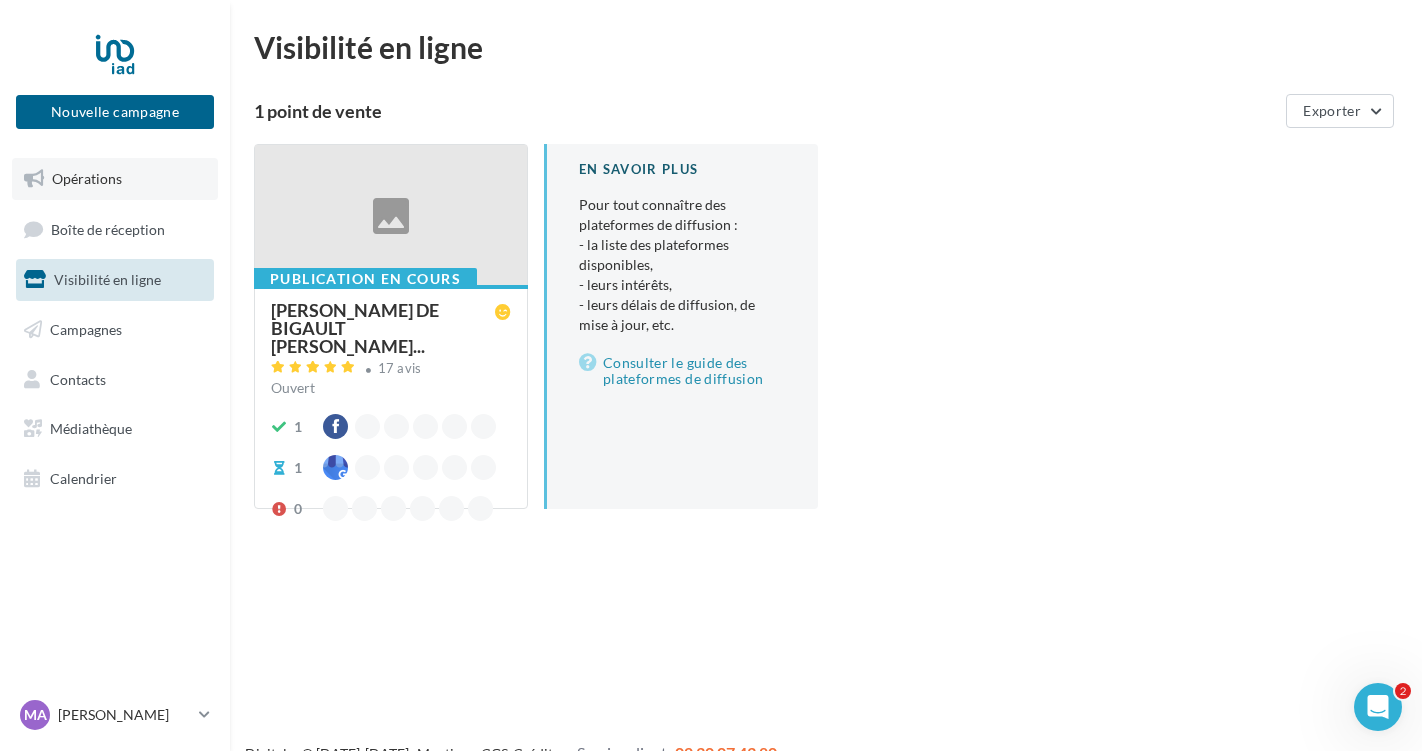 click on "Opérations" at bounding box center [87, 178] 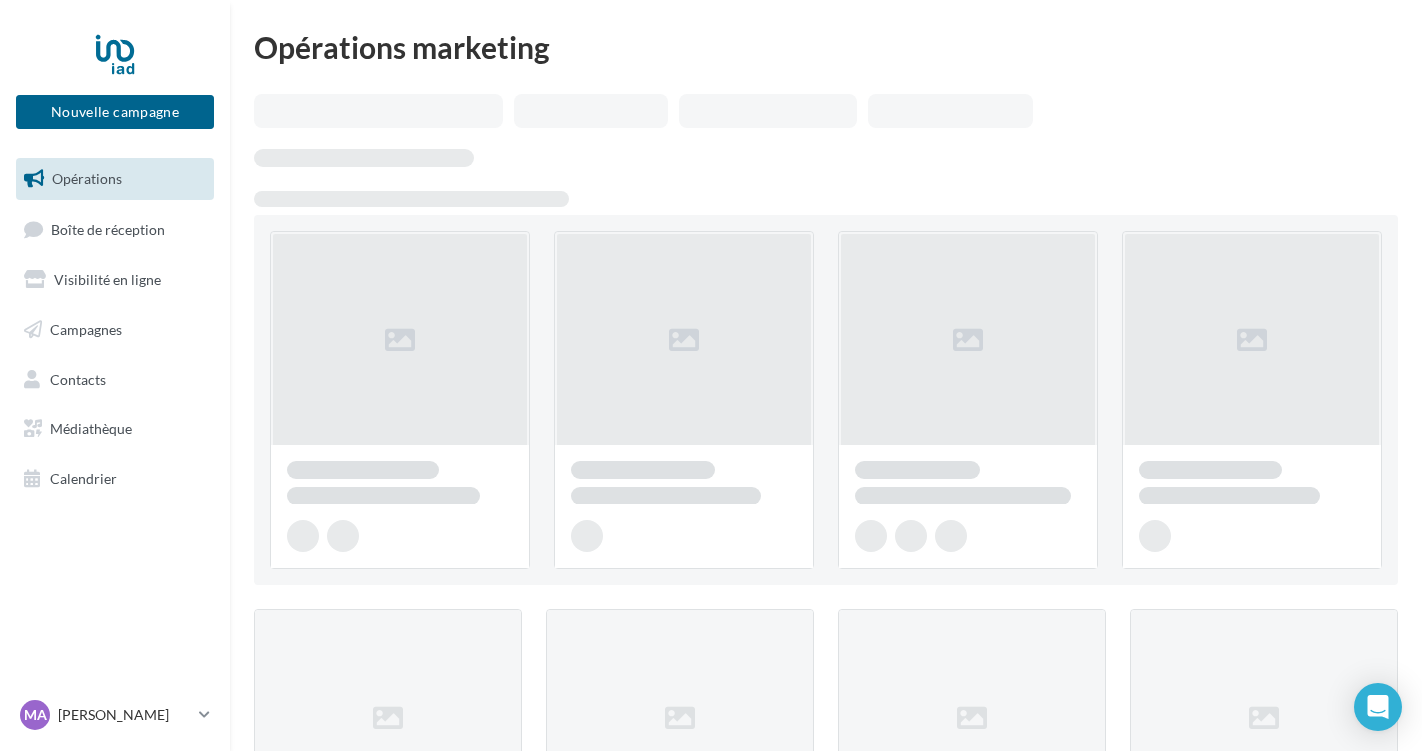 scroll, scrollTop: 0, scrollLeft: 0, axis: both 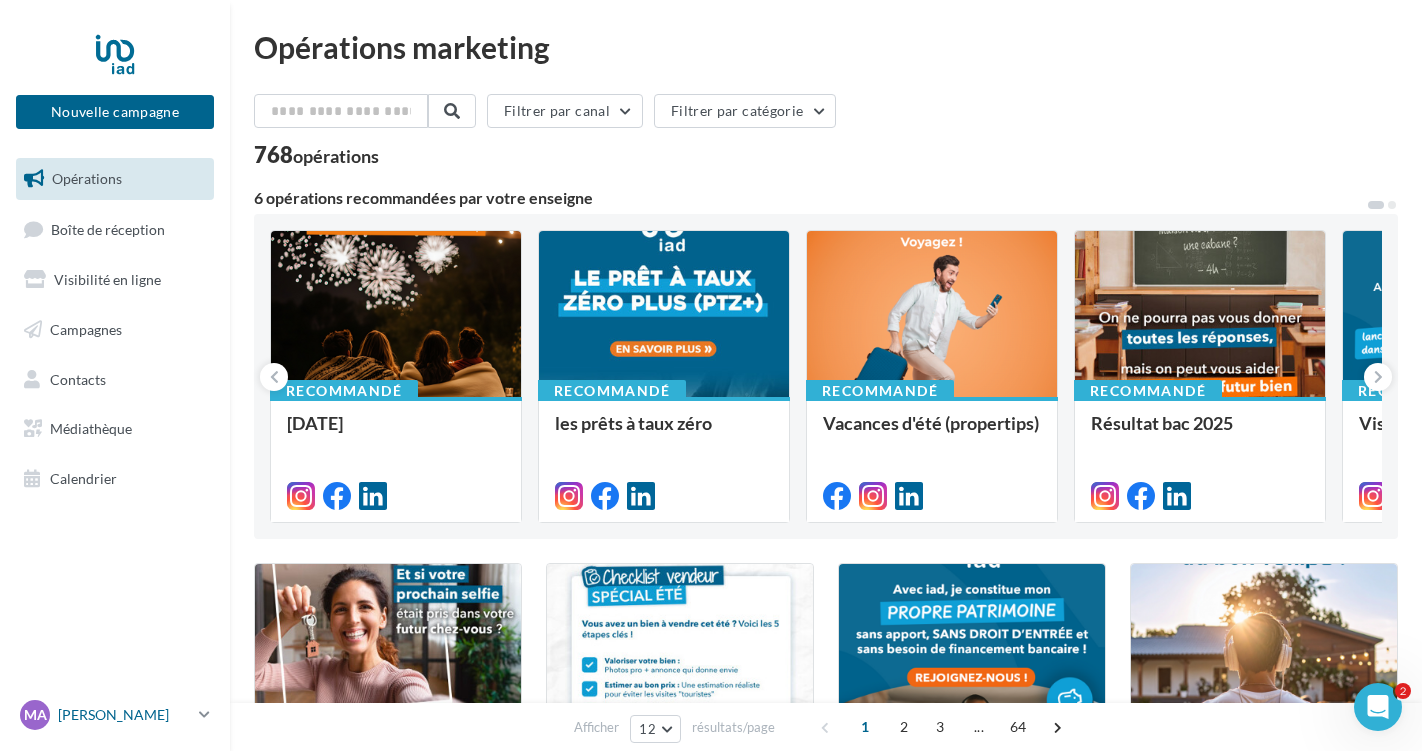 click at bounding box center (204, 714) 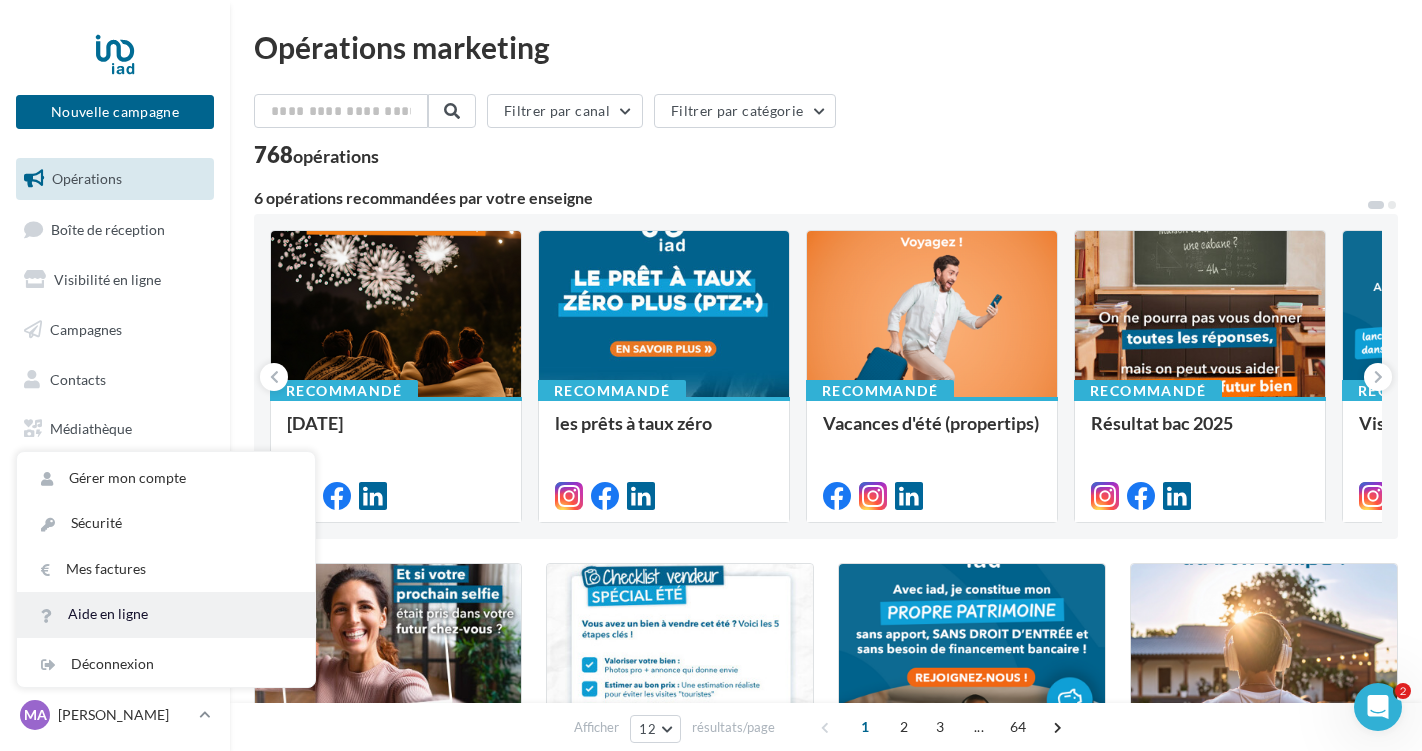 click on "Aide en ligne" at bounding box center (166, 614) 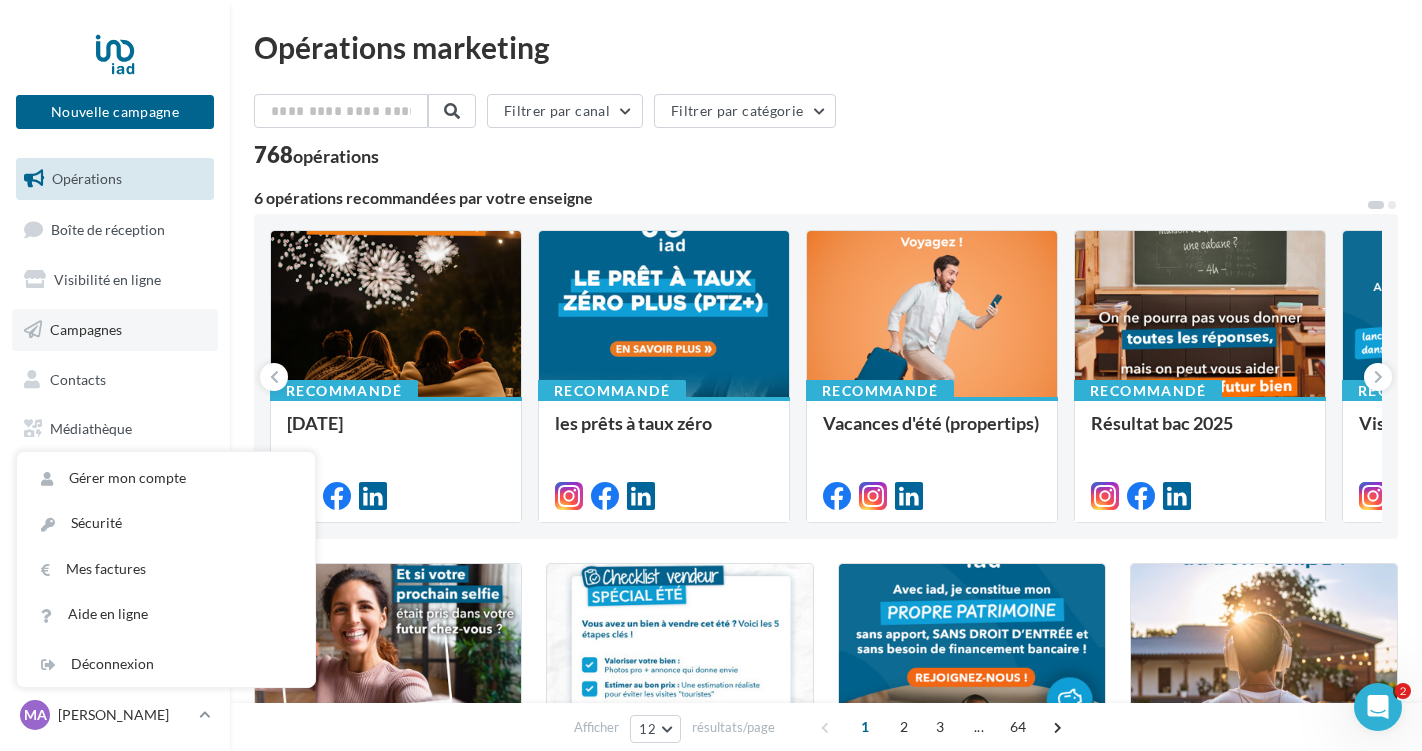 click on "Campagnes" at bounding box center (86, 329) 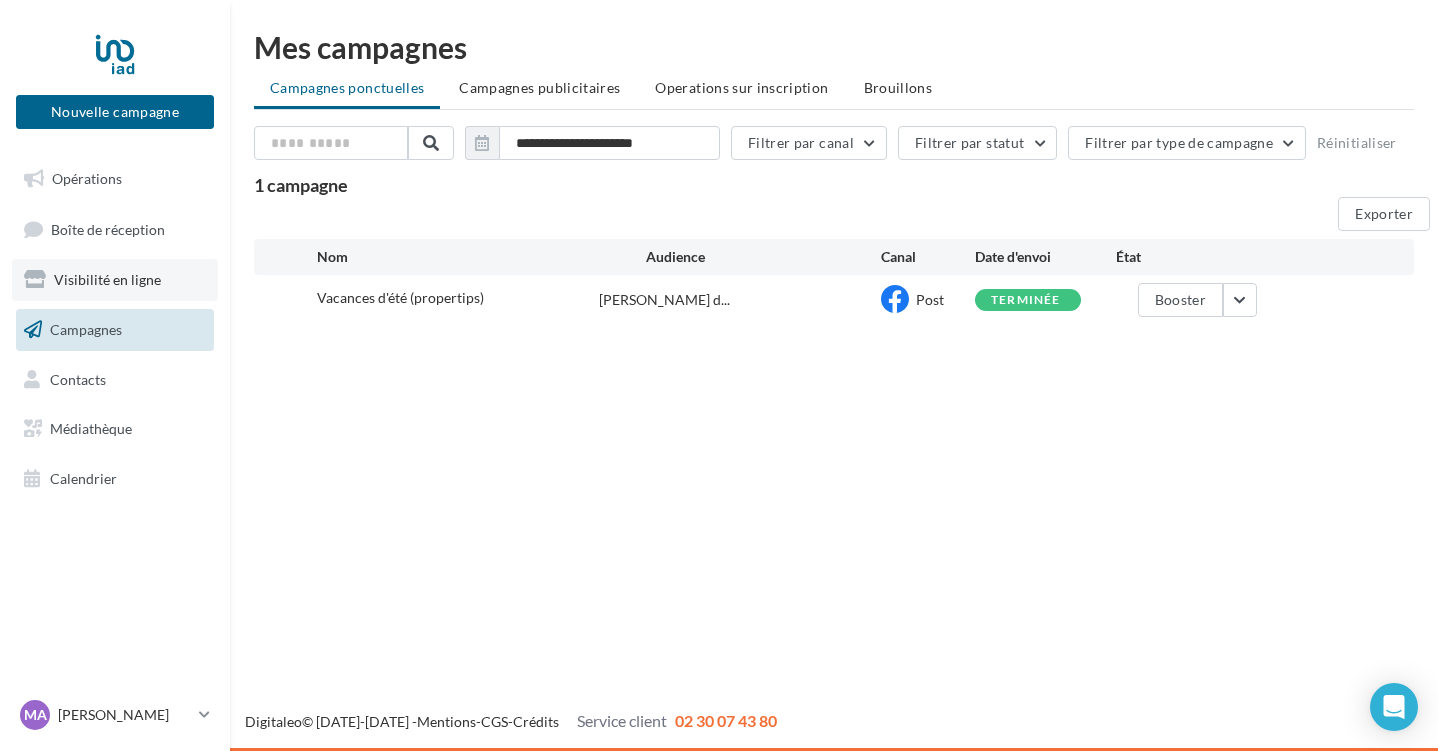 scroll, scrollTop: 0, scrollLeft: 0, axis: both 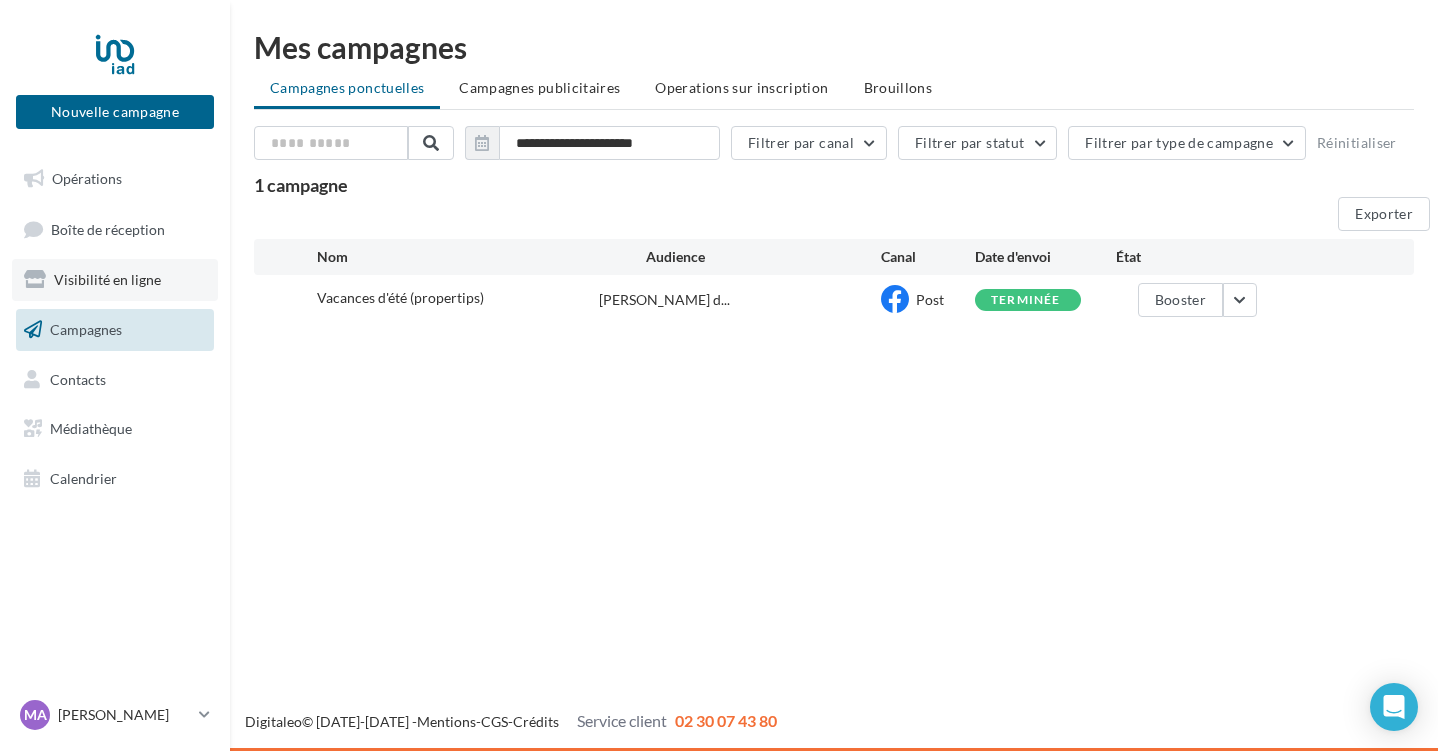click on "Visibilité en ligne" at bounding box center (115, 280) 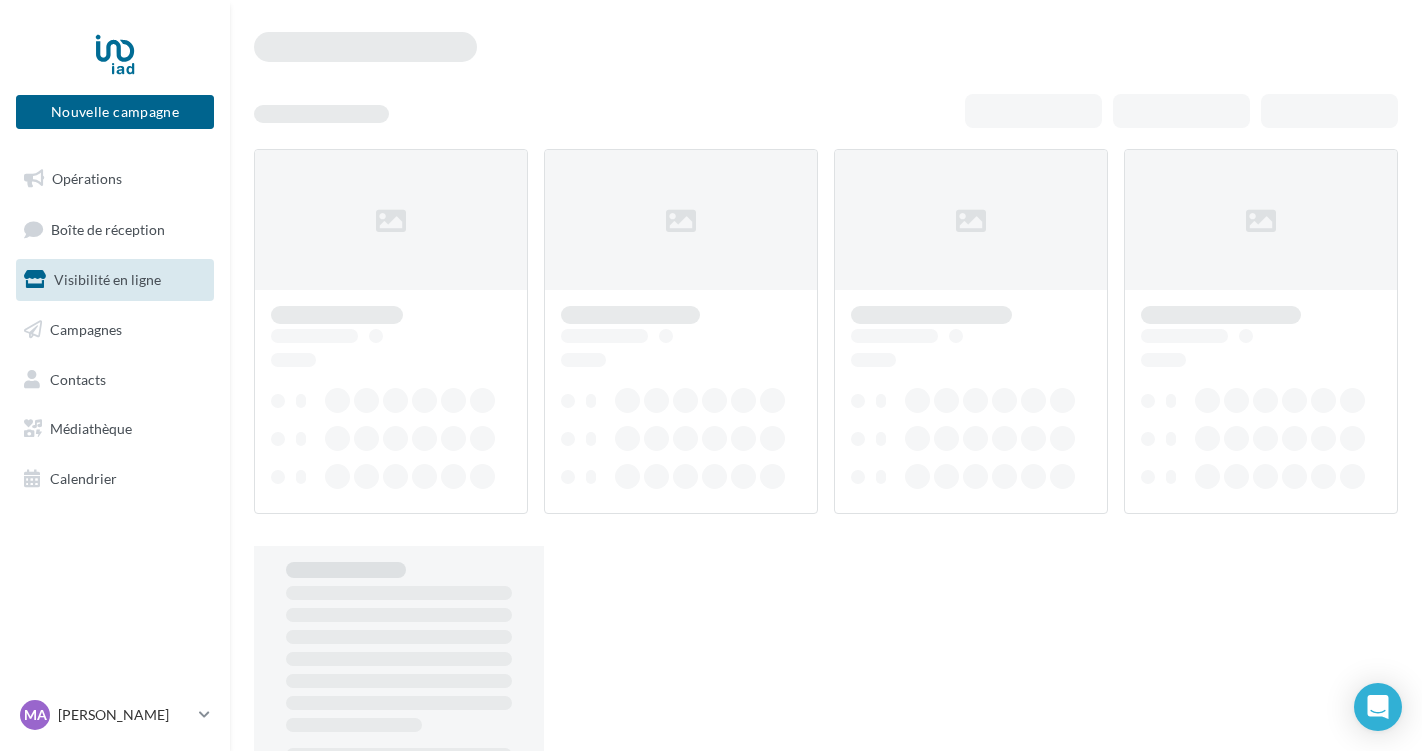 scroll, scrollTop: 0, scrollLeft: 0, axis: both 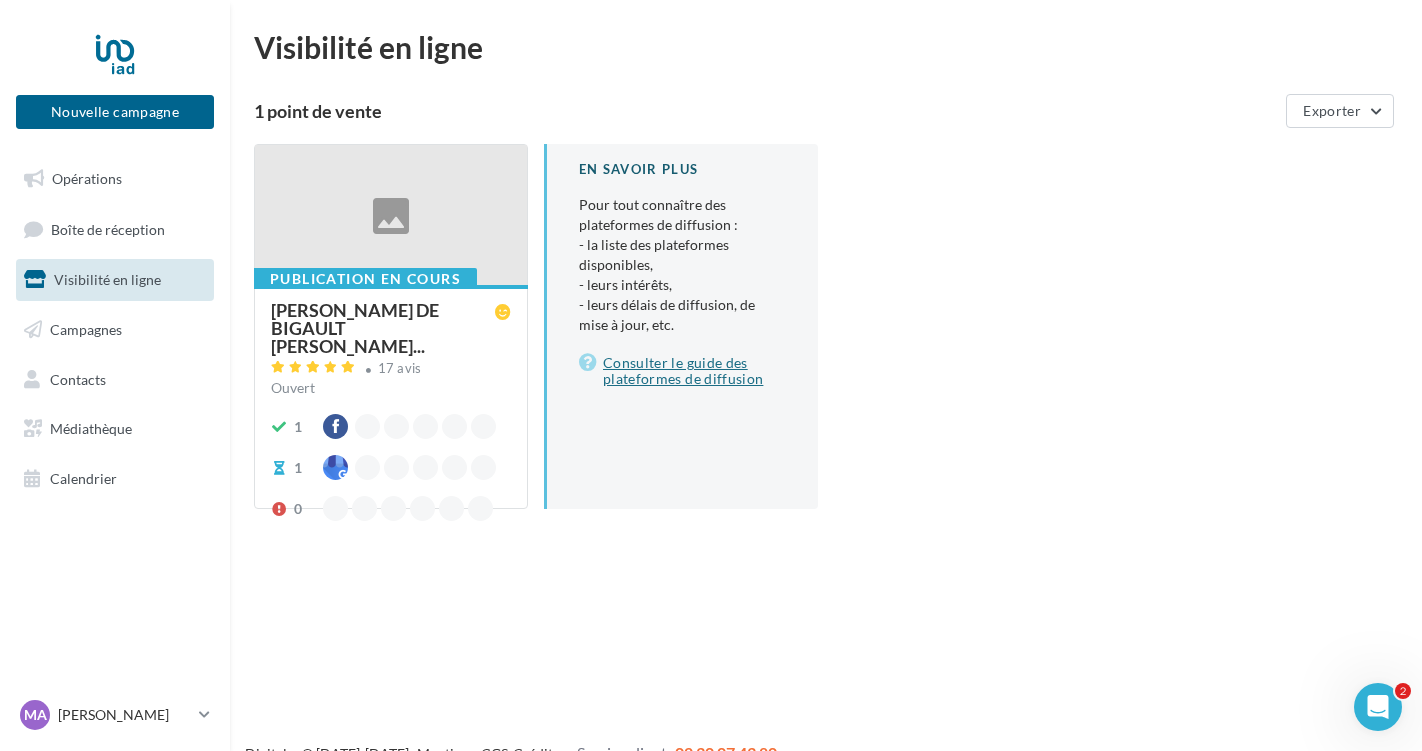 click on "Consulter le guide des plateformes de diffusion" at bounding box center [682, 371] 